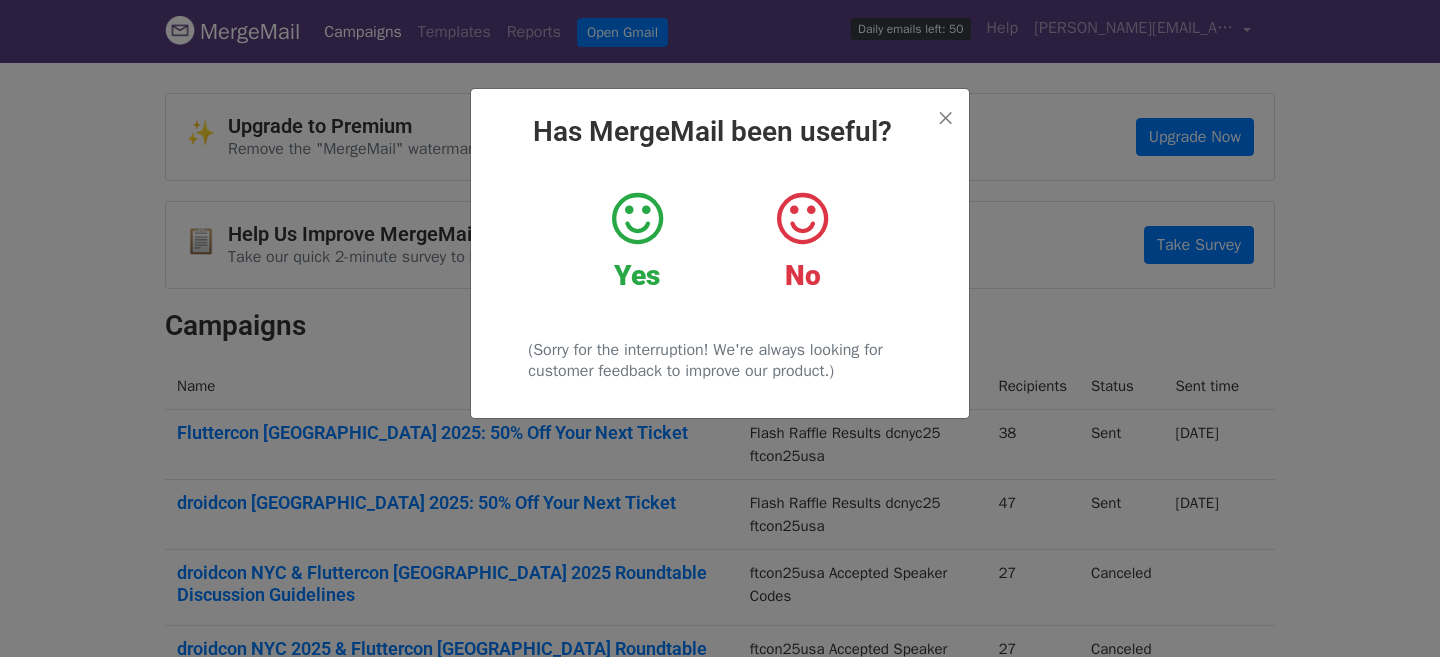 scroll, scrollTop: 0, scrollLeft: 0, axis: both 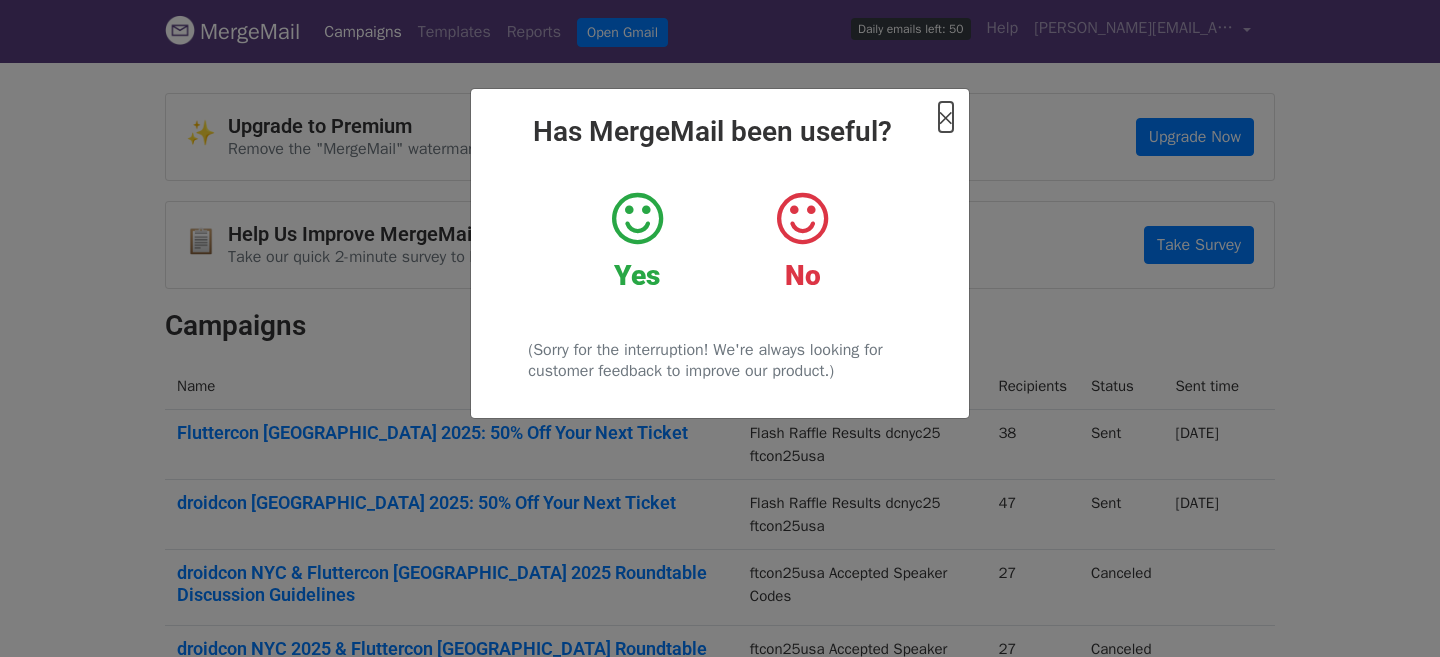 click on "×" at bounding box center [946, 117] 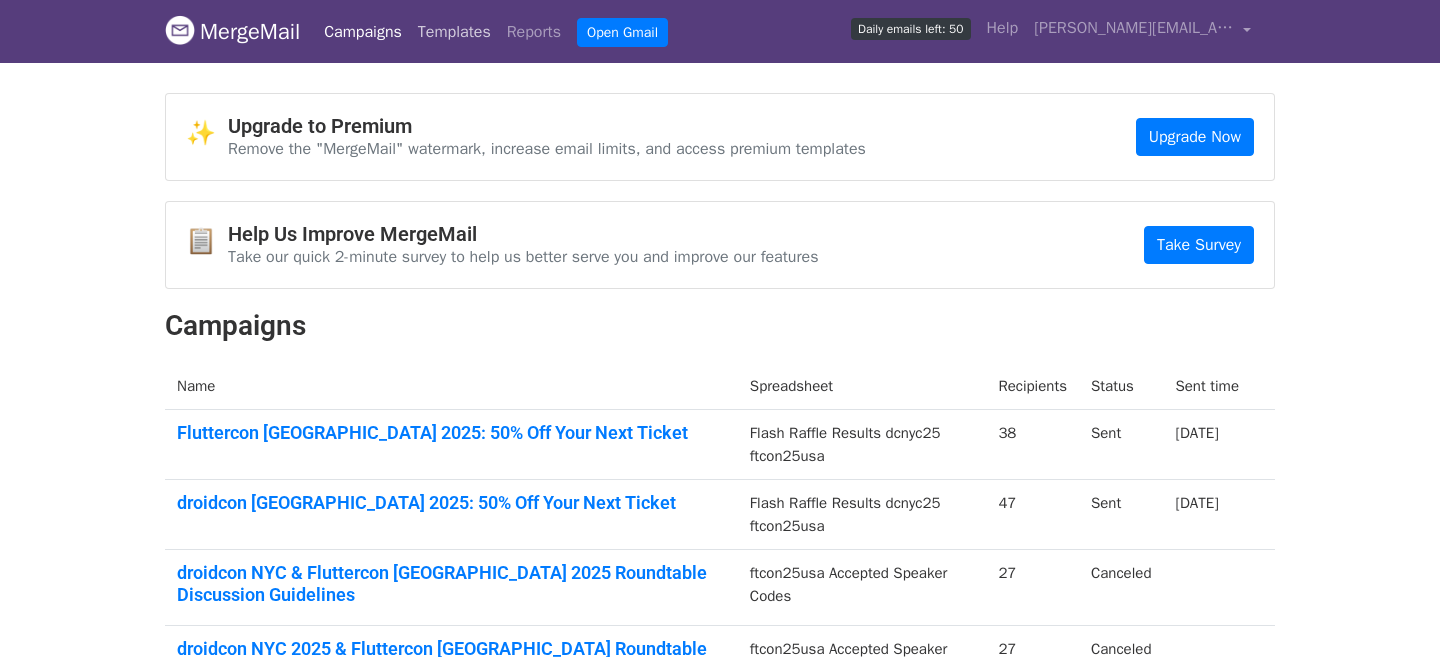 click on "Templates" at bounding box center [454, 32] 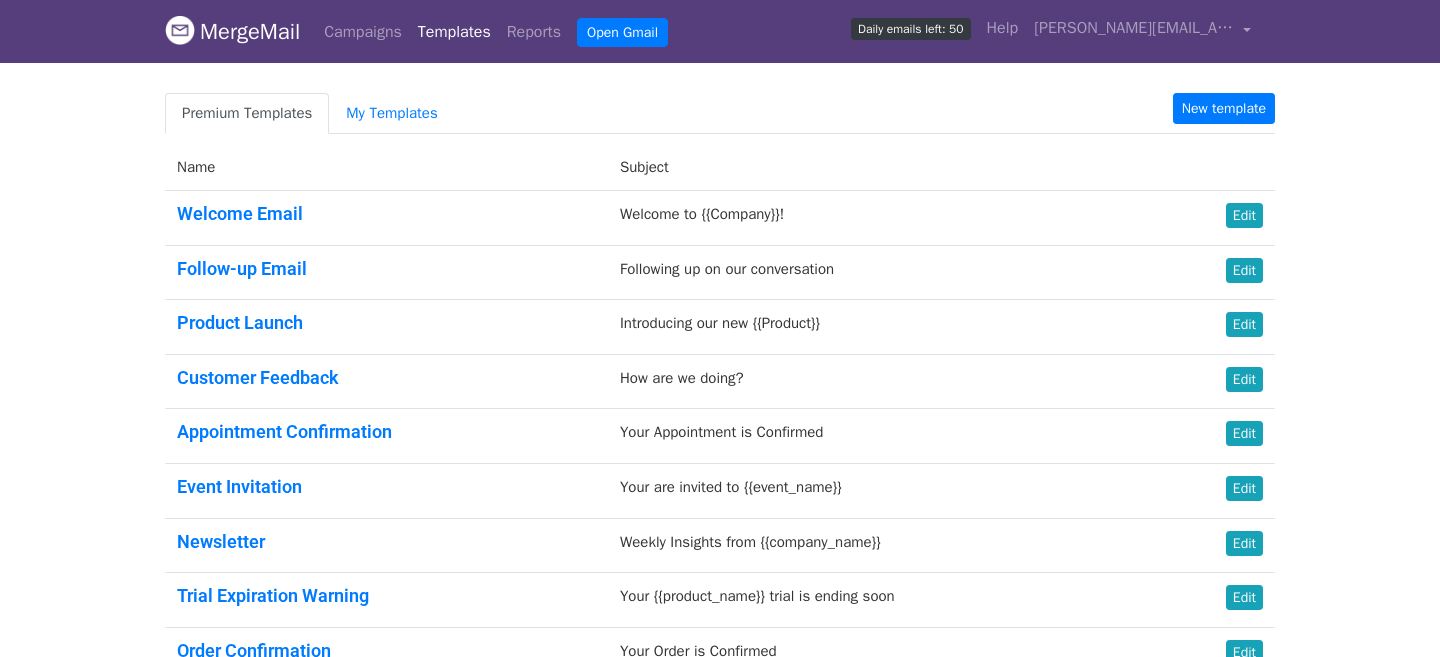 scroll, scrollTop: 0, scrollLeft: 0, axis: both 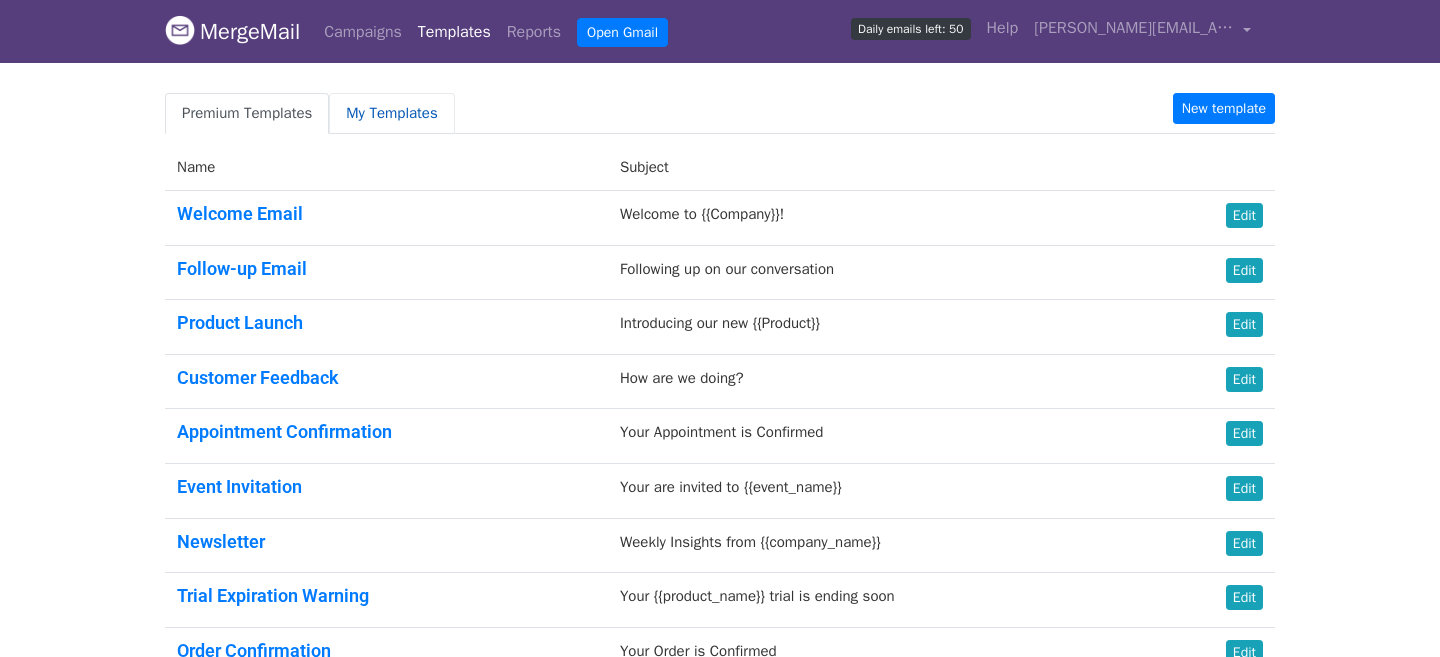 click on "My Templates" at bounding box center (391, 113) 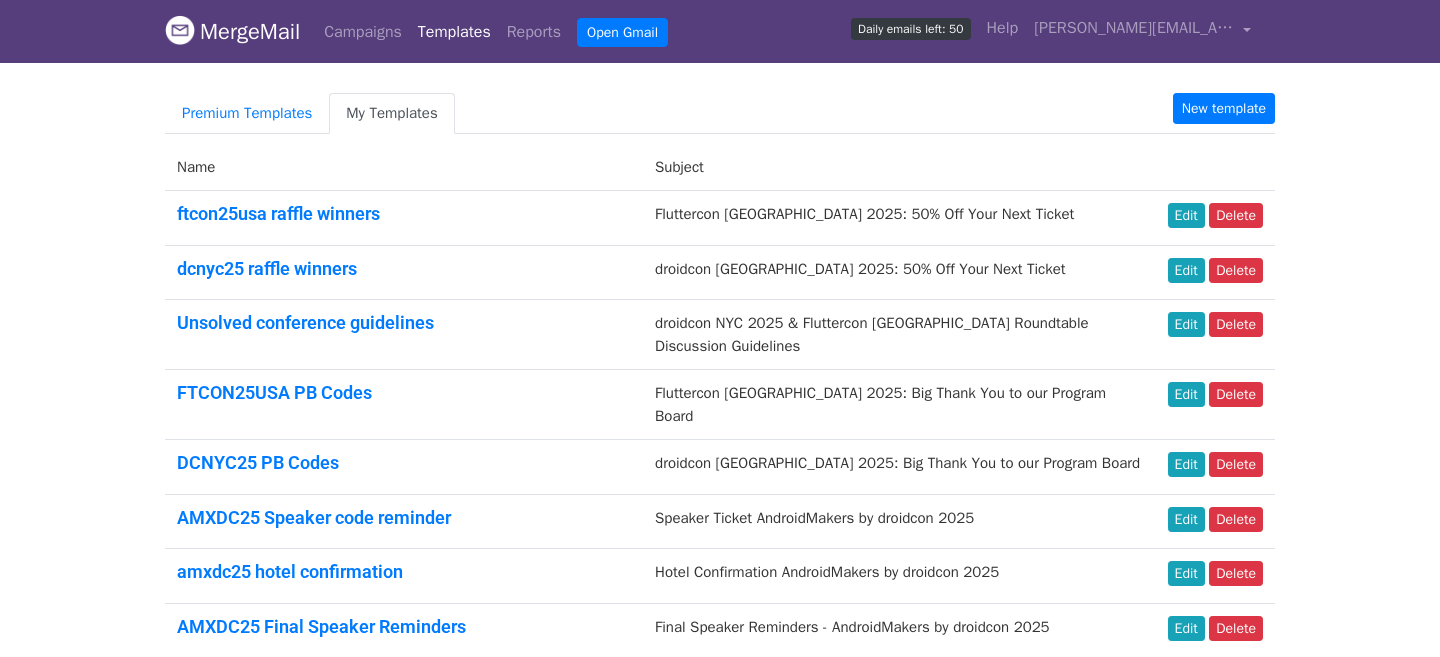 scroll, scrollTop: 0, scrollLeft: 0, axis: both 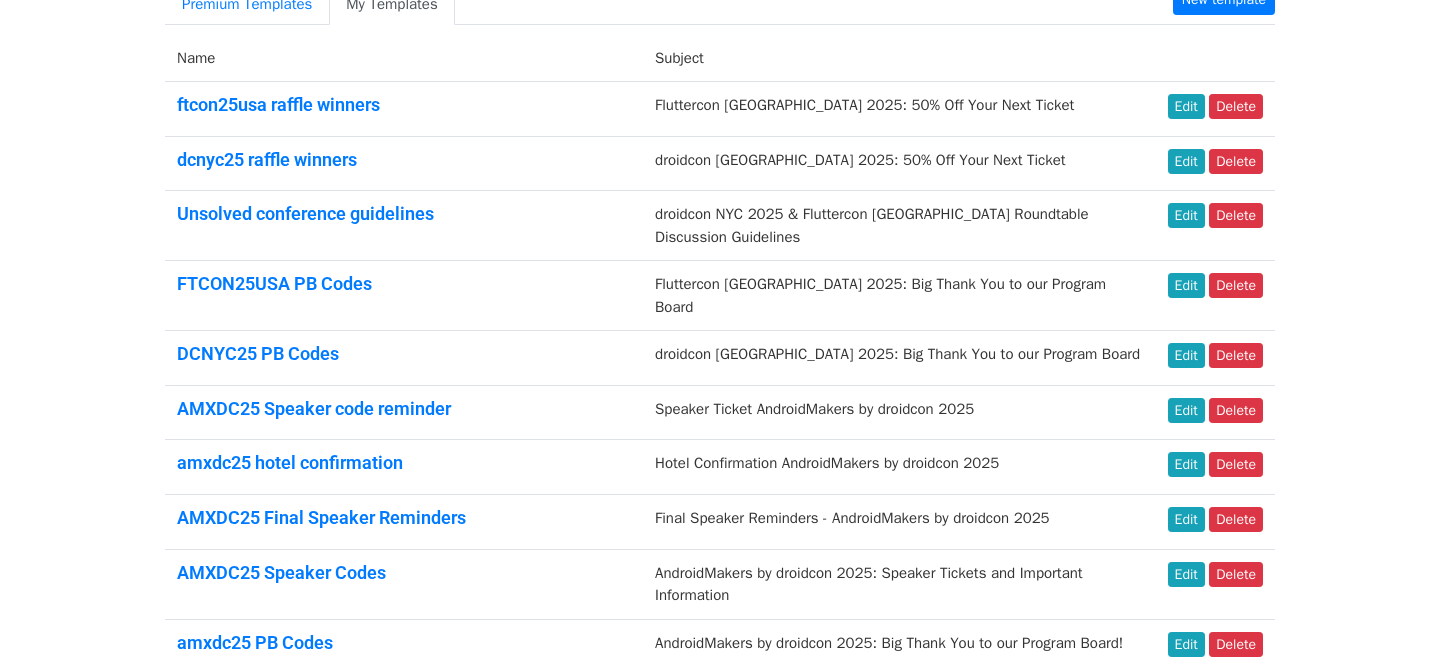click on "Fluttercon USA 2025: Big Thank You to our Program Board" at bounding box center (899, 296) 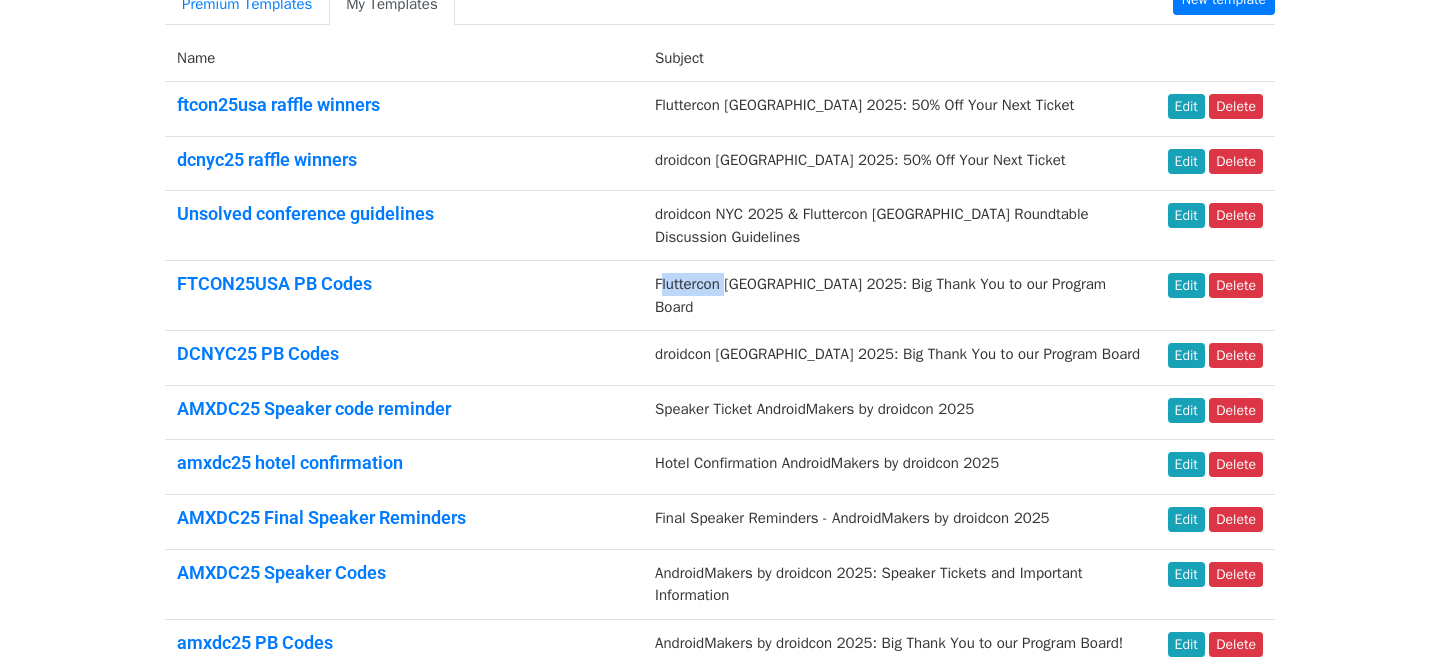 click on "Fluttercon USA 2025: Big Thank You to our Program Board" at bounding box center [899, 296] 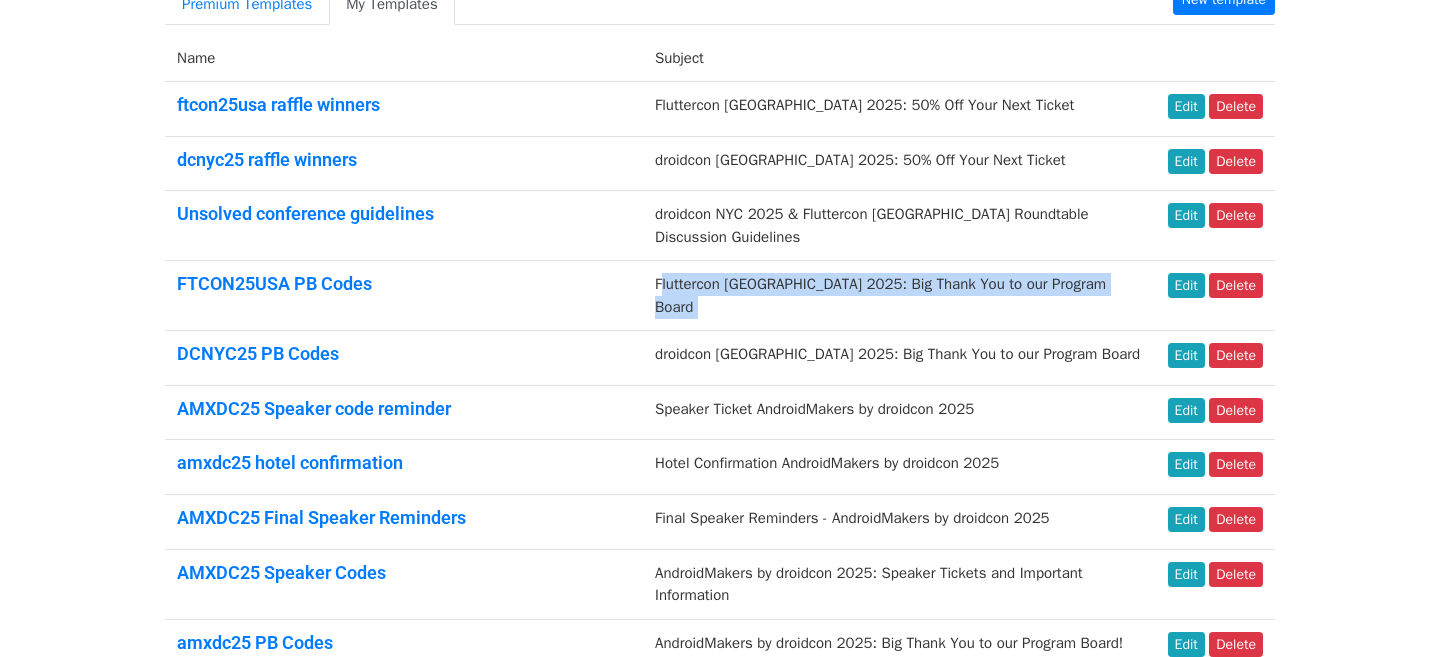 click on "Fluttercon USA 2025: Big Thank You to our Program Board" at bounding box center [899, 296] 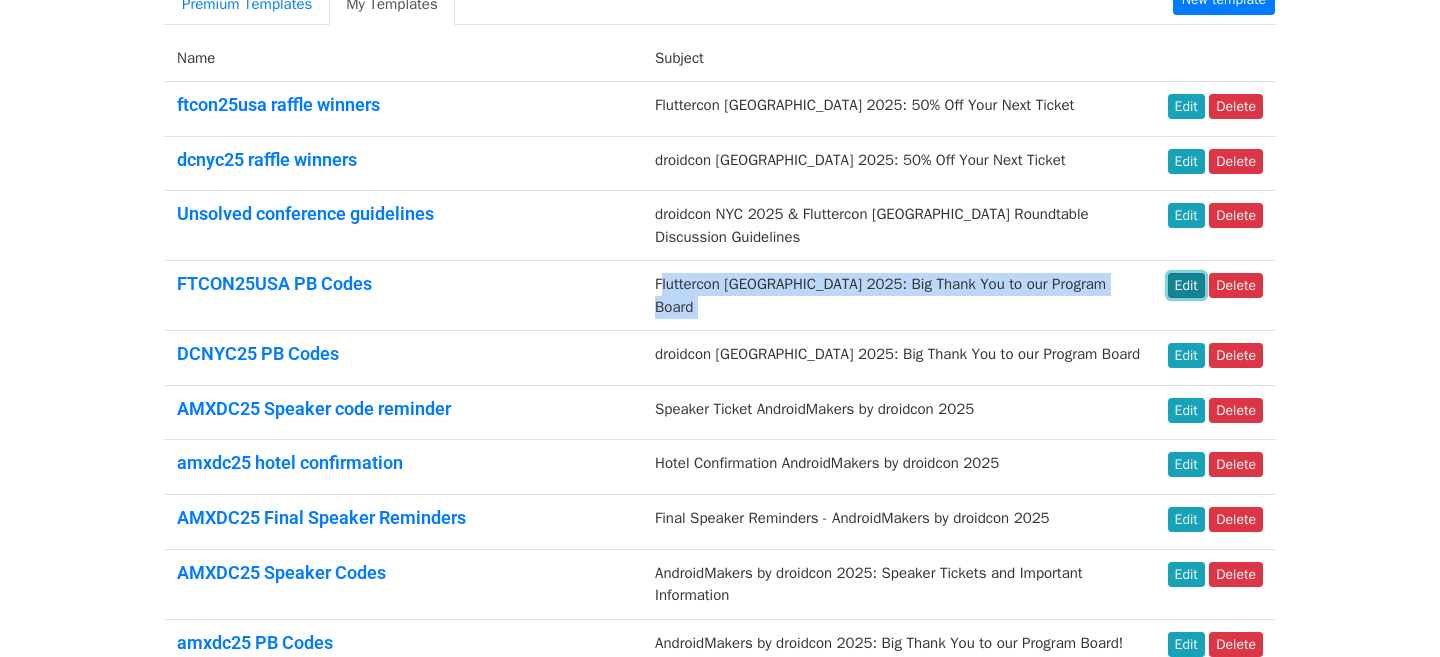 click on "Edit" at bounding box center [1186, 285] 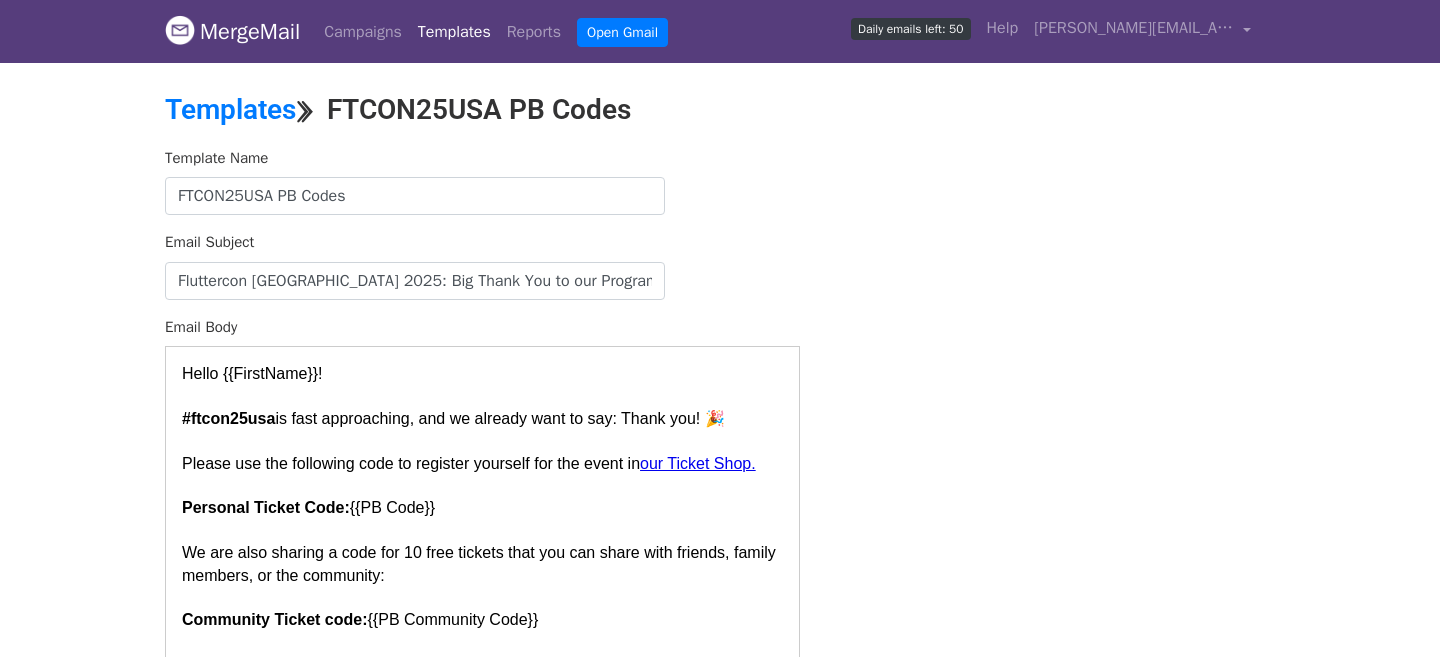 scroll, scrollTop: 0, scrollLeft: 0, axis: both 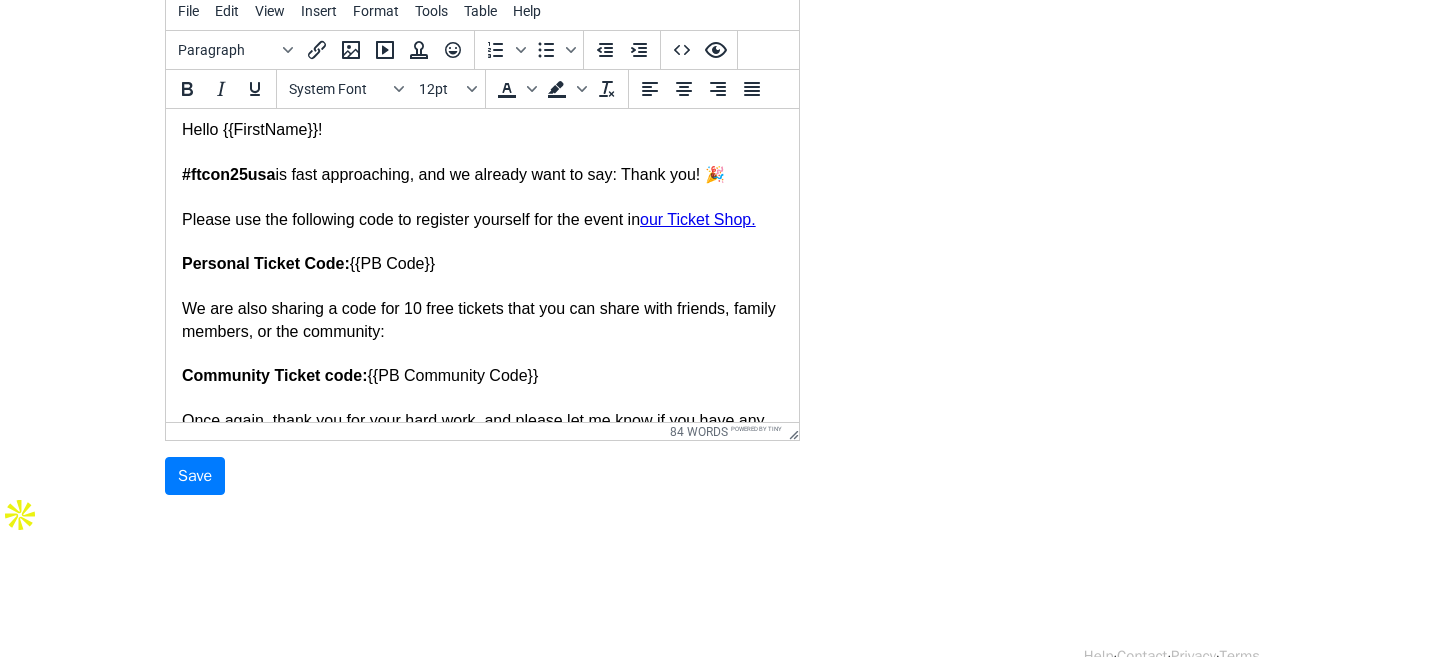 click on "Community Ticket code:  {{PB Community Code}}" at bounding box center (482, 376) 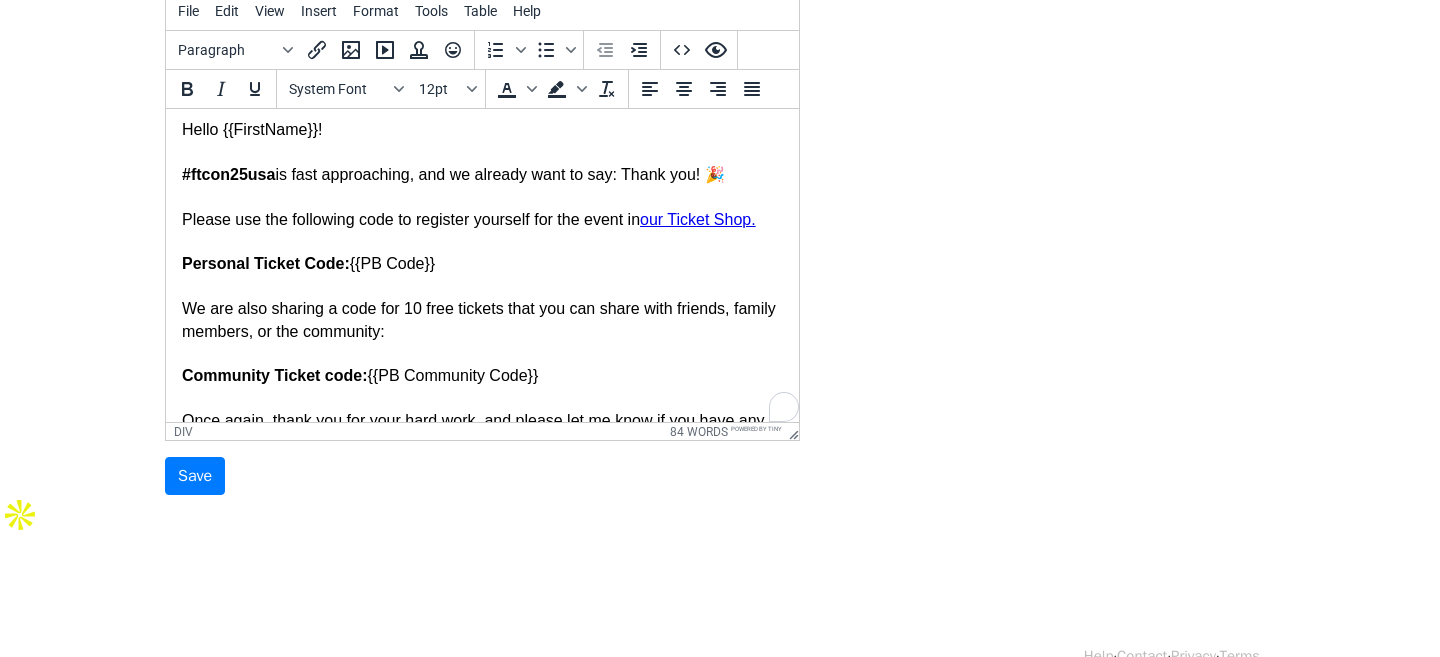 scroll, scrollTop: 144, scrollLeft: 0, axis: vertical 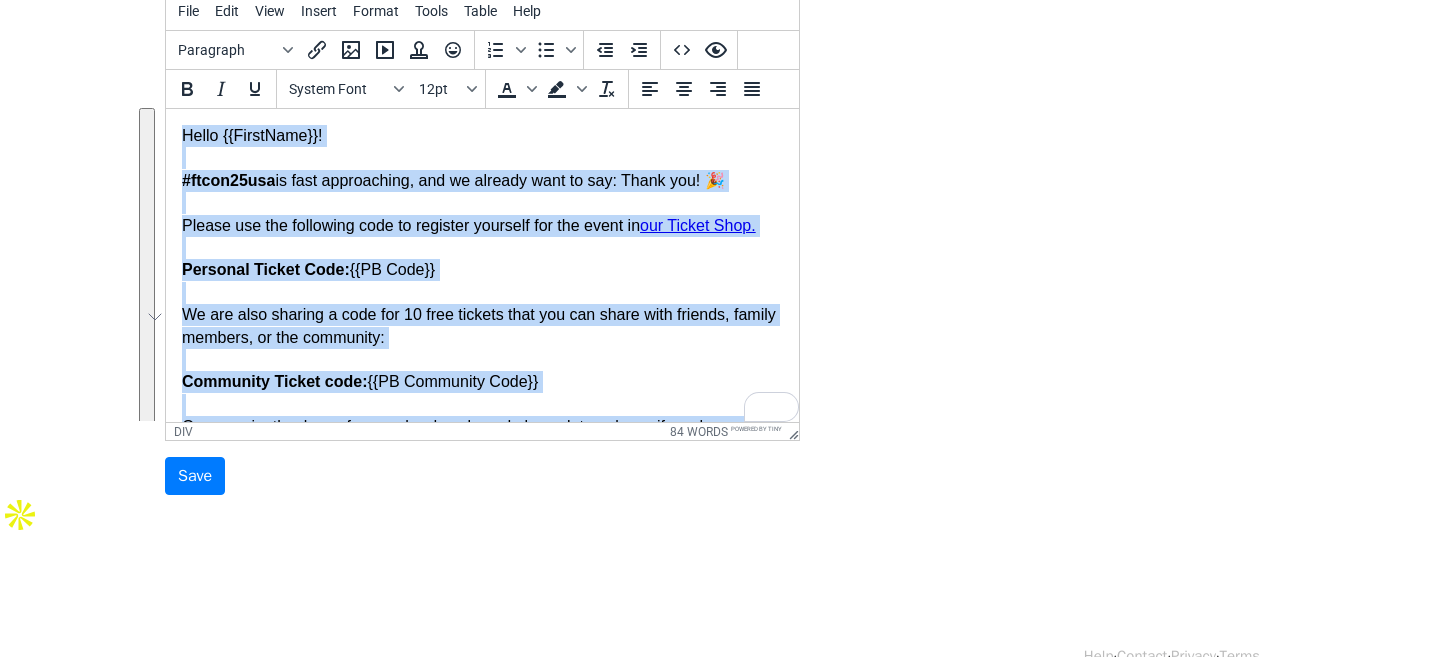 drag, startPoint x: 240, startPoint y: 398, endPoint x: 182, endPoint y: 141, distance: 263.46347 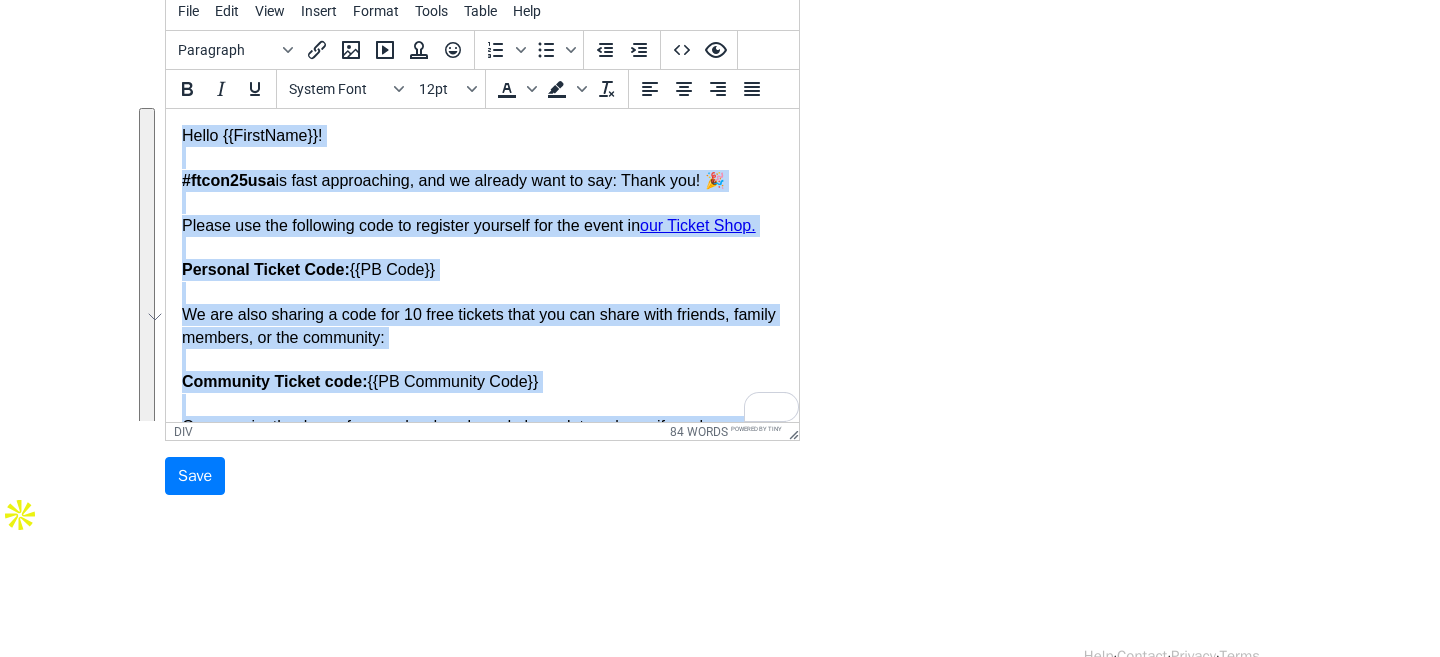 click on "Hello {{FirstName}}! #ftcon25usa  is fast approaching, and we already want to say: Thank you! 🎉 Please use the following code to register yourself for the event in  our Ticket Shop. Personal Ticket Code:  {{PB Code}} We are also sharing a code for 10 free tickets that you can share with friends, family members, or the community: Community Ticket code:  {{PB Community Code}} Once again, thank you for your hard work, and please let me know if you have any questions. Best regards, Eduardo" at bounding box center [482, 337] 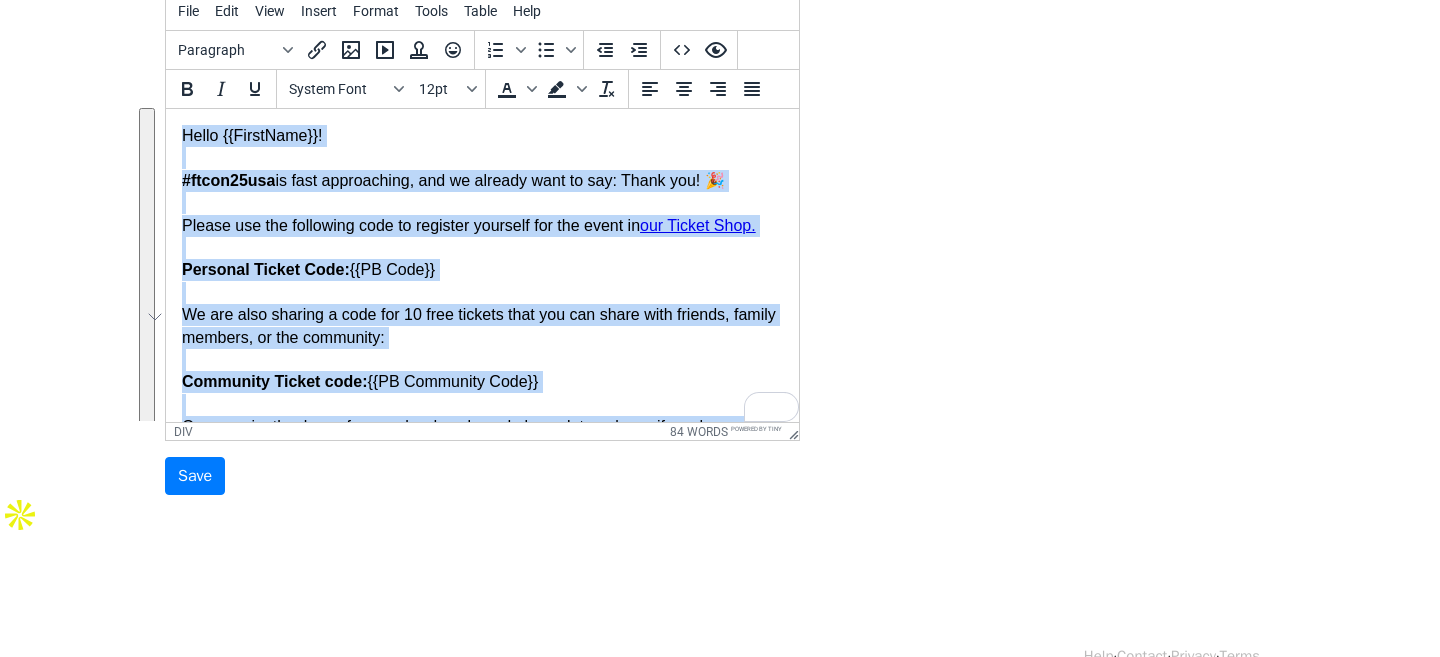 copy on "Hello {{FirstName}}! #ftcon25usa  is fast approaching, and we already want to say: Thank you! 🎉 Please use the following code to register yourself for the event in  our Ticket Shop. Personal Ticket Code:  {{PB Code}} We are also sharing a code for 10 free tickets that you can share with friends, family members, or the community: Community Ticket code:  {{PB Community Code}} Once again, thank you for your hard work, and please let me know if you have any questions. Best regards, Eduardo" 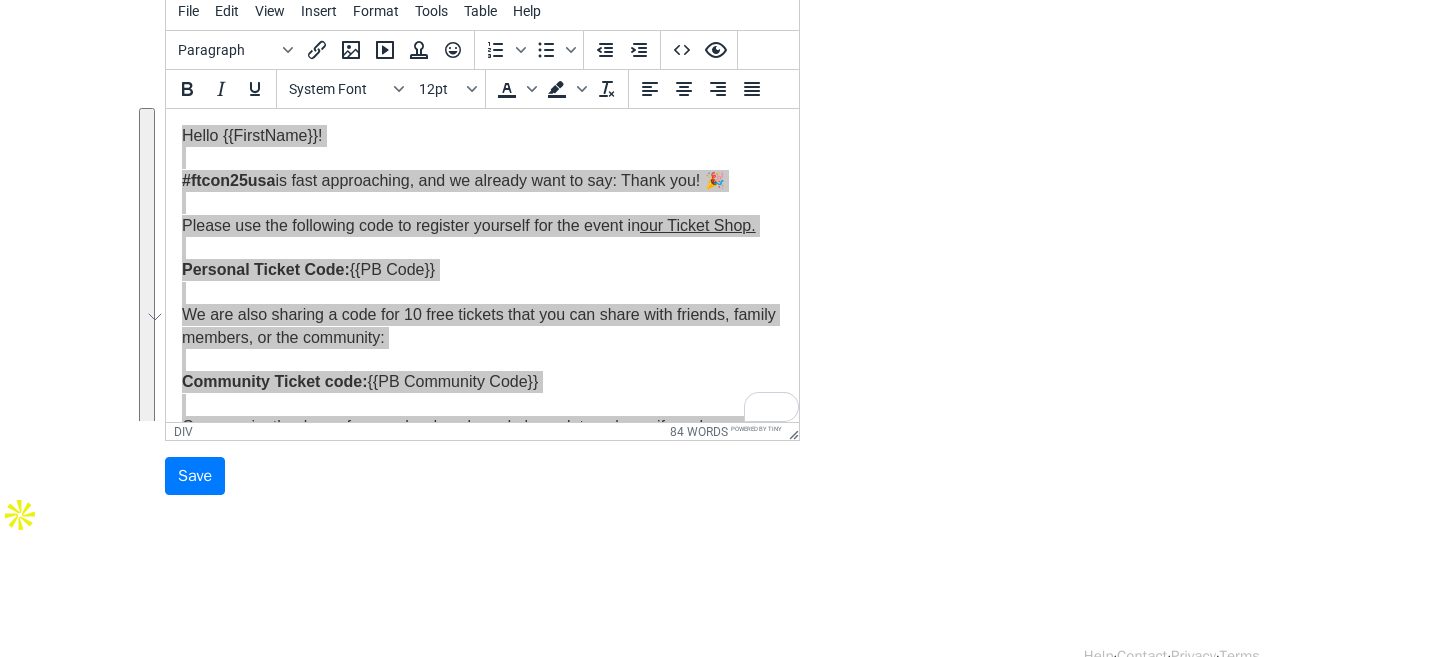 click on "Template Name
FTCON25USA PB Codes
Email Subject
Fluttercon USA 2025: Big Thank You to our Program Board
Email Body
<div>Hello {{FirstName}}!</div>
<div>&nbsp;</div>
<div><b>#ftcon25usa</b> is fast approaching, and we already want to say: Thank you! 🎉</div>
<div>&nbsp;</div>
<div>Please use the following code to register yourself for the event in <a href="https://www.flutterconusa.dev/tickets" target="_blank" rel="noopener">our Ticket Shop.</a></div>
<div>&nbsp;</div>
<div><b>Personal Ticket Code:</b> {{PB Code}}</div>
<div>&nbsp;</div>
<div>We are also sharing a code for 10 free tickets that you can share with friends, family members, or the community:</div>
<div>&nbsp;</div>
<div><b>Community Ticket code:</b> {{PB Community Code}}</div>
<div>&nbsp;</div>
<div>Once again, thank you for your hard work, and please let me know if you have any questions.</div>
<div>&nbsp;</div>
<div>Best regards,</div>
<div>&nbsp;</div>
<div>Eduardo</div> File Edit View Insert Format Tools Table Help" at bounding box center [720, 144] 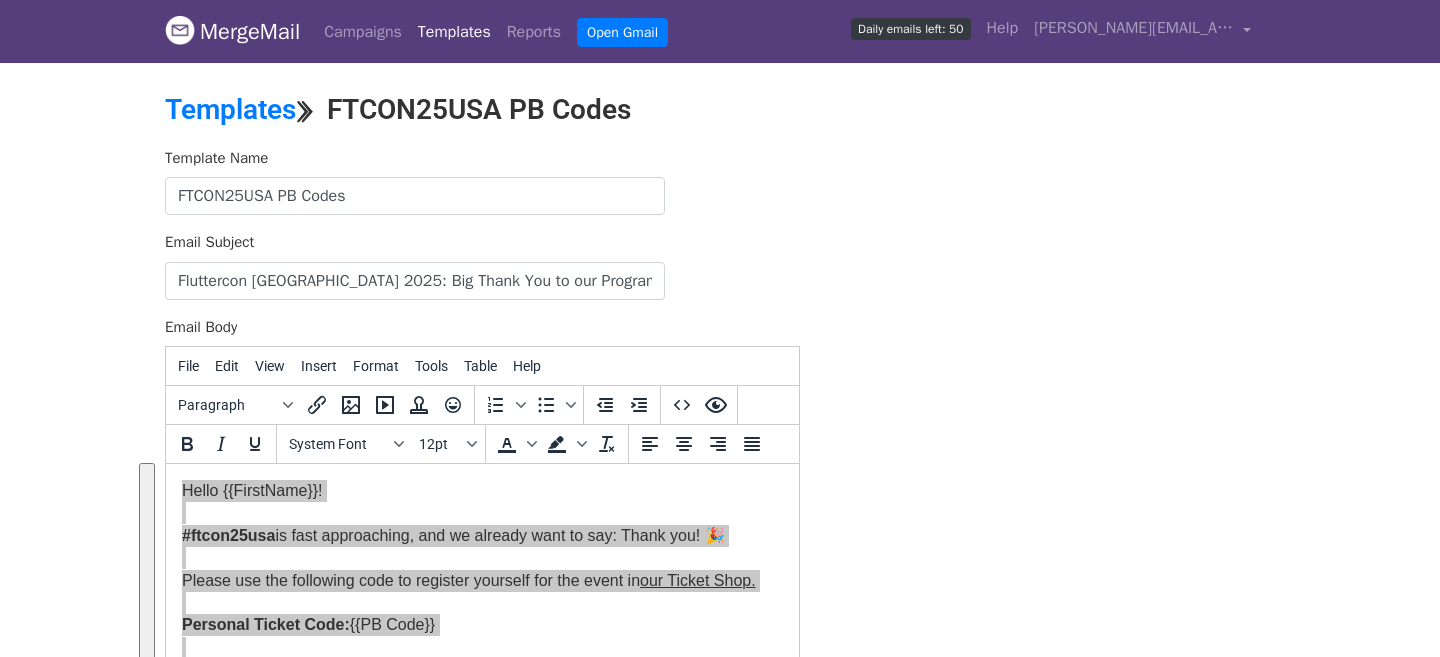 click on "Templates" at bounding box center (454, 32) 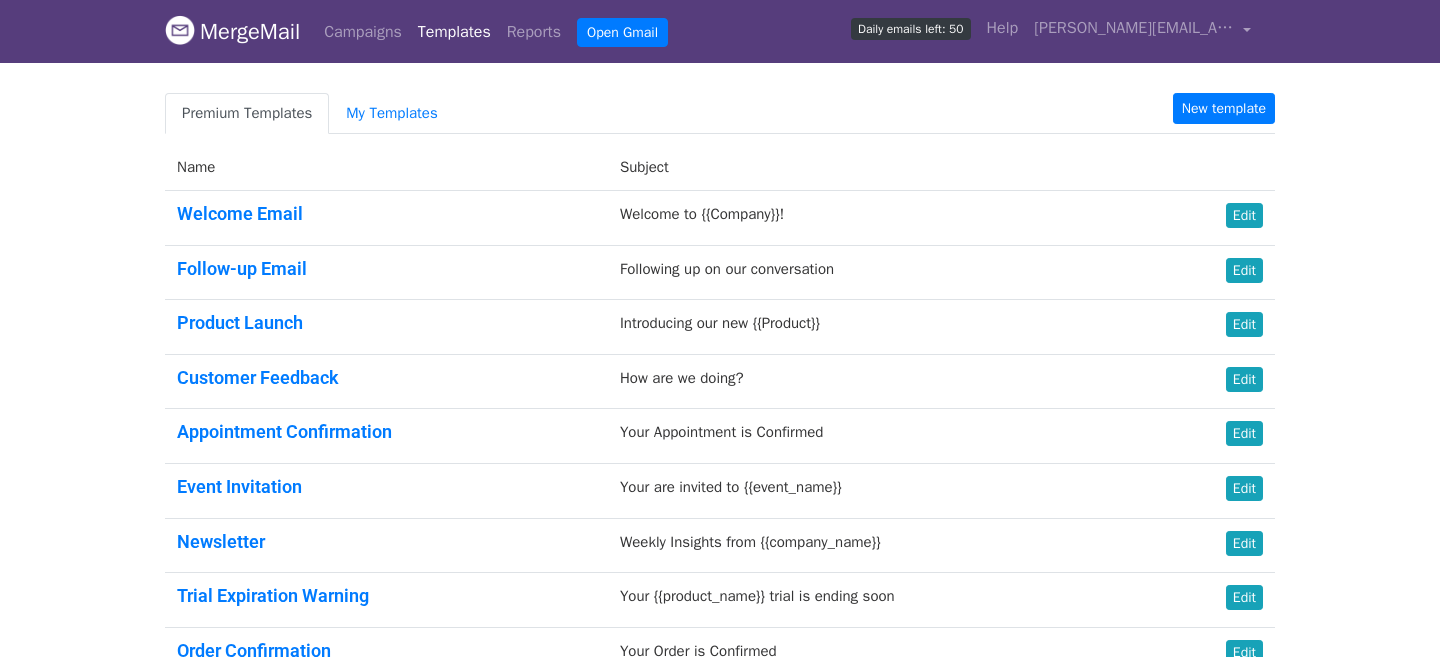 scroll, scrollTop: 0, scrollLeft: 0, axis: both 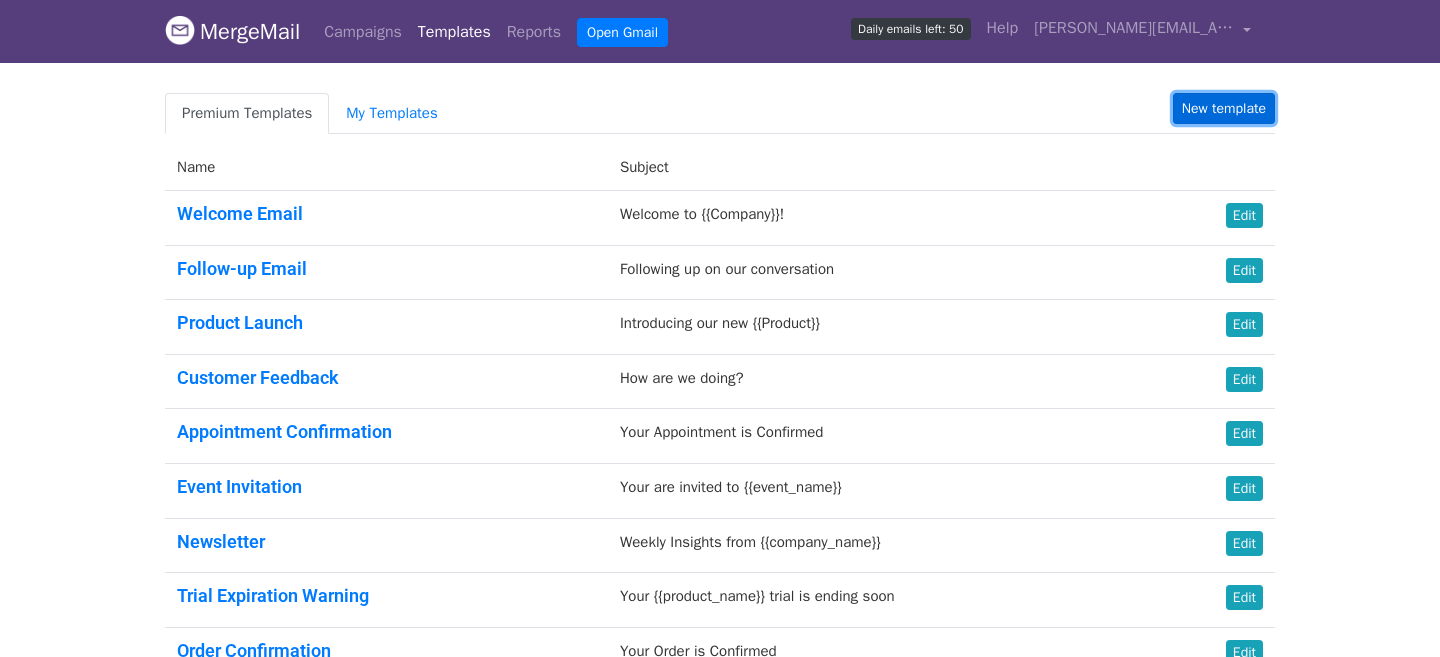 click on "New template" at bounding box center [1224, 108] 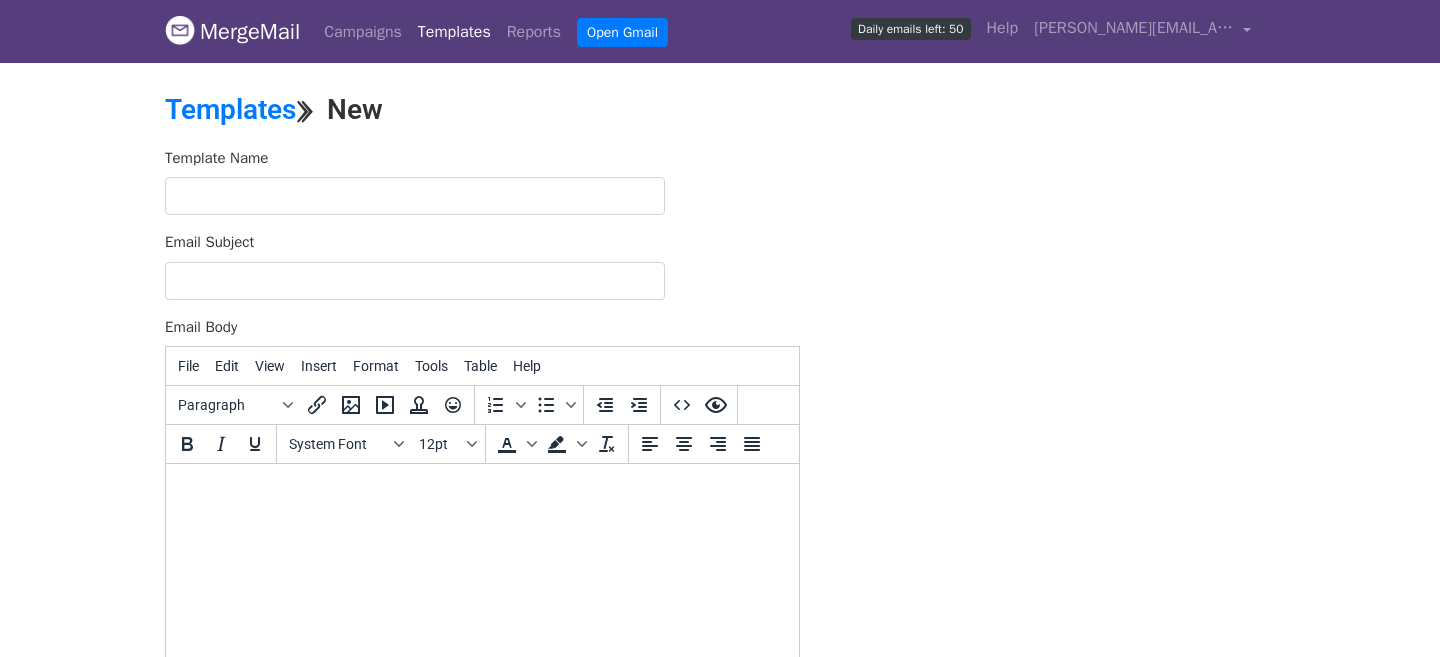 scroll, scrollTop: 0, scrollLeft: 0, axis: both 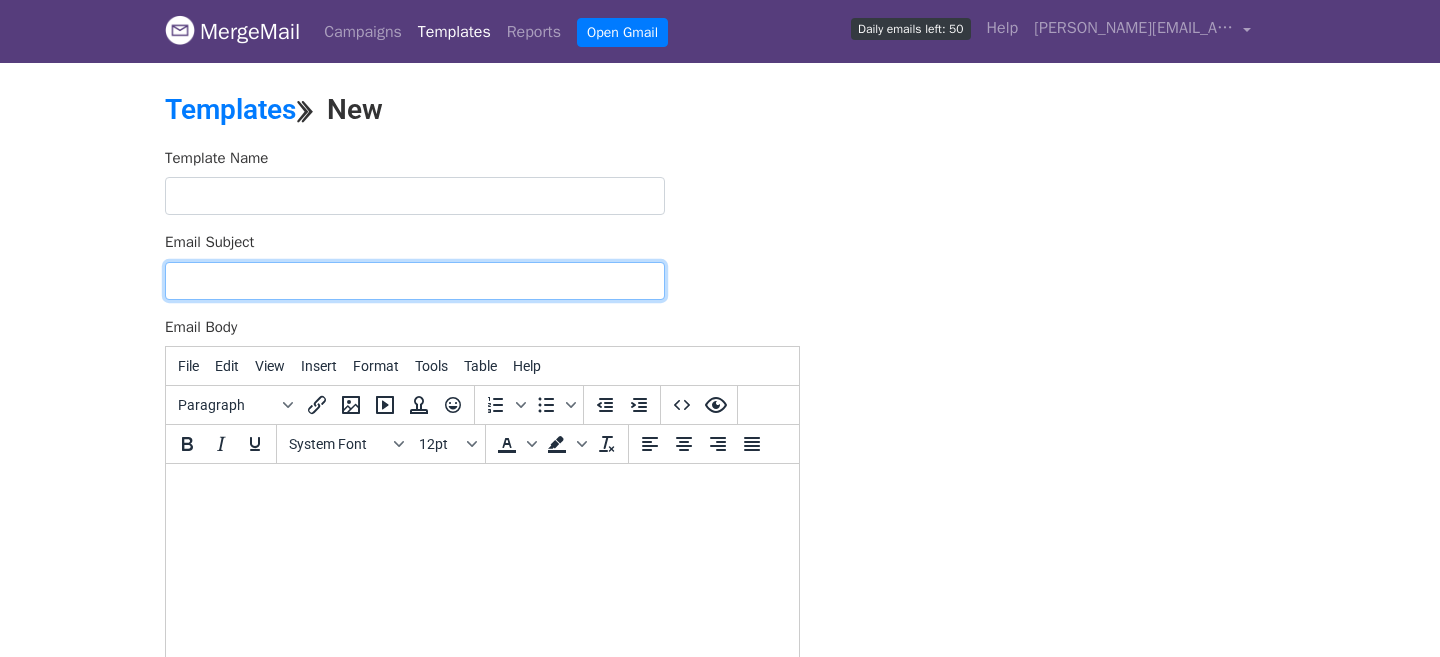 click on "Email Subject" at bounding box center [415, 281] 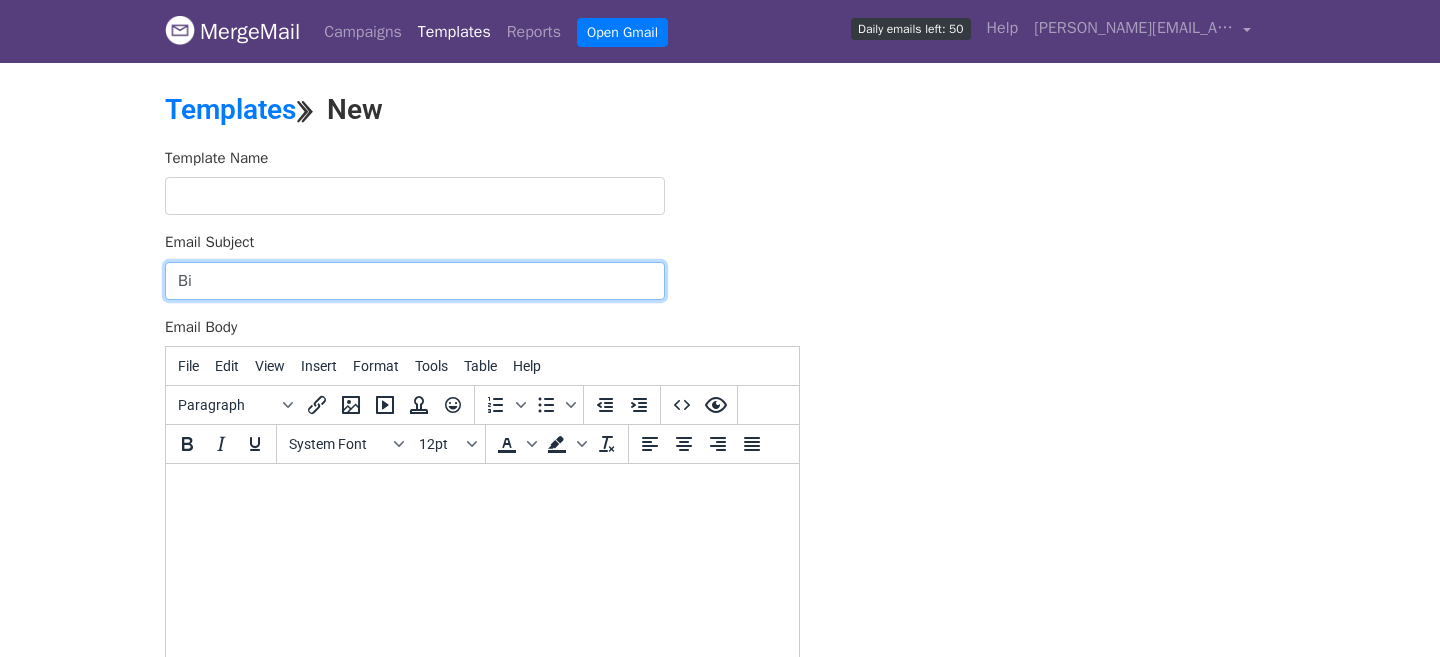 type on "B" 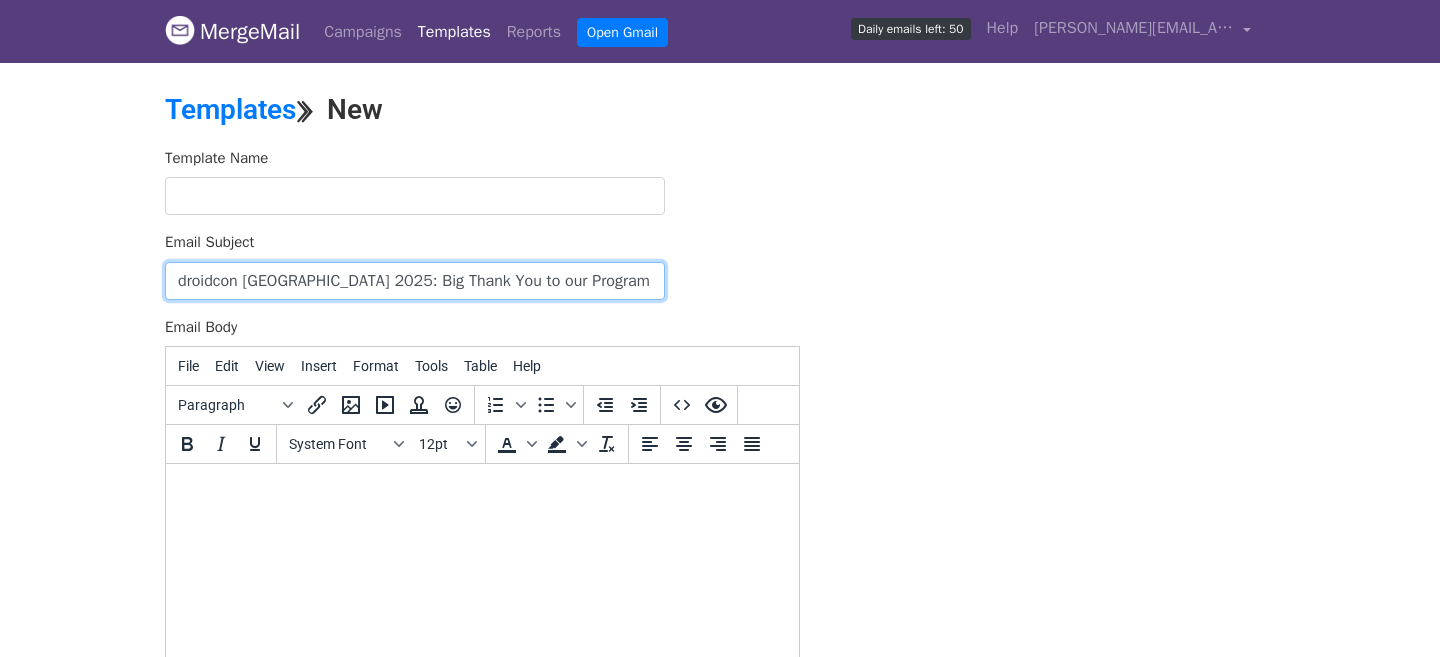 type on "droidcon [GEOGRAPHIC_DATA] 2025: Big Thank You to our Program Board!" 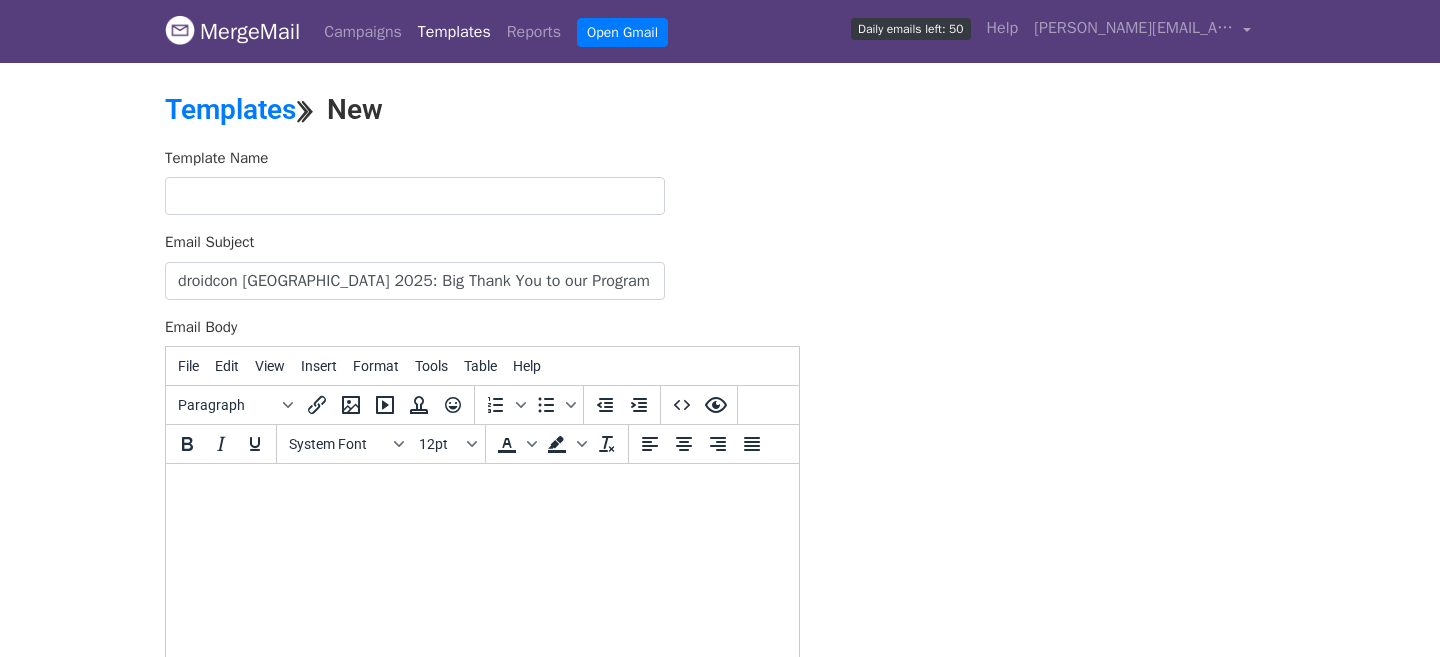 click on "Template Name
Email Subject
droidcon [GEOGRAPHIC_DATA] 2025: Big Thank You to our Program Board!
Email Body
File Edit View Insert Format Tools Table Help Paragraph To open the popup, press Shift+Enter To open the popup, press Shift+Enter System Font 12pt To open the popup, press Shift+Enter To open the popup, press Shift+Enter 0 words Powered by Tiny
Save" at bounding box center (720, 499) 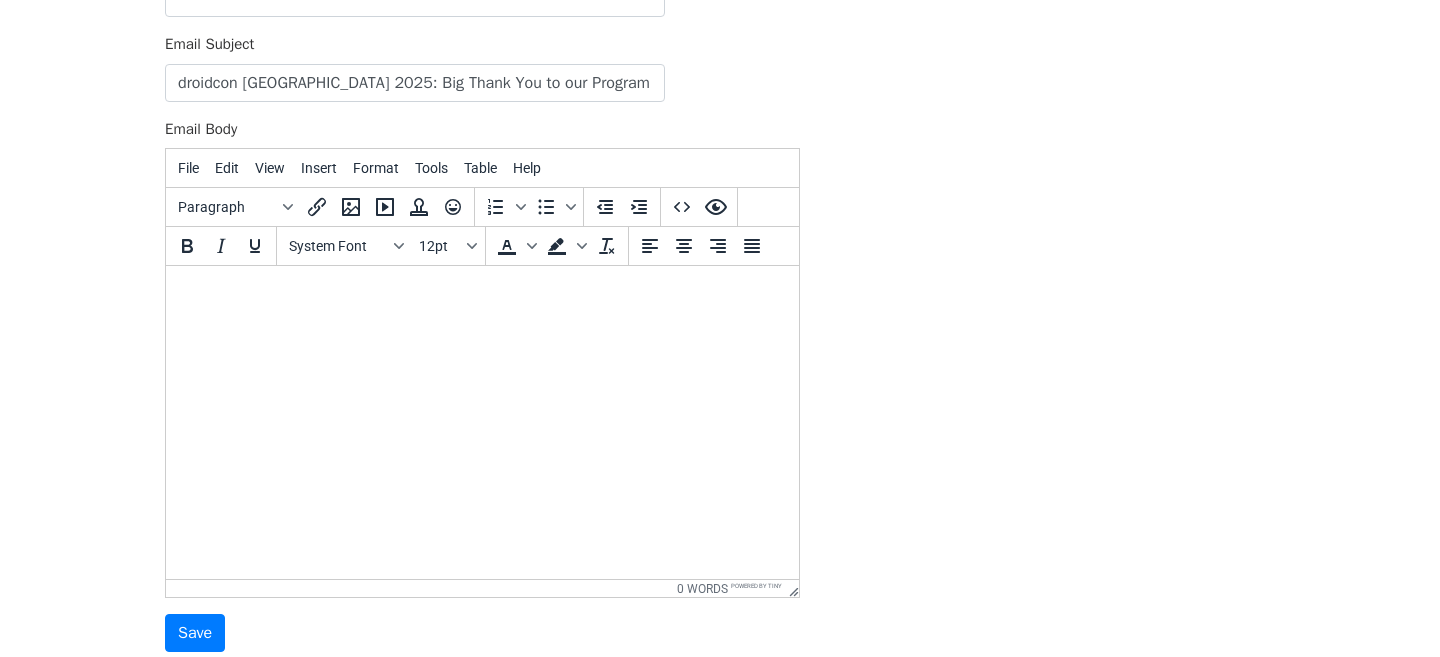 scroll, scrollTop: 201, scrollLeft: 0, axis: vertical 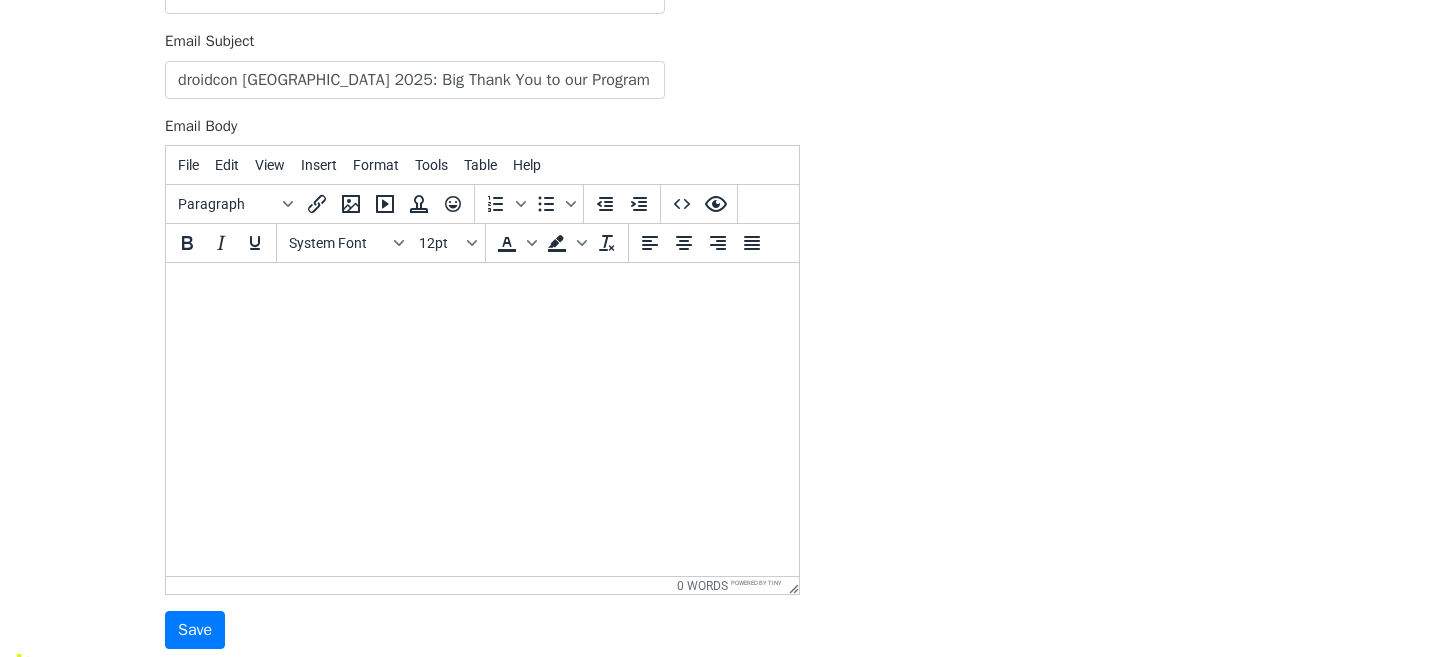 click at bounding box center (482, 290) 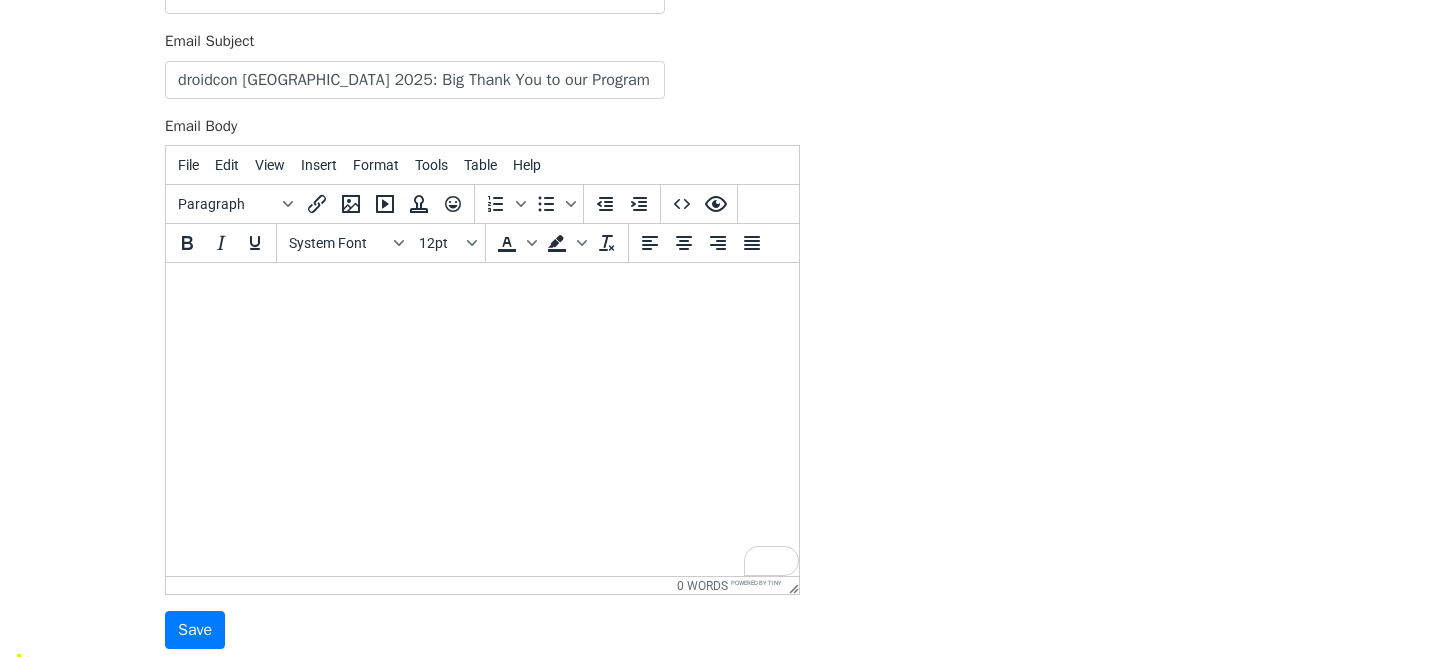 paste 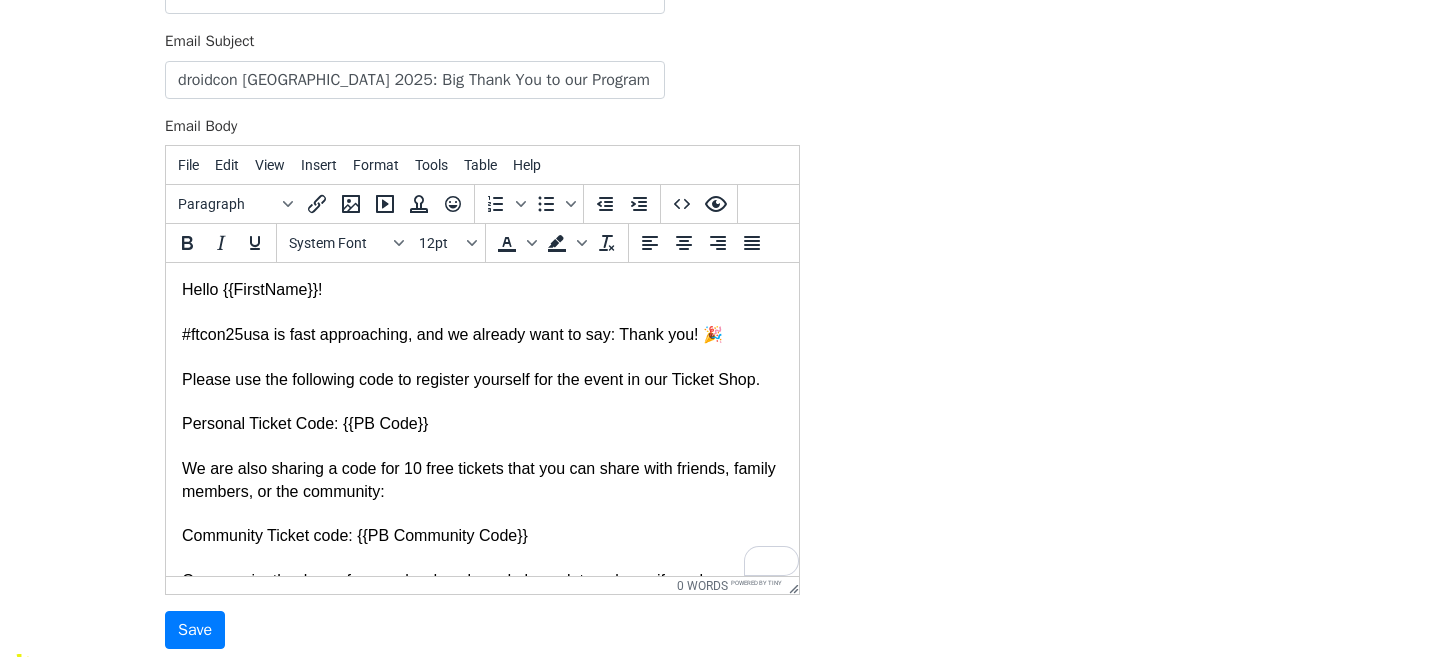 scroll, scrollTop: 127, scrollLeft: 0, axis: vertical 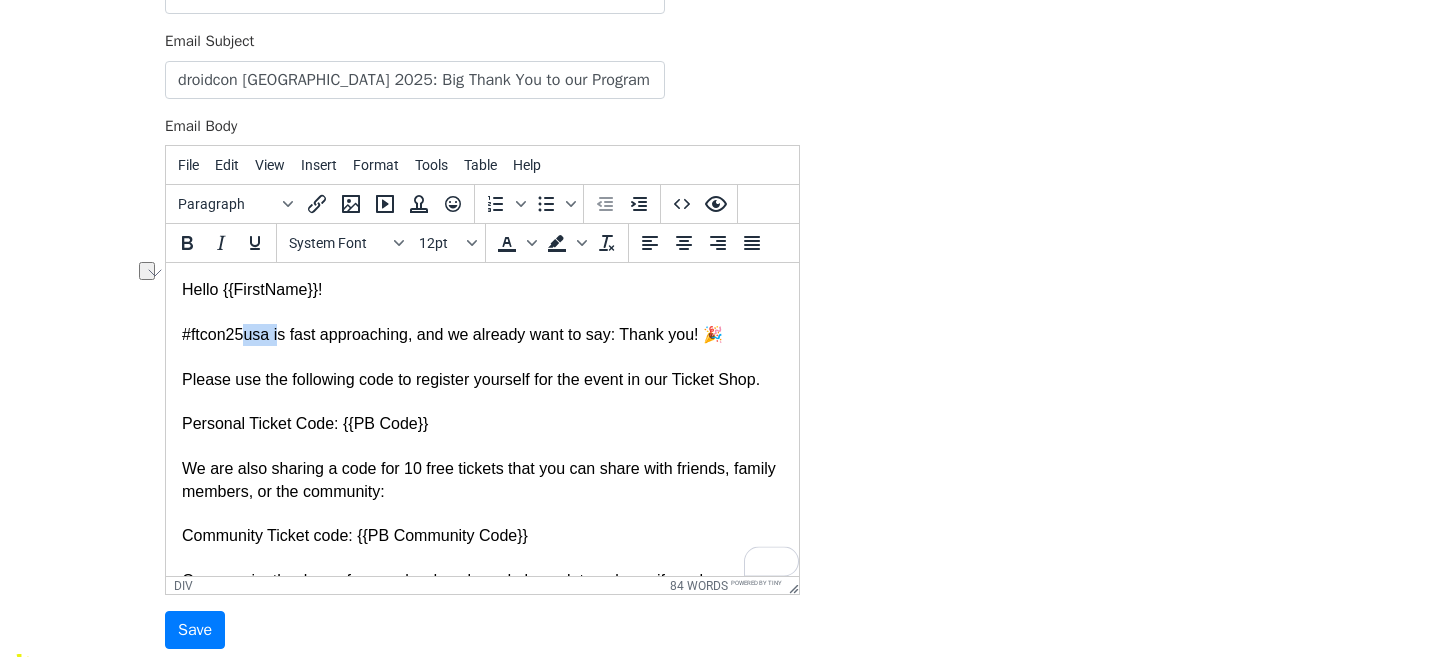 drag, startPoint x: 280, startPoint y: 329, endPoint x: 251, endPoint y: 330, distance: 29.017237 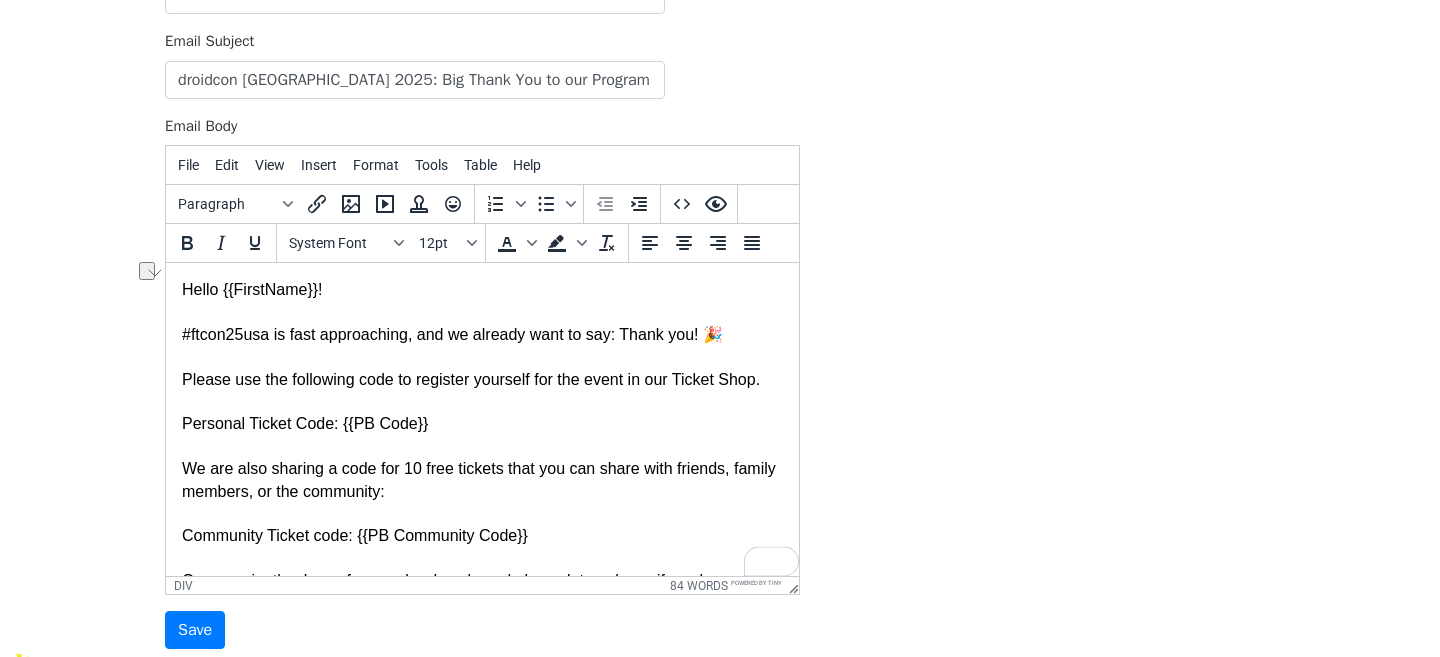 click on "#ftcon25usa is fast approaching, and we already want to say: Thank you! 🎉" at bounding box center (482, 335) 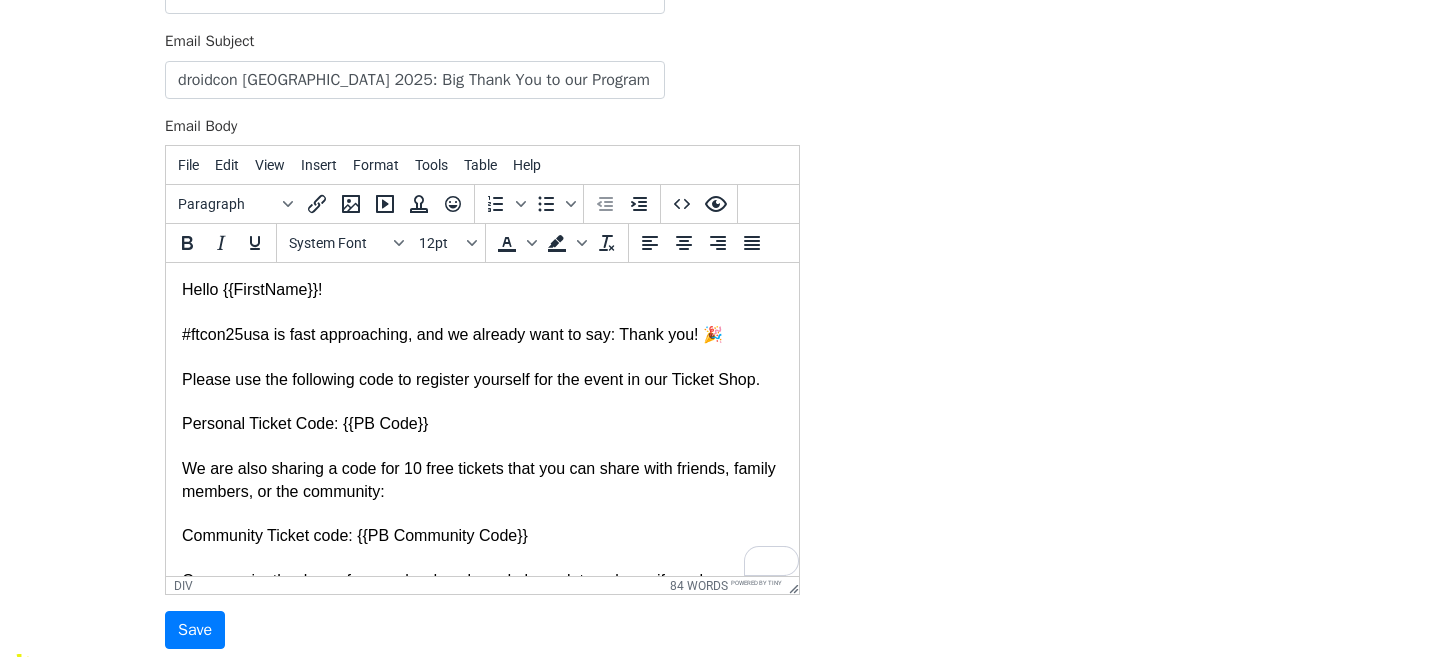 click on "#ftcon25usa is fast approaching, and we already want to say: Thank you! 🎉" at bounding box center (482, 335) 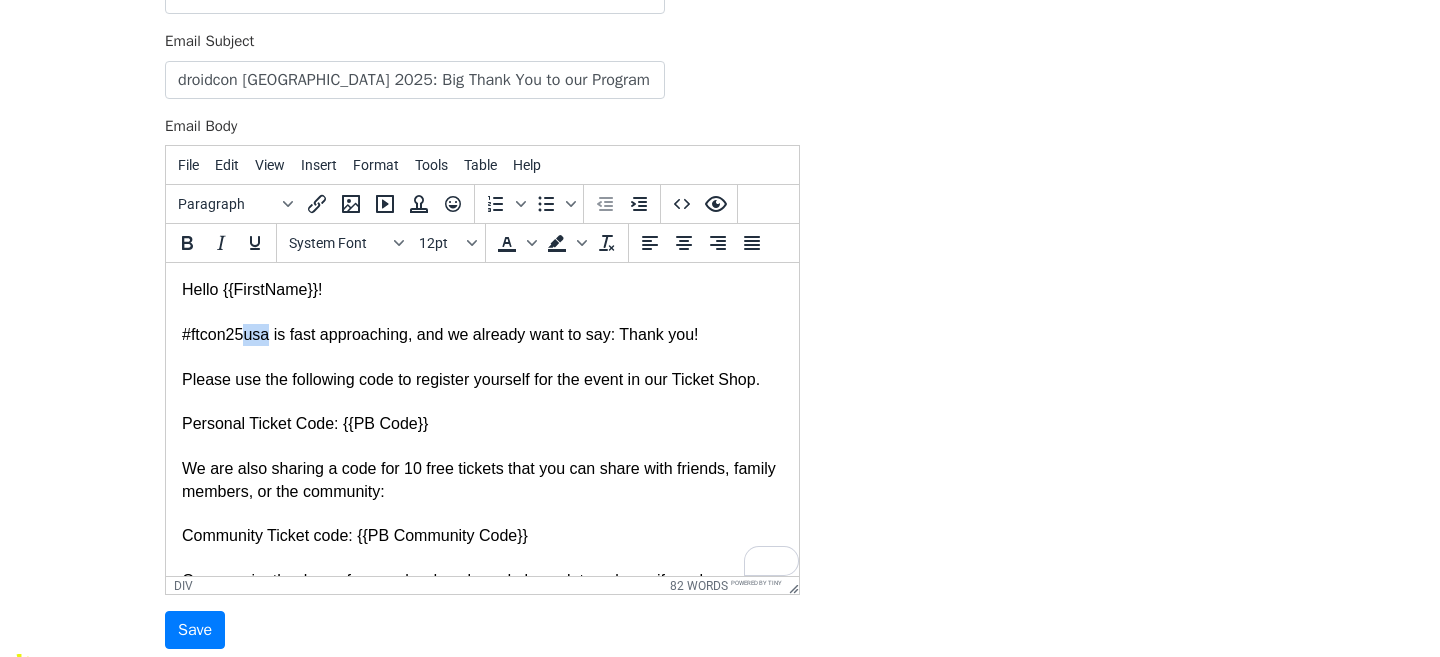 drag, startPoint x: 275, startPoint y: 336, endPoint x: 252, endPoint y: 336, distance: 23 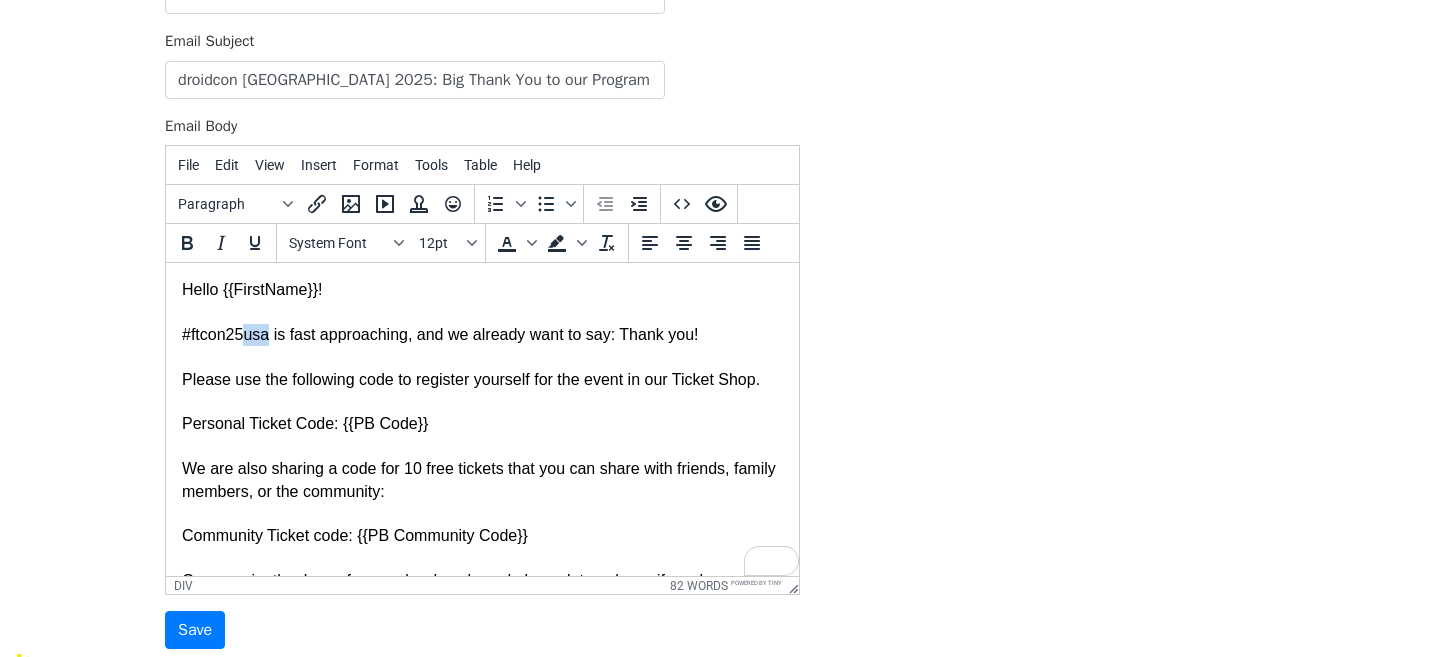 click on "#ftcon25usa is fast approaching, and we already want to say: Thank you!" at bounding box center [482, 335] 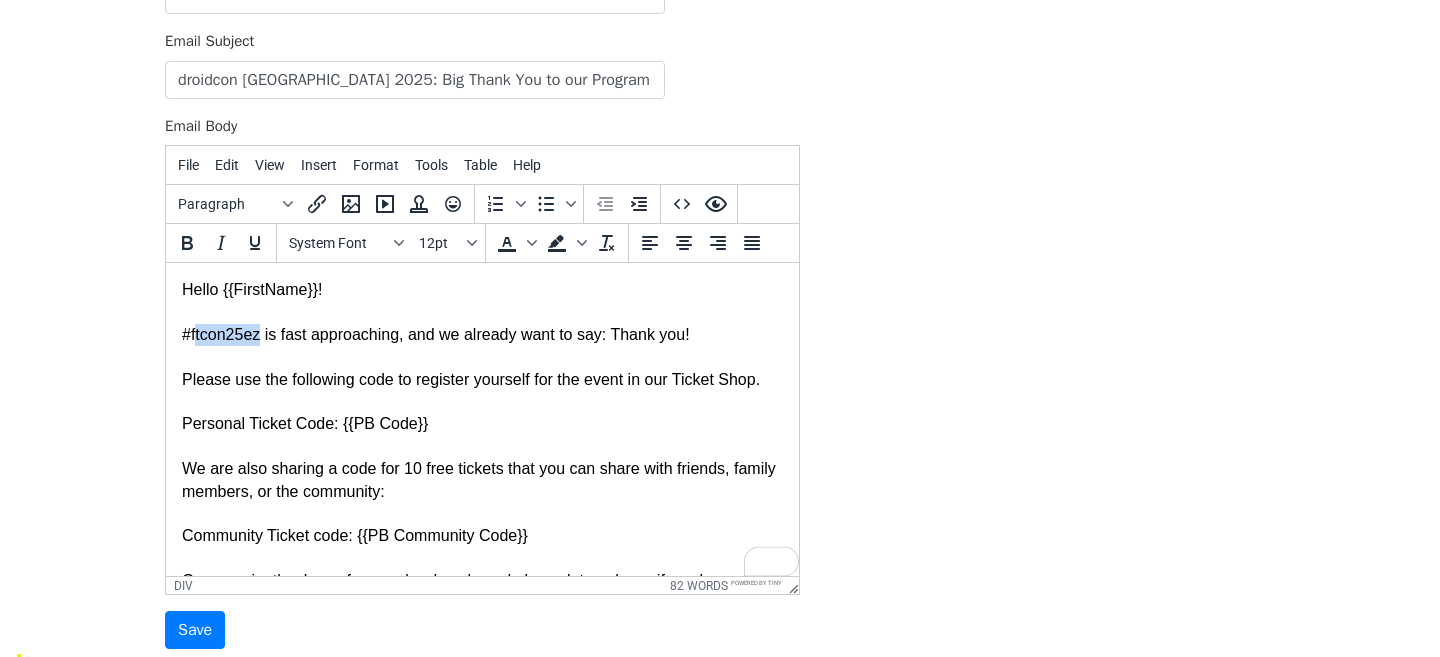 drag, startPoint x: 264, startPoint y: 335, endPoint x: 193, endPoint y: 335, distance: 71 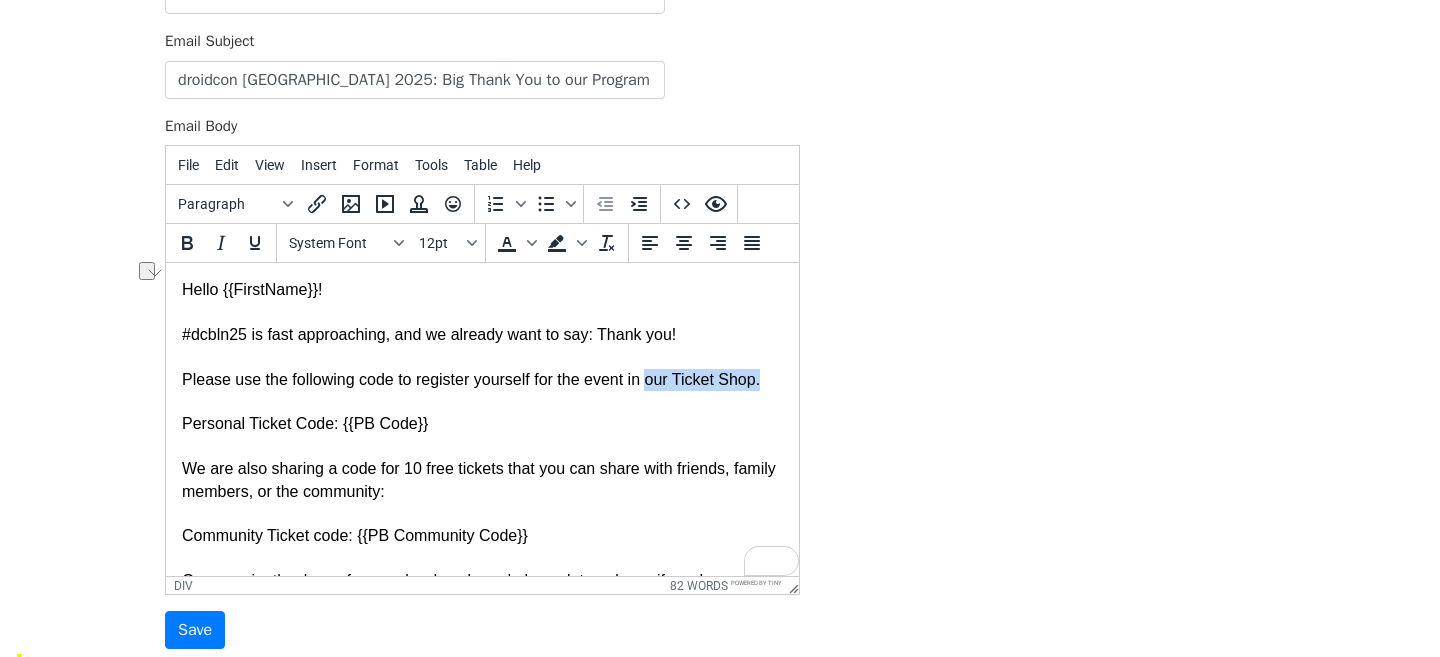 drag, startPoint x: 771, startPoint y: 380, endPoint x: 657, endPoint y: 380, distance: 114 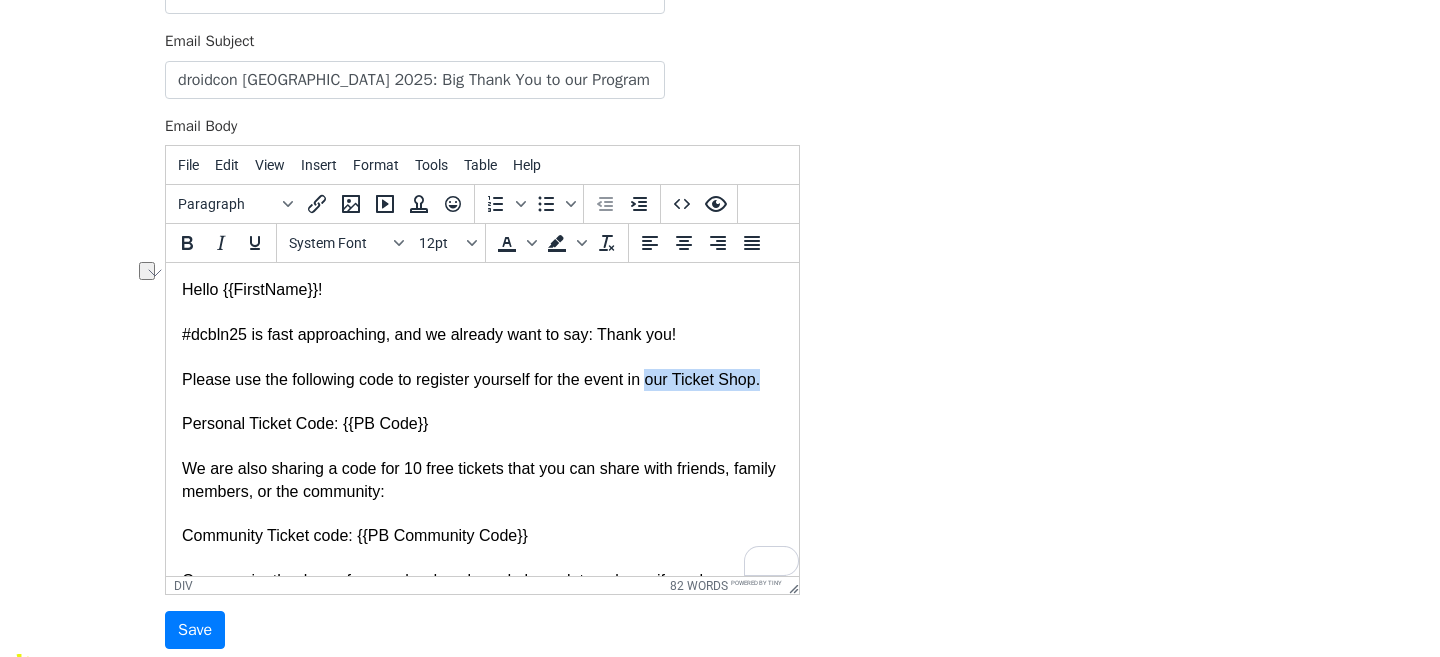 click on "Please use the following code to register yourself for the event in our Ticket Shop." at bounding box center [482, 380] 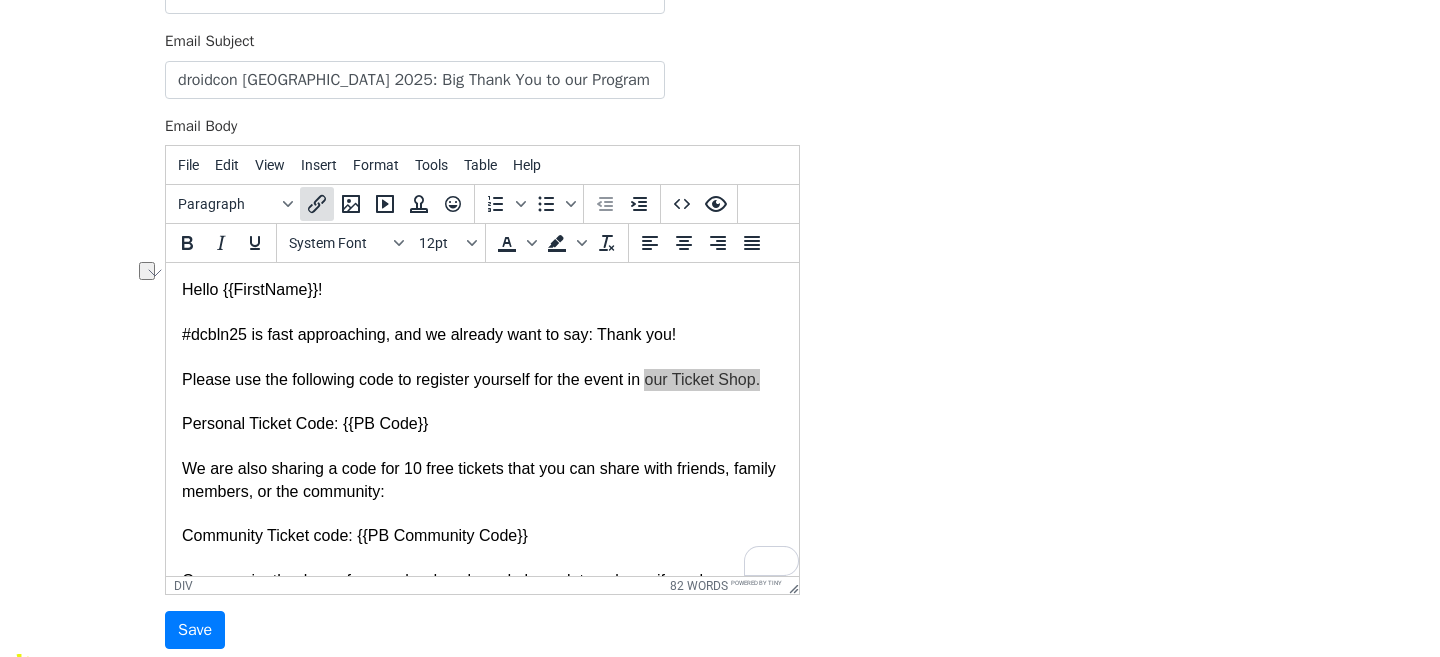 click 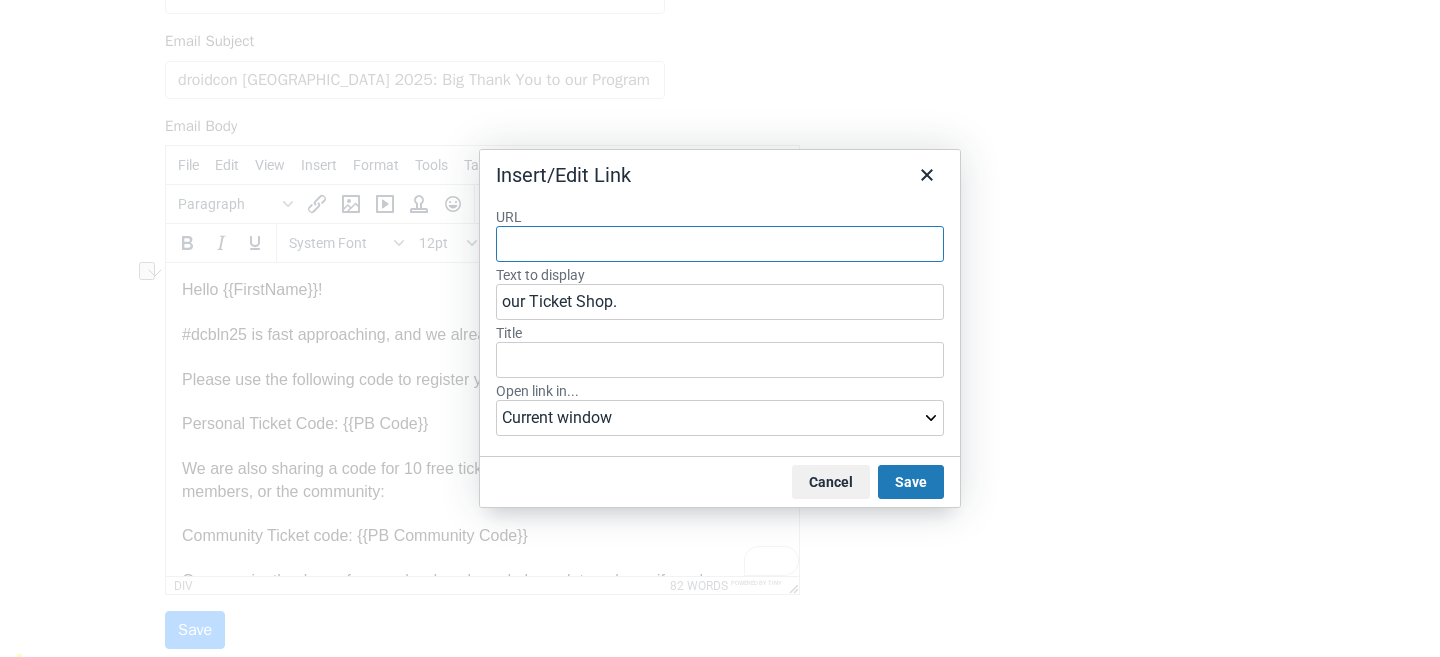 paste on "https://berlin.droidcon.com/tickets" 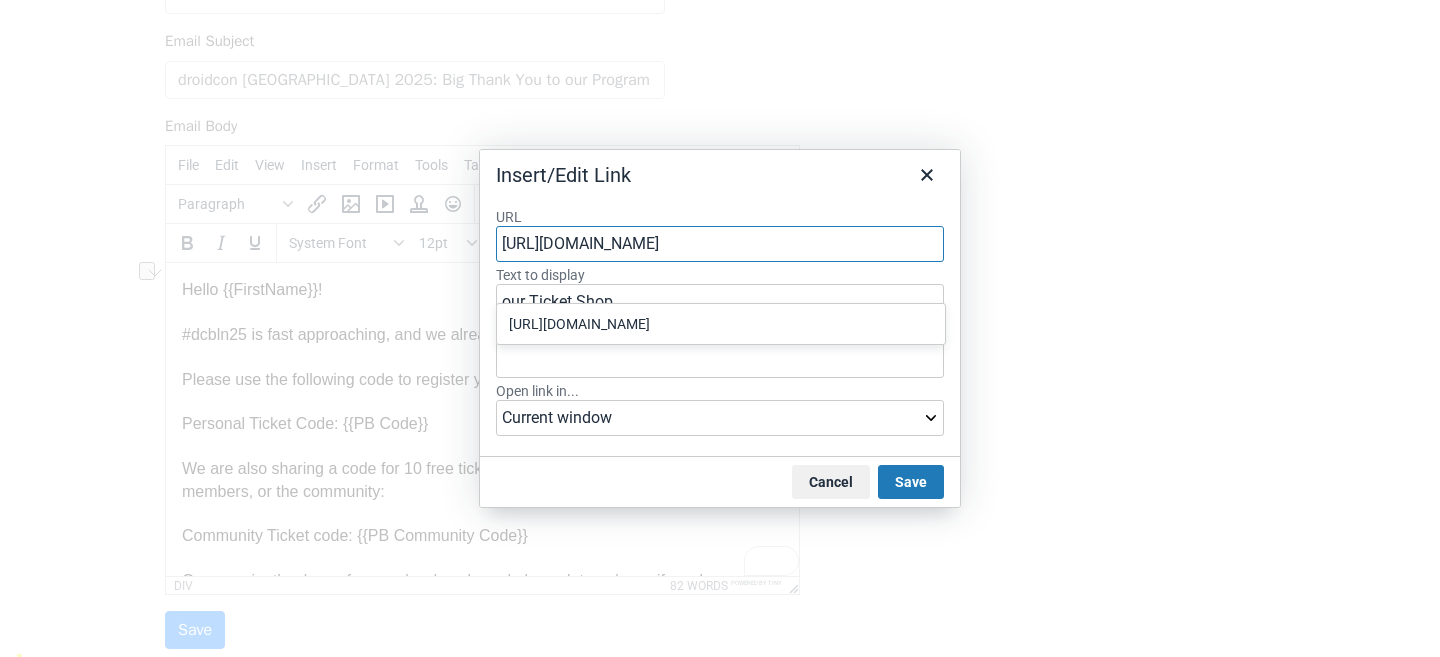 click on "https://berlin.droidcon.com/tickets" at bounding box center (723, 324) 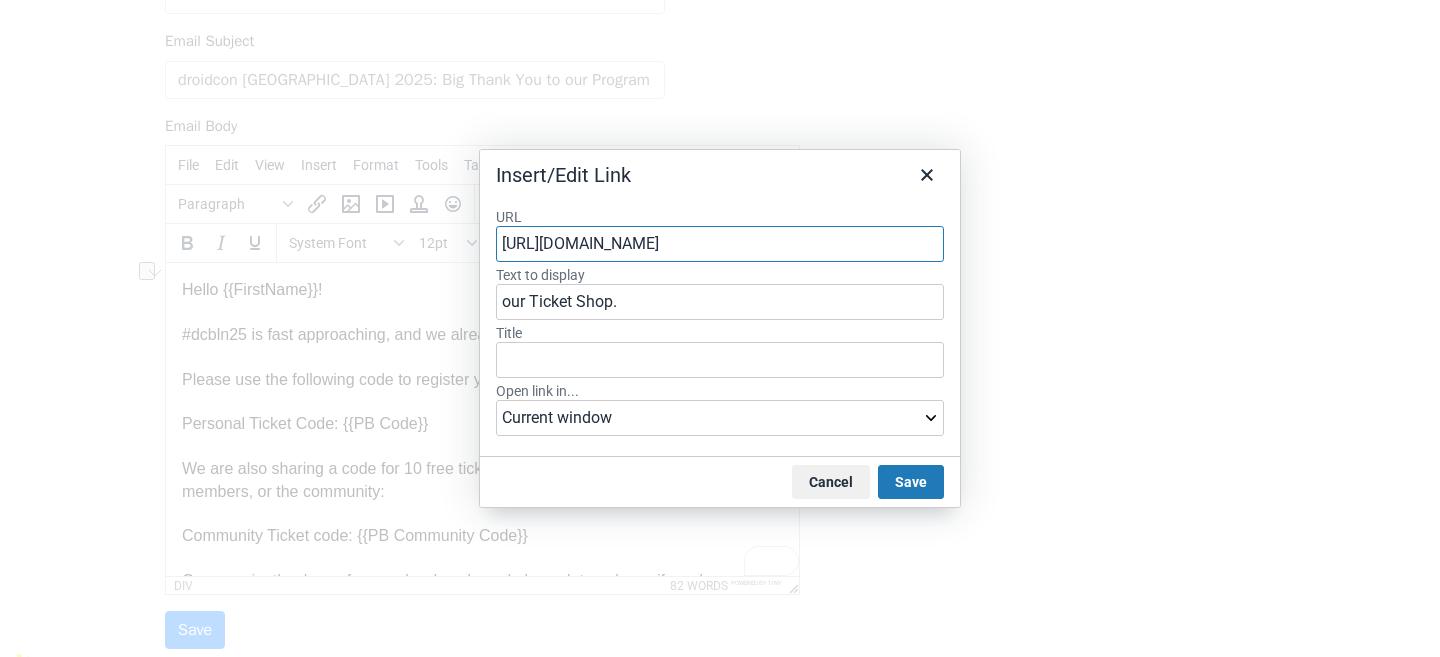 type on "https://berlin.droidcon.com/tickets" 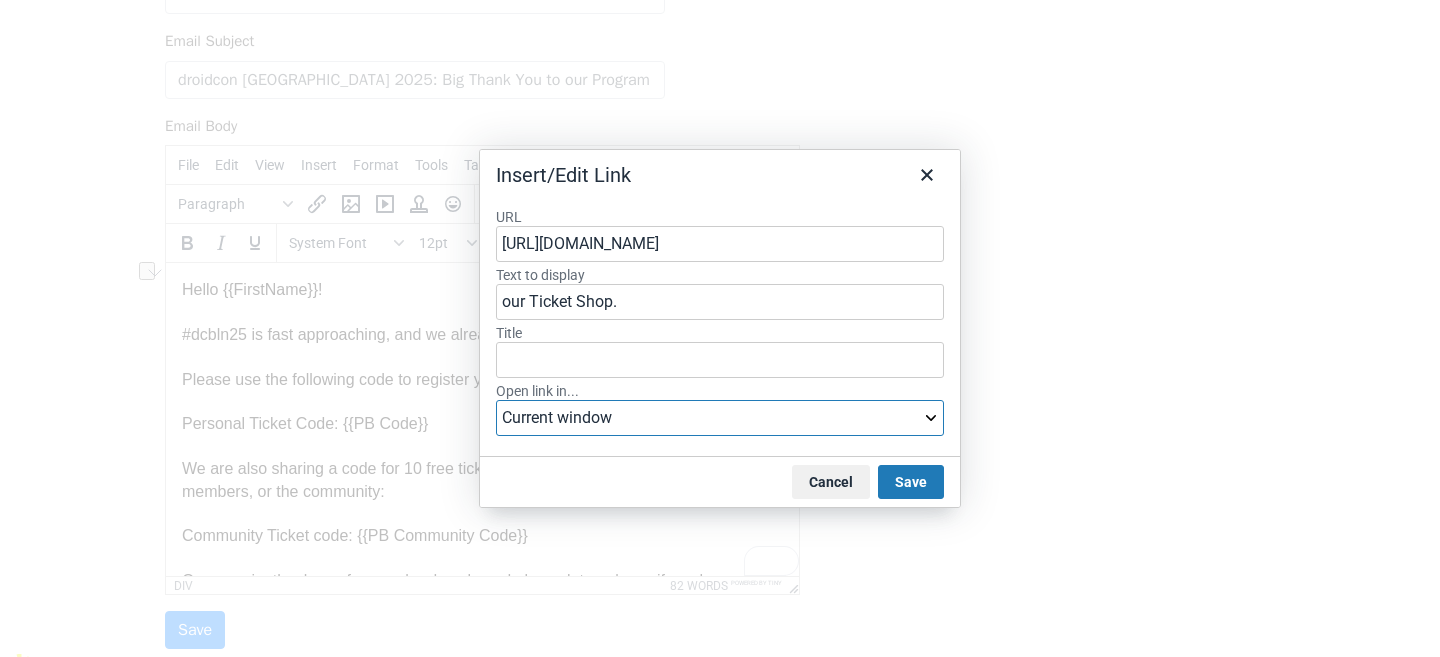 click on "Current window New window" at bounding box center [720, 418] 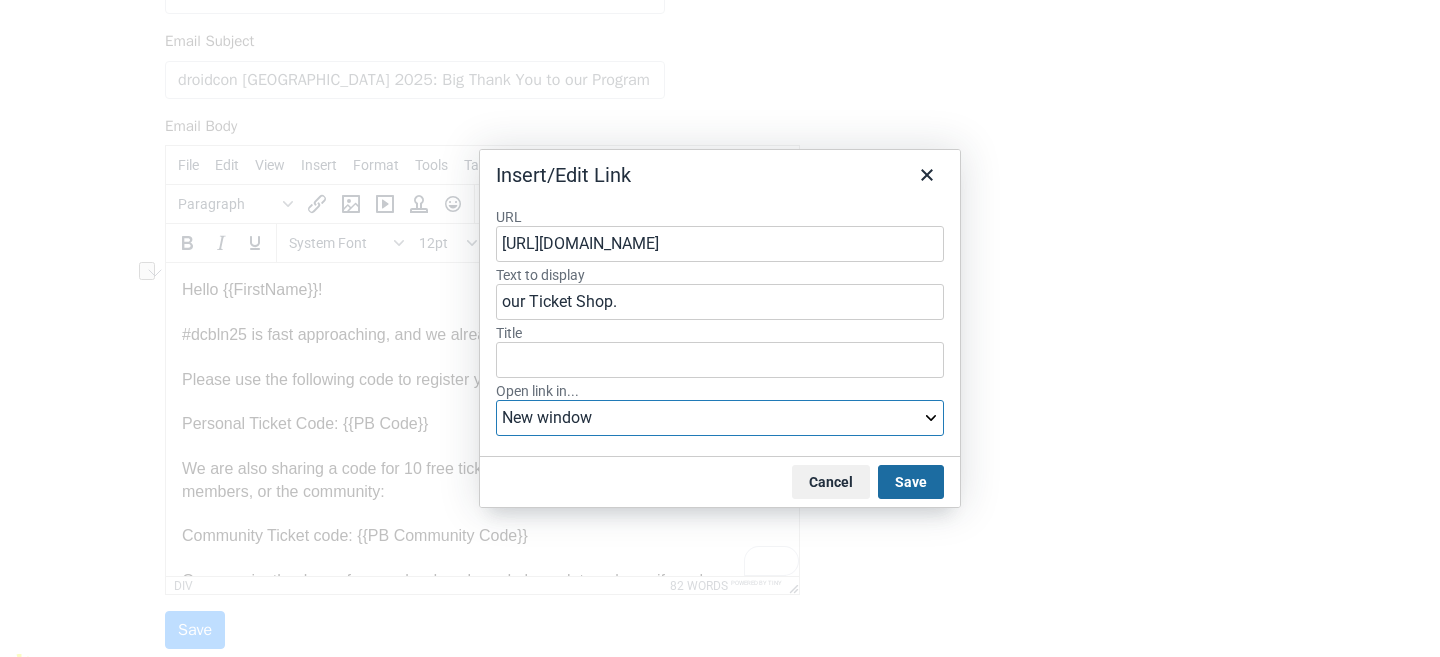 click on "Save" at bounding box center (911, 482) 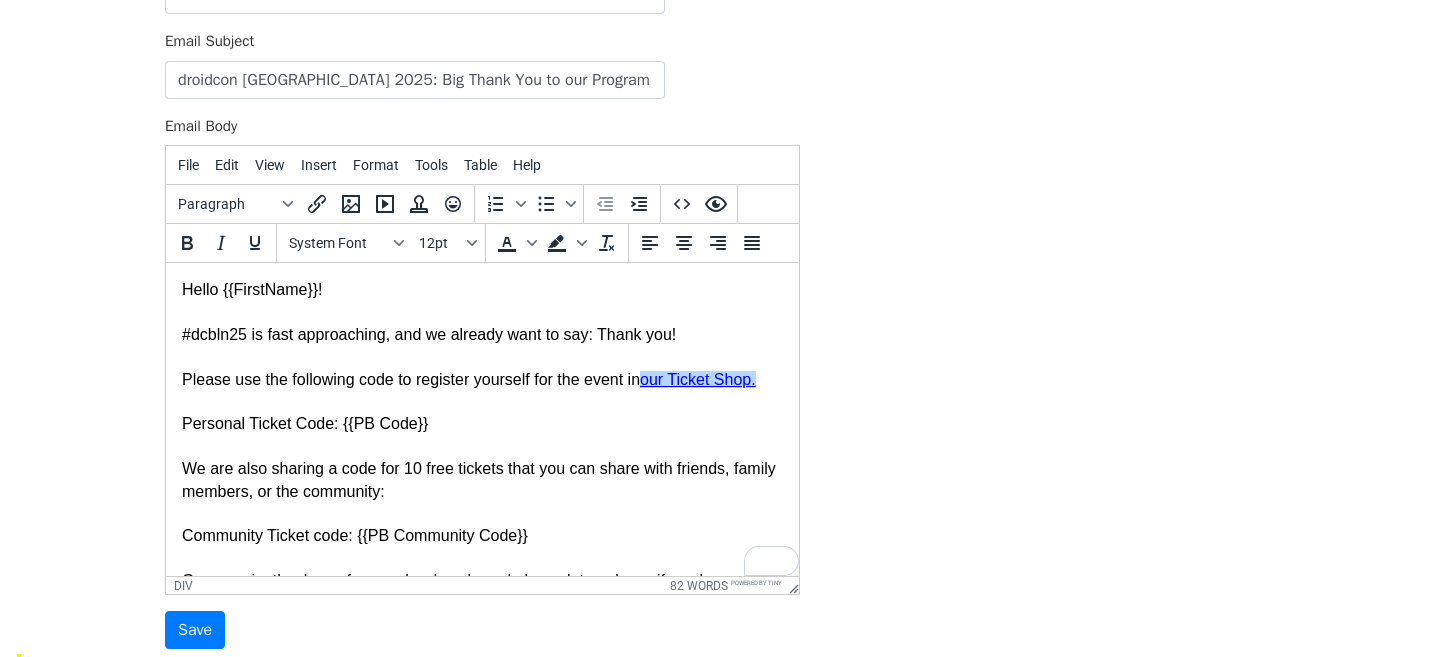 click at bounding box center (482, 447) 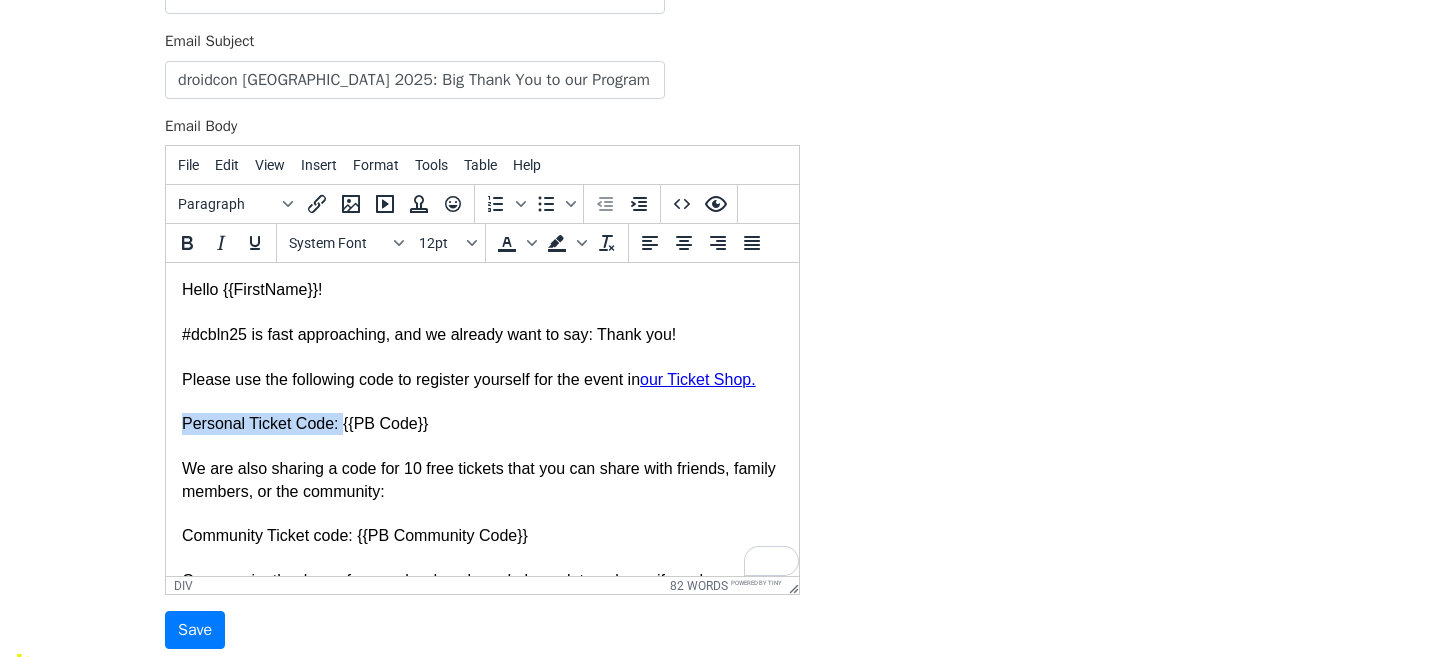 drag, startPoint x: 343, startPoint y: 422, endPoint x: 161, endPoint y: 421, distance: 182.00275 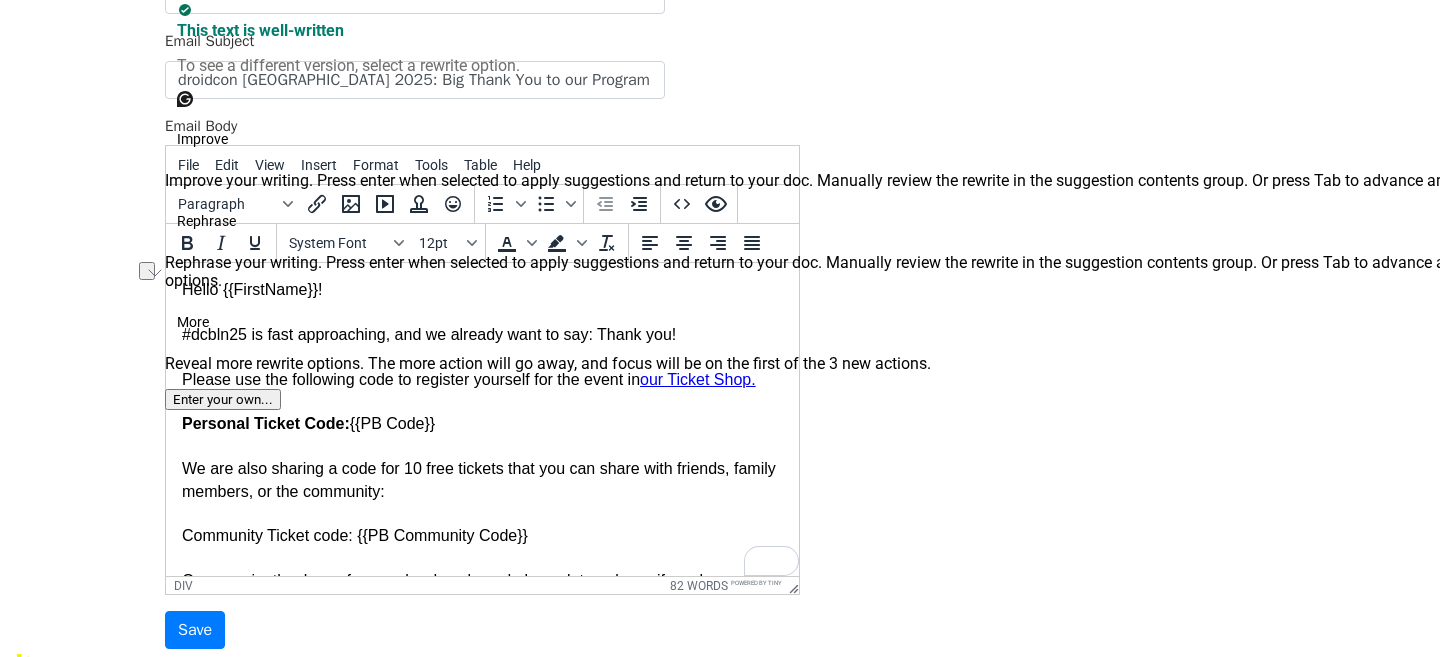 drag, startPoint x: 550, startPoint y: 469, endPoint x: 651, endPoint y: 668, distance: 223.16362 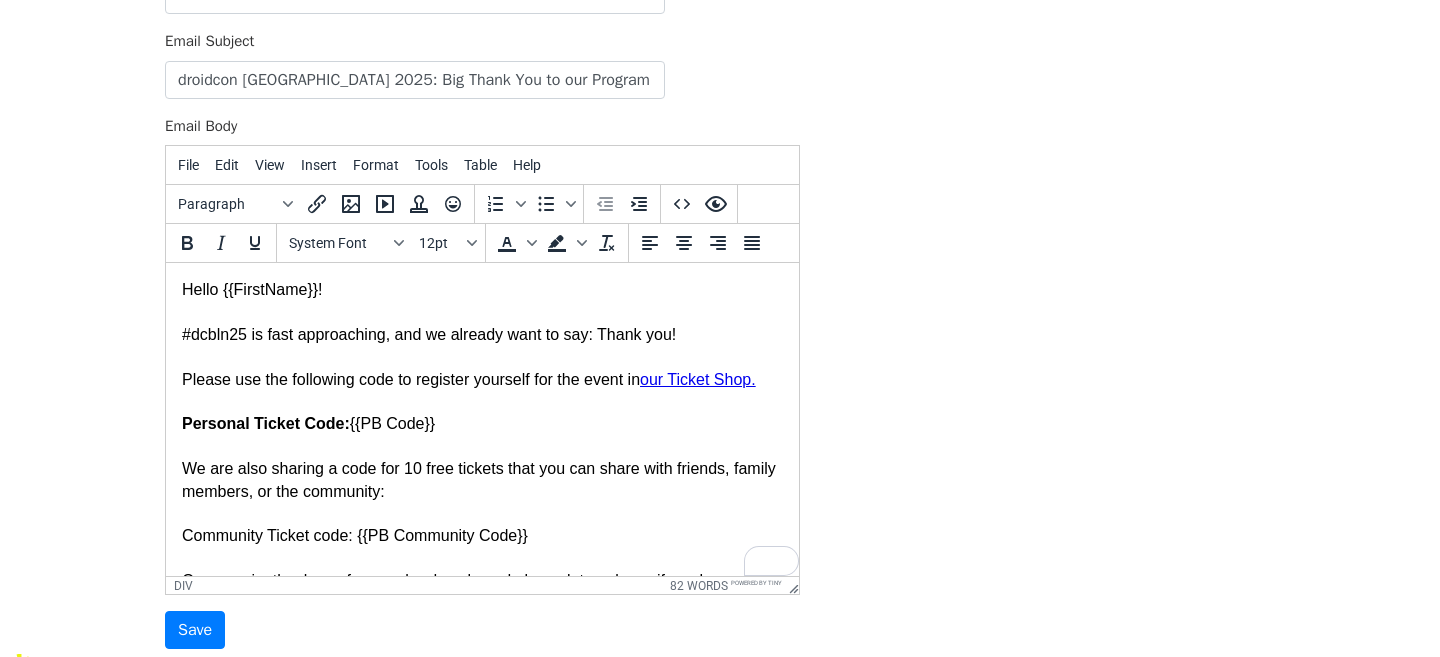 click on "Please use the following code to register yourself for the event in  our Ticket Shop." at bounding box center [482, 380] 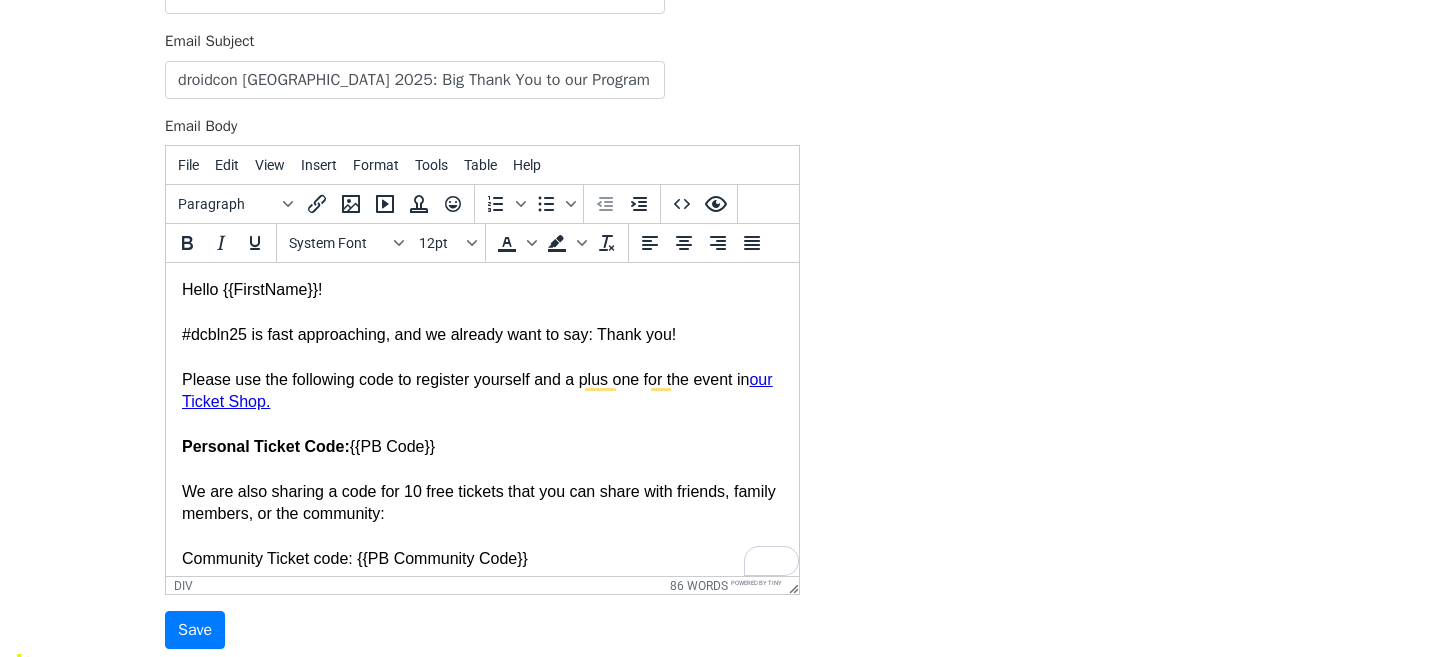 click on "Please use the following code to register yourself and a plus one for the event in  our Ticket Shop." at bounding box center [482, 391] 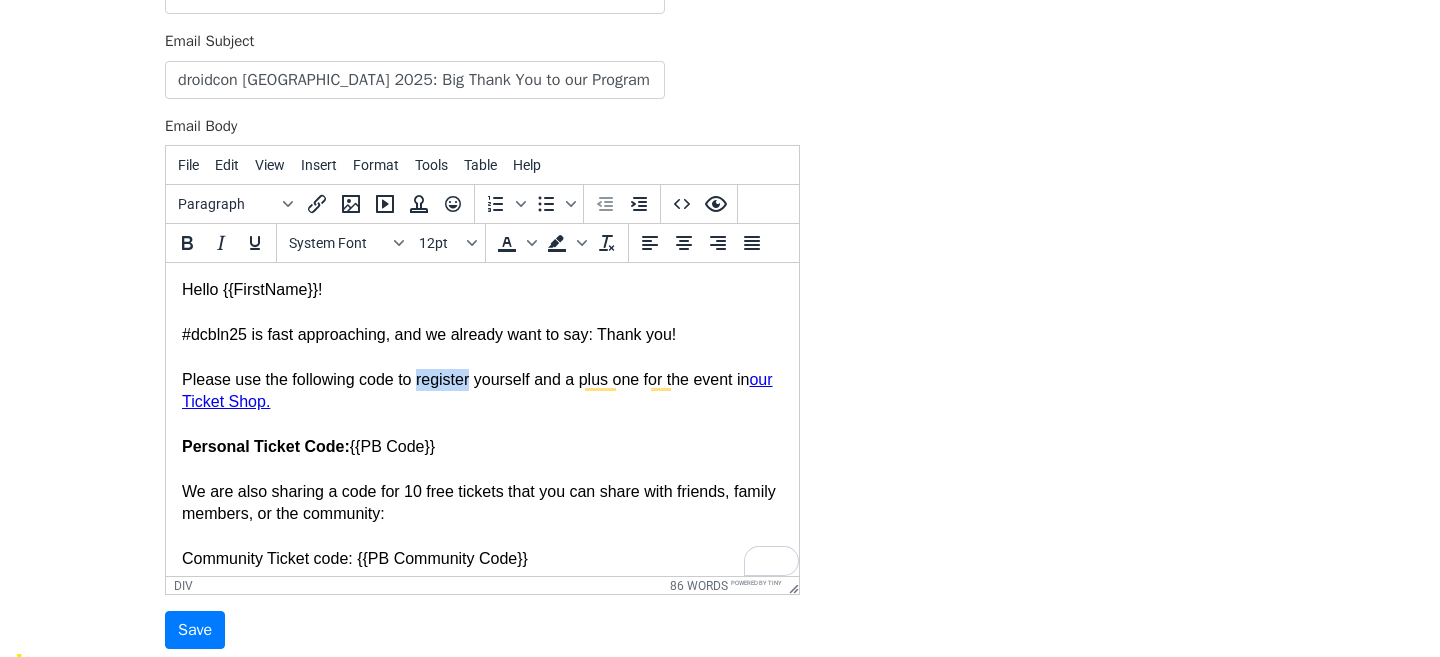 click on "Please use the following code to register yourself and a plus one for the event in  our Ticket Shop." at bounding box center [482, 391] 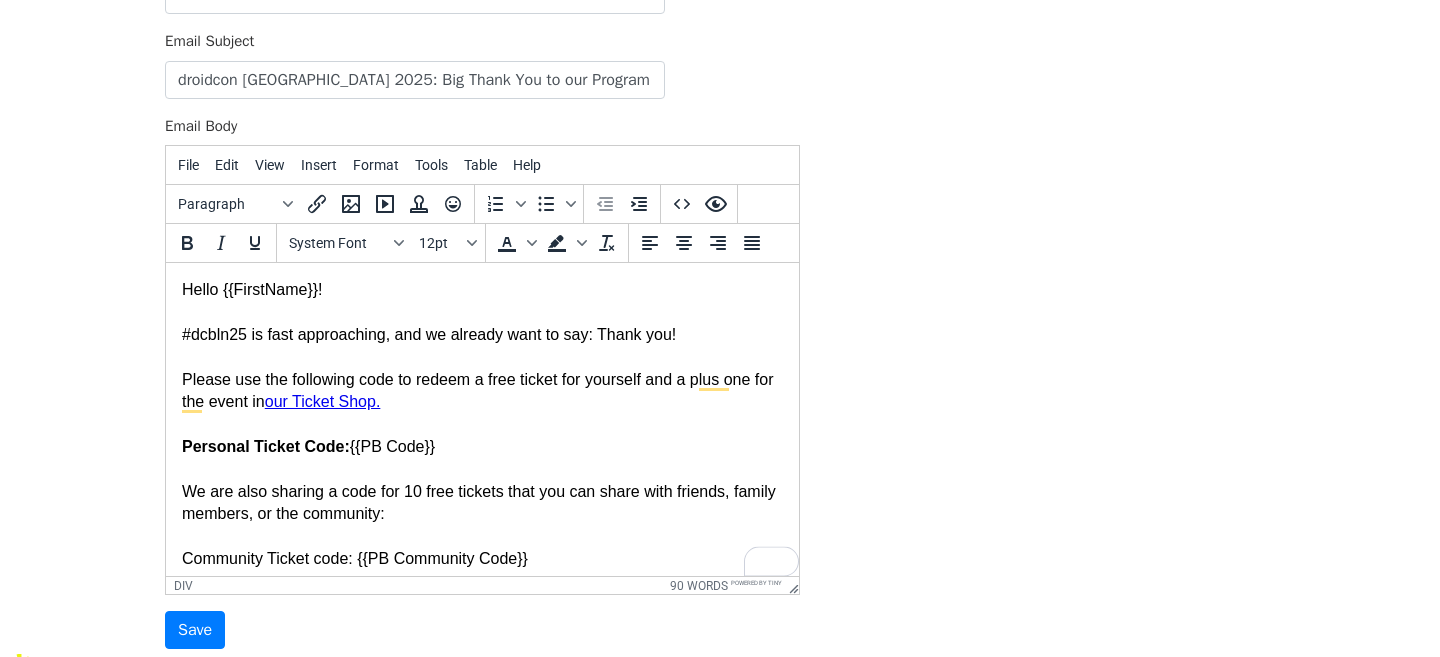 click on "Please use the following code to redeem a free ticket for yourself and a plus one for the event in  our Ticket Shop." at bounding box center (482, 391) 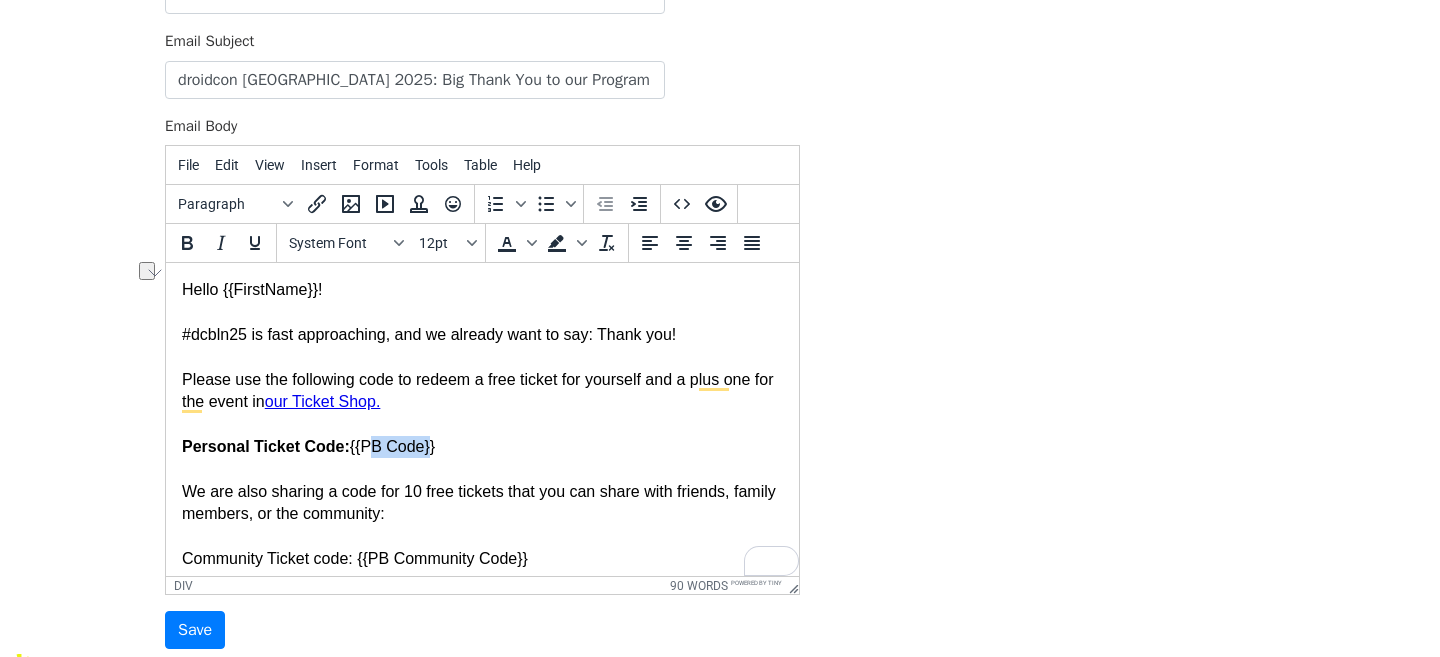 drag, startPoint x: 429, startPoint y: 444, endPoint x: 367, endPoint y: 446, distance: 62.03225 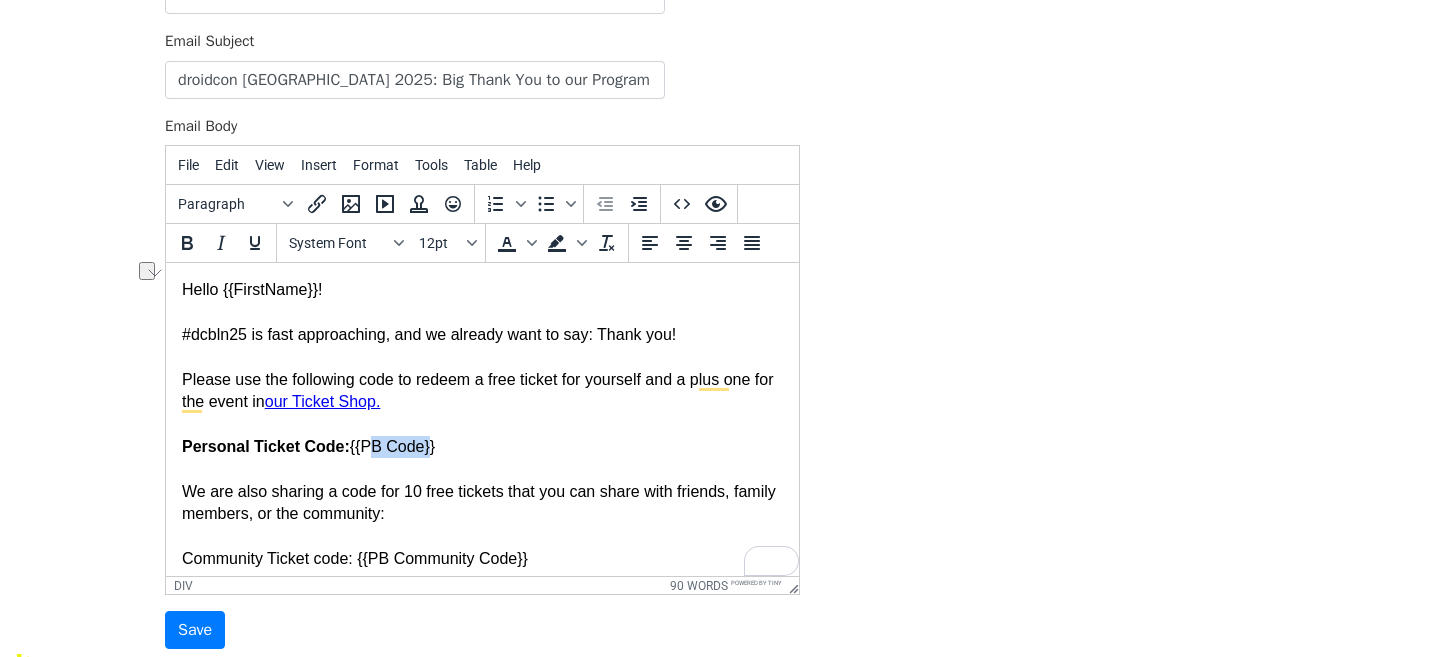 click on "Personal Ticket Code:  {{PB Code}}" at bounding box center [482, 447] 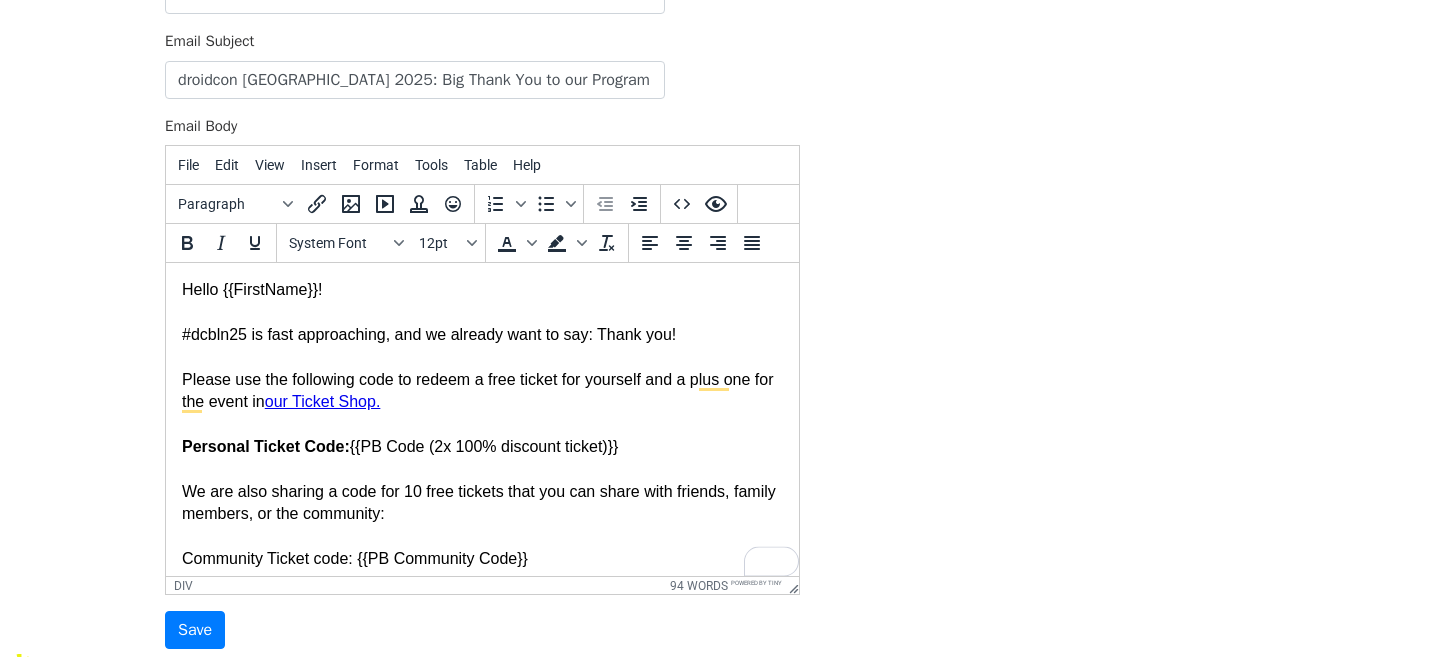 click at bounding box center (482, 469) 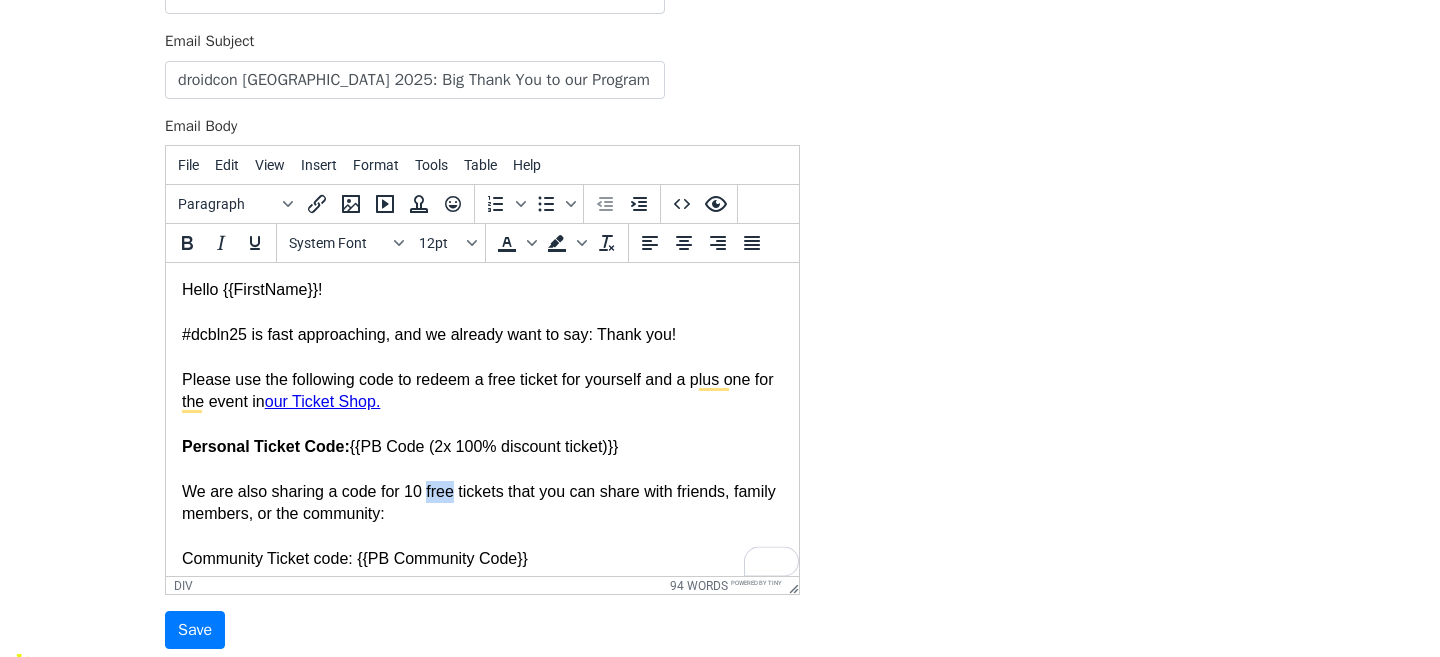 click on "We are also sharing a code for 10 free tickets that you can share with friends, family members, or the community:" at bounding box center (482, 503) 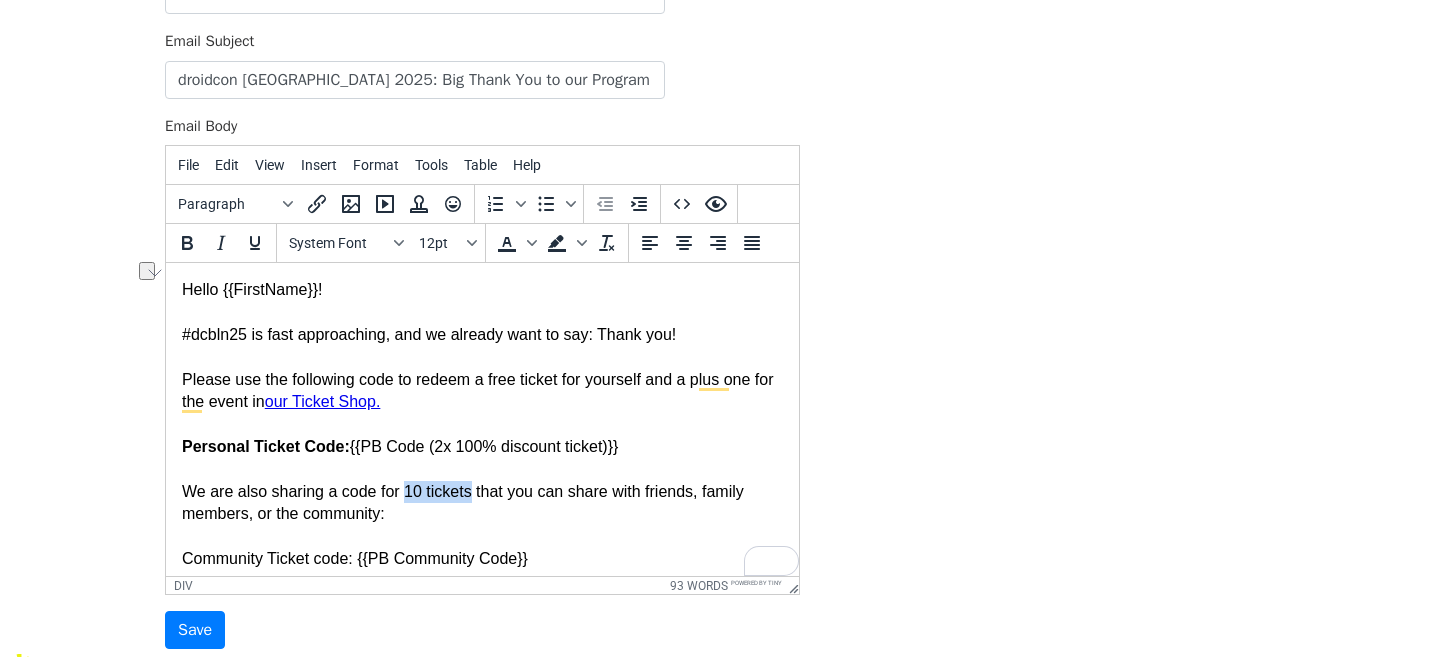 drag, startPoint x: 475, startPoint y: 495, endPoint x: 404, endPoint y: 492, distance: 71.063354 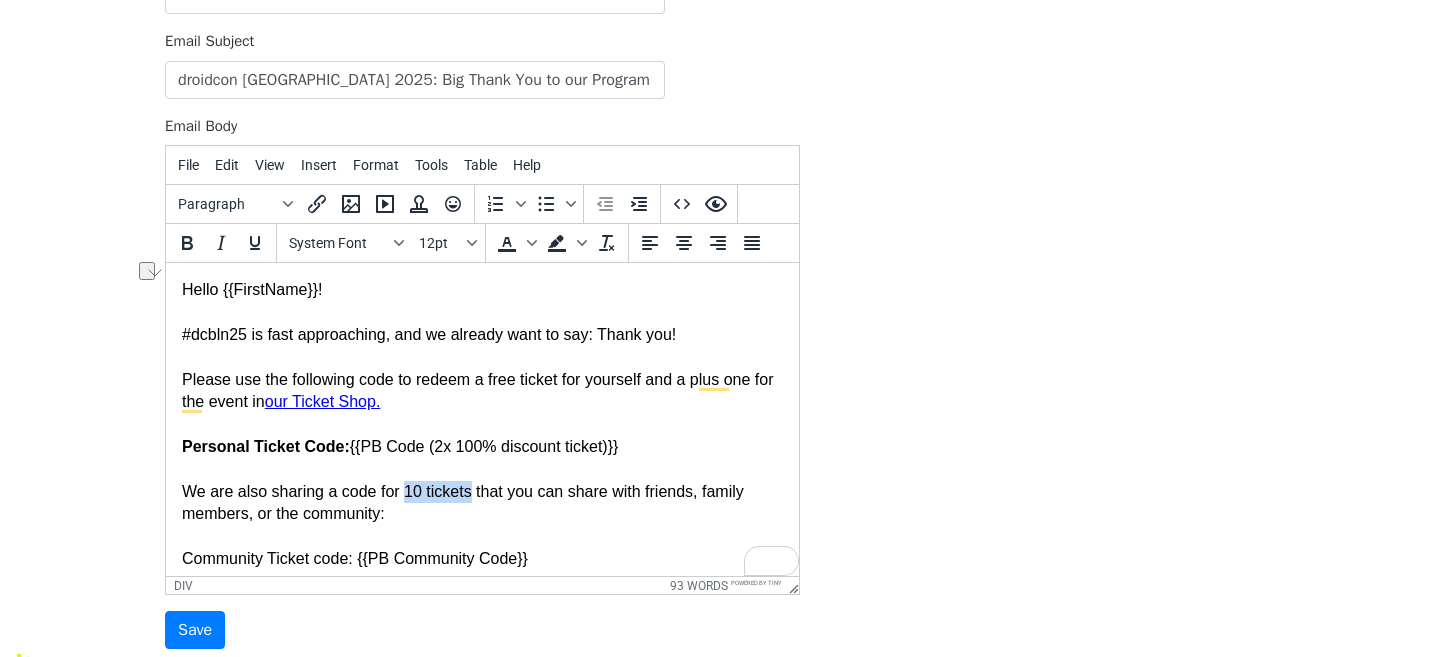 click on "We are also sharing a code for 10 tickets that you can share with friends, family members, or the community:" at bounding box center [482, 503] 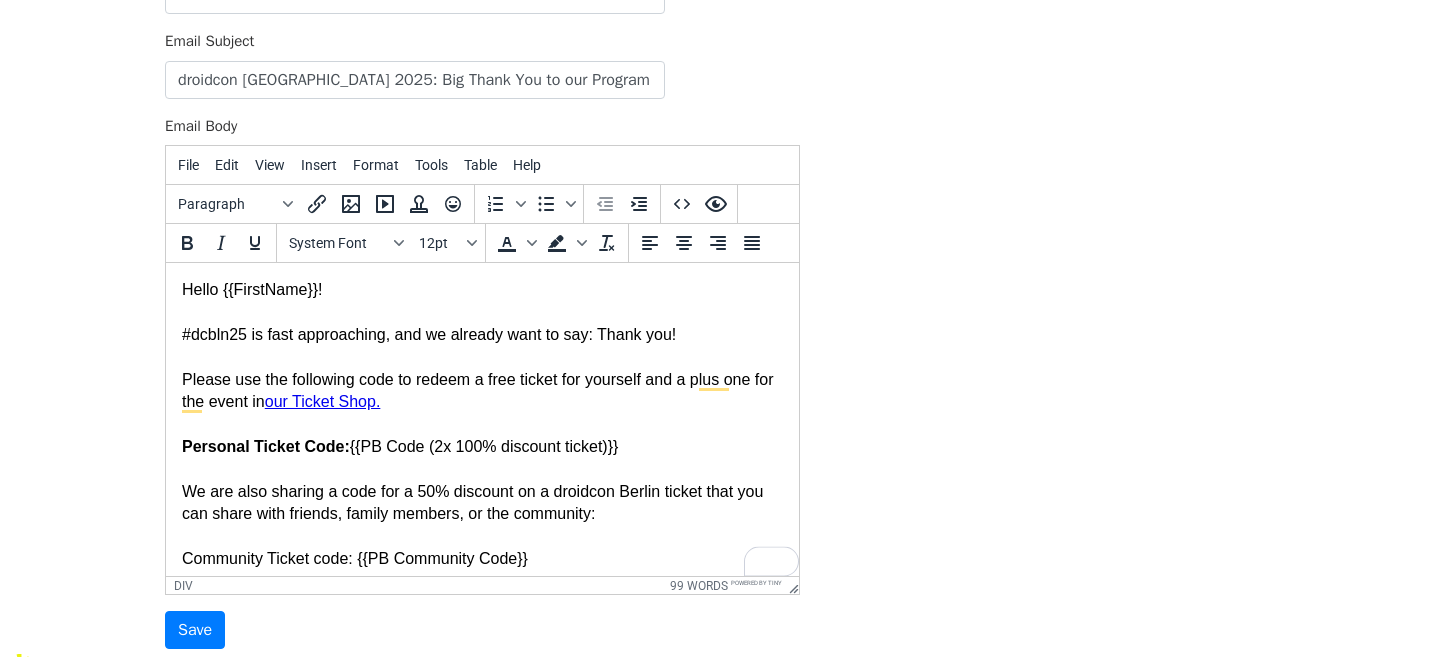 click on "We are also sharing a code for a 50% discount on a droidcon Berlin ticket that you can share with friends, family members, or the community:" at bounding box center [482, 503] 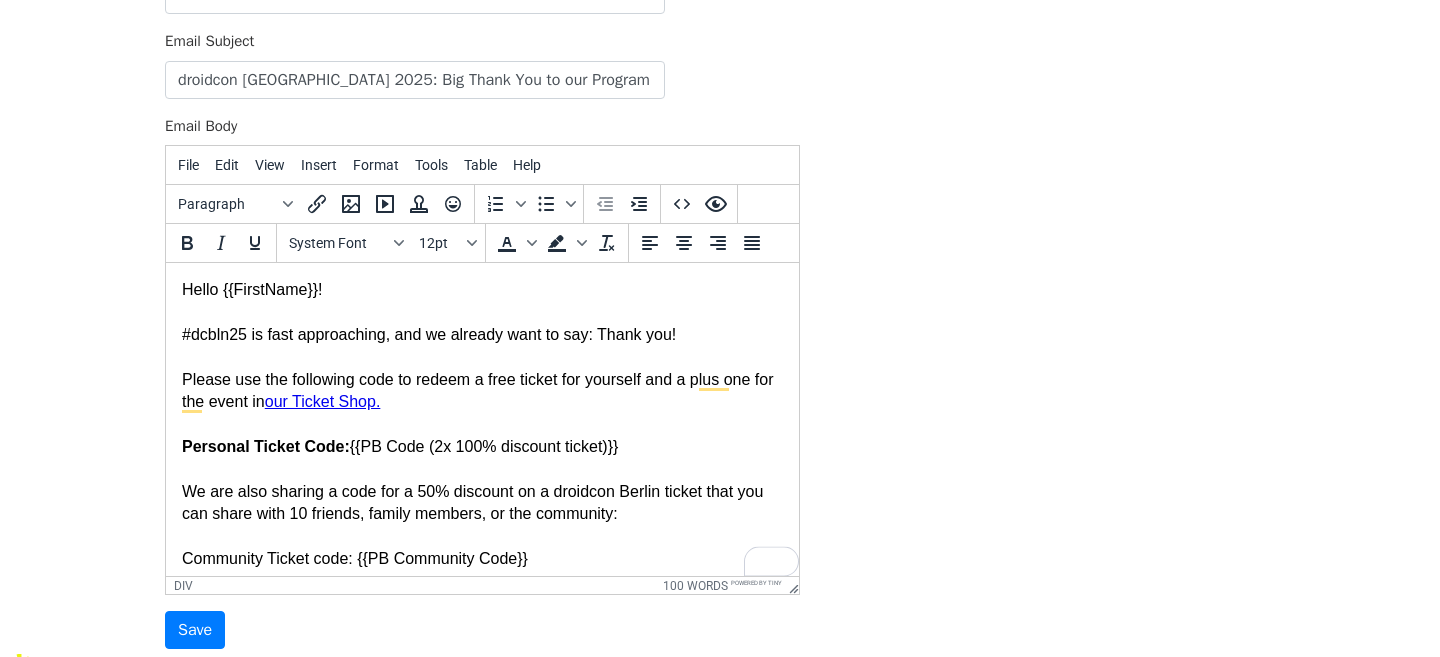 click on "We are also sharing a code for a 50% discount on a droidcon Berlin ticket that you can share with 10 friends, family members, or the community:" at bounding box center [482, 503] 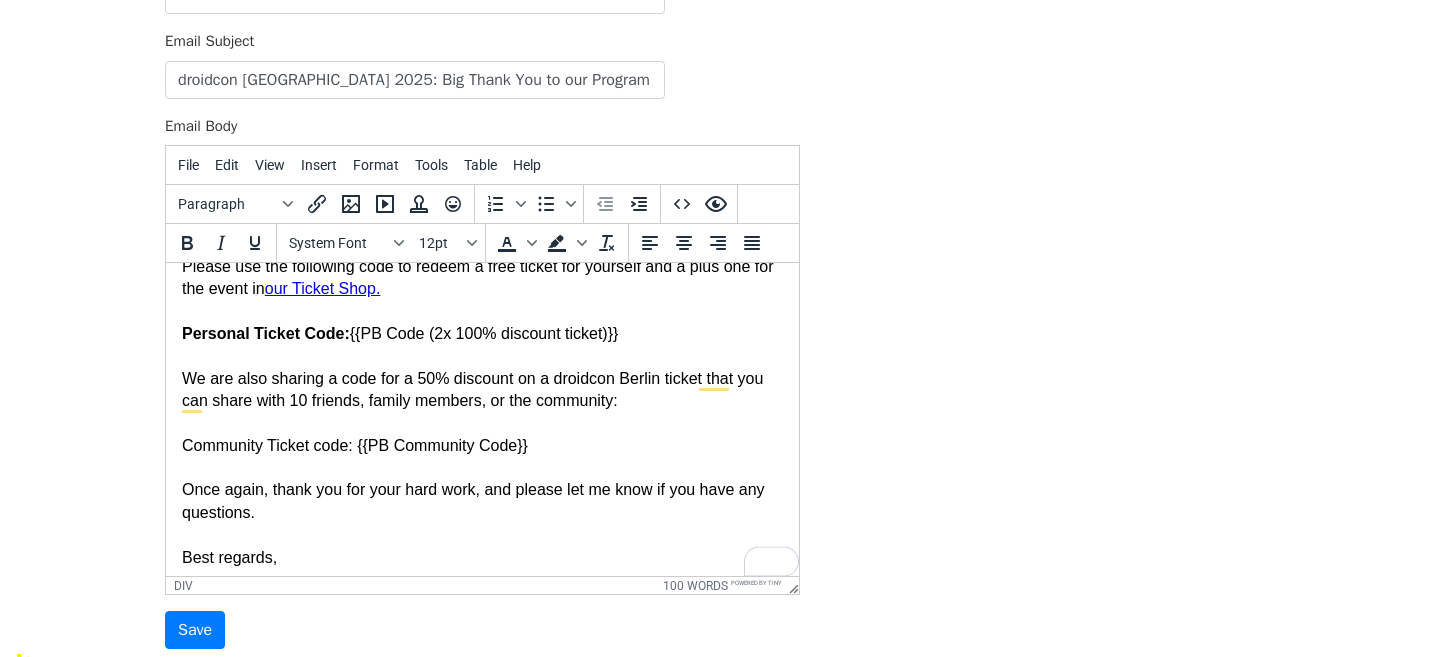 scroll, scrollTop: 115, scrollLeft: 0, axis: vertical 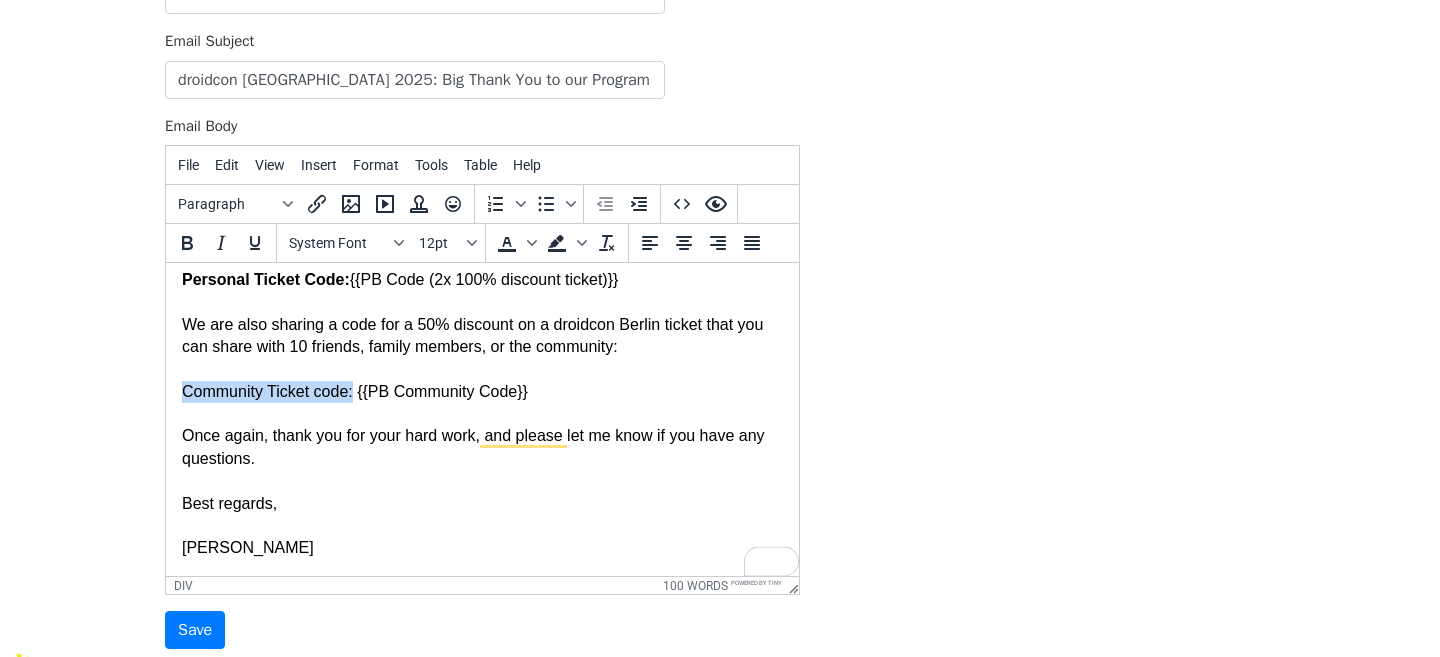 drag, startPoint x: 355, startPoint y: 392, endPoint x: 179, endPoint y: 392, distance: 176 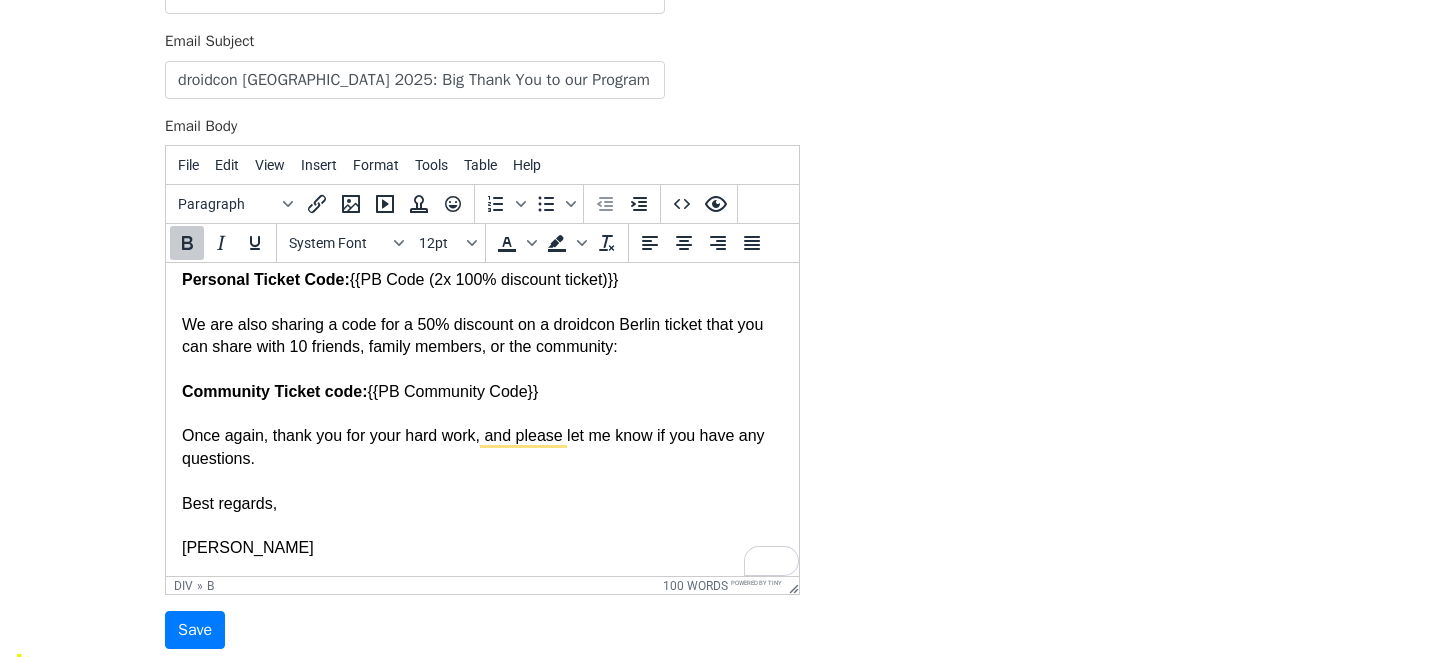 click at bounding box center [482, 369] 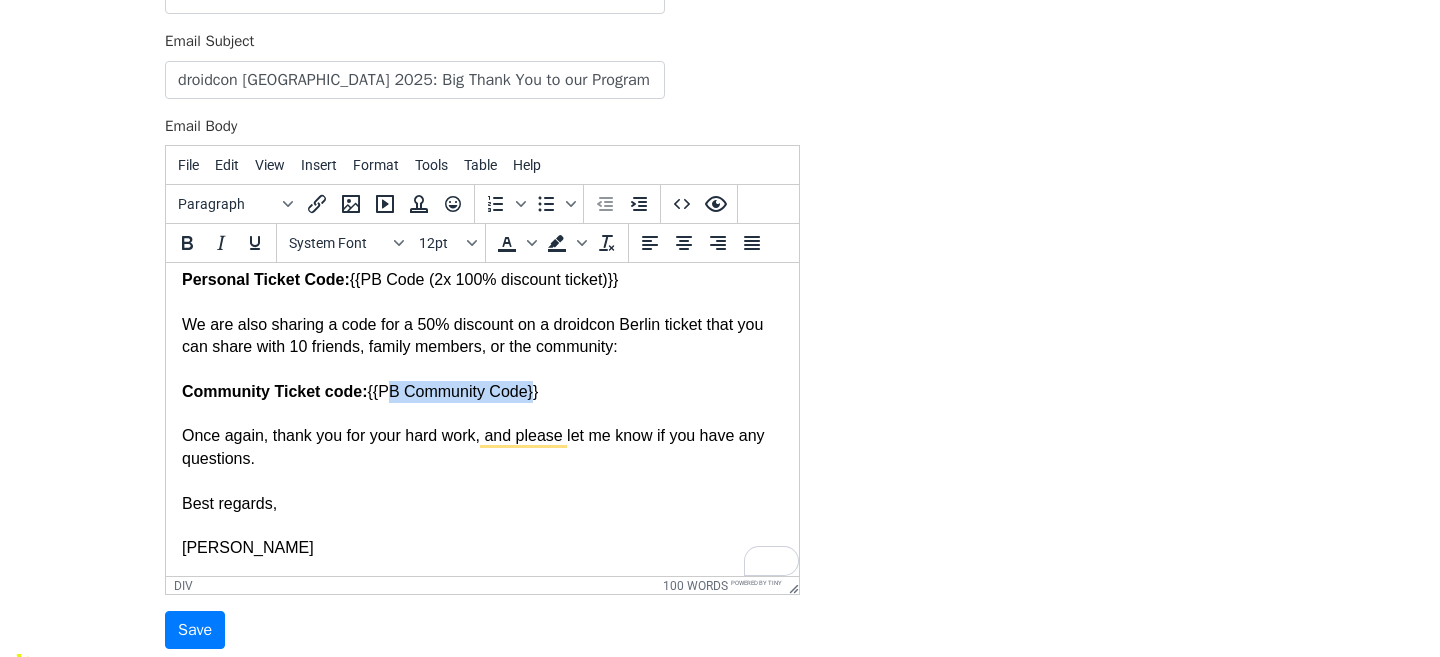 drag, startPoint x: 535, startPoint y: 394, endPoint x: 388, endPoint y: 392, distance: 147.01361 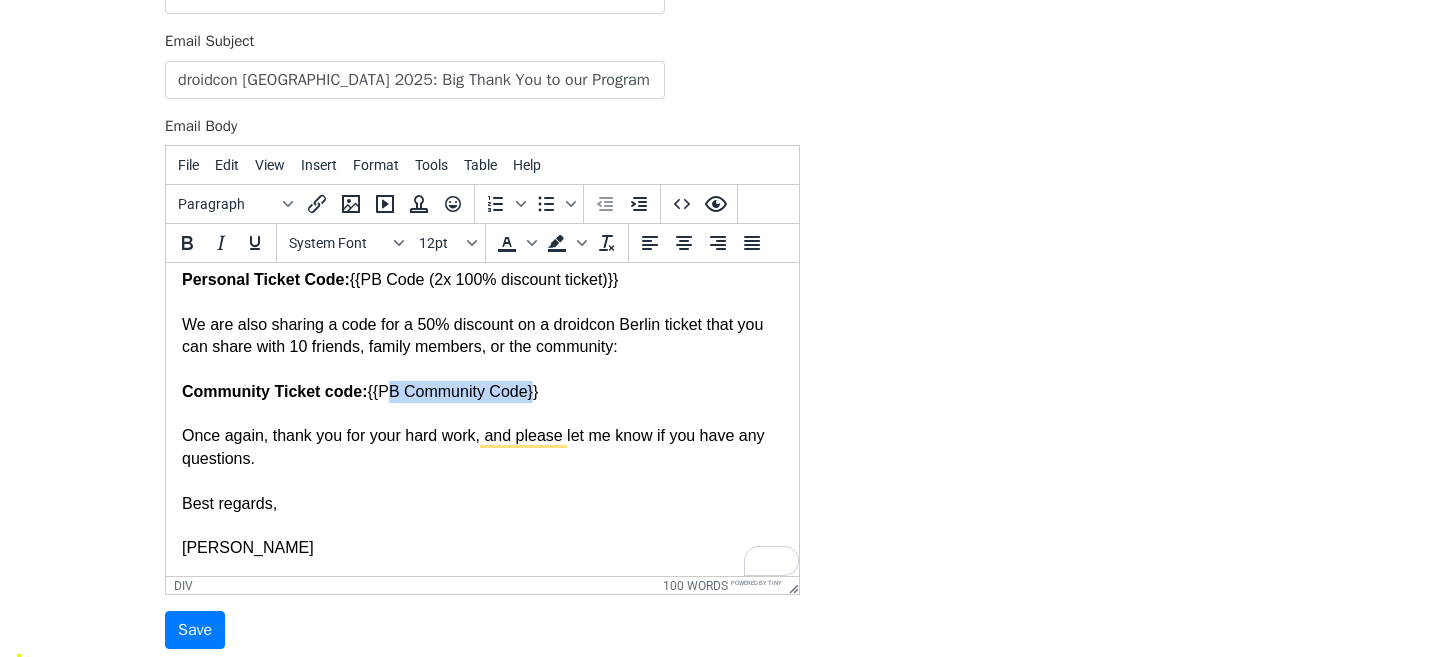 click on "Community Ticket code:  {{PB Community Code}}" at bounding box center [482, 392] 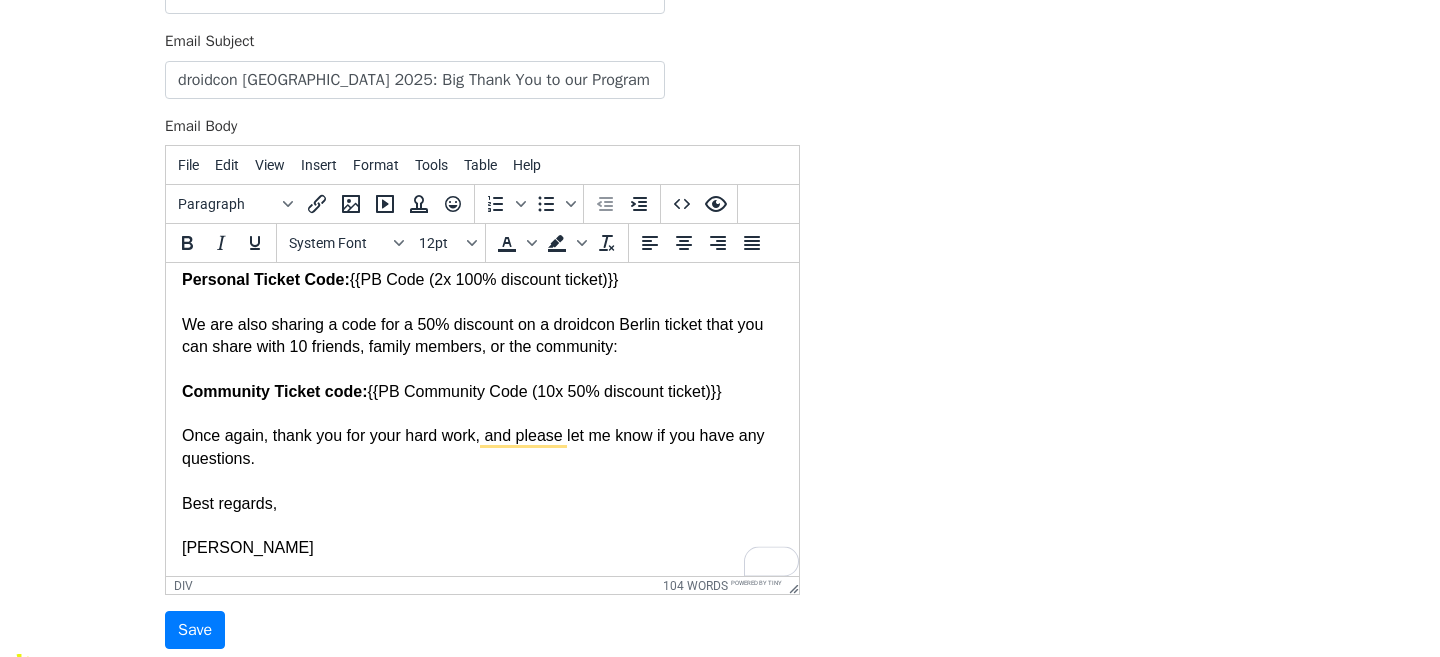 click on "Once again, thank you for your hard work, and please let me know if you have any questions." at bounding box center [482, 447] 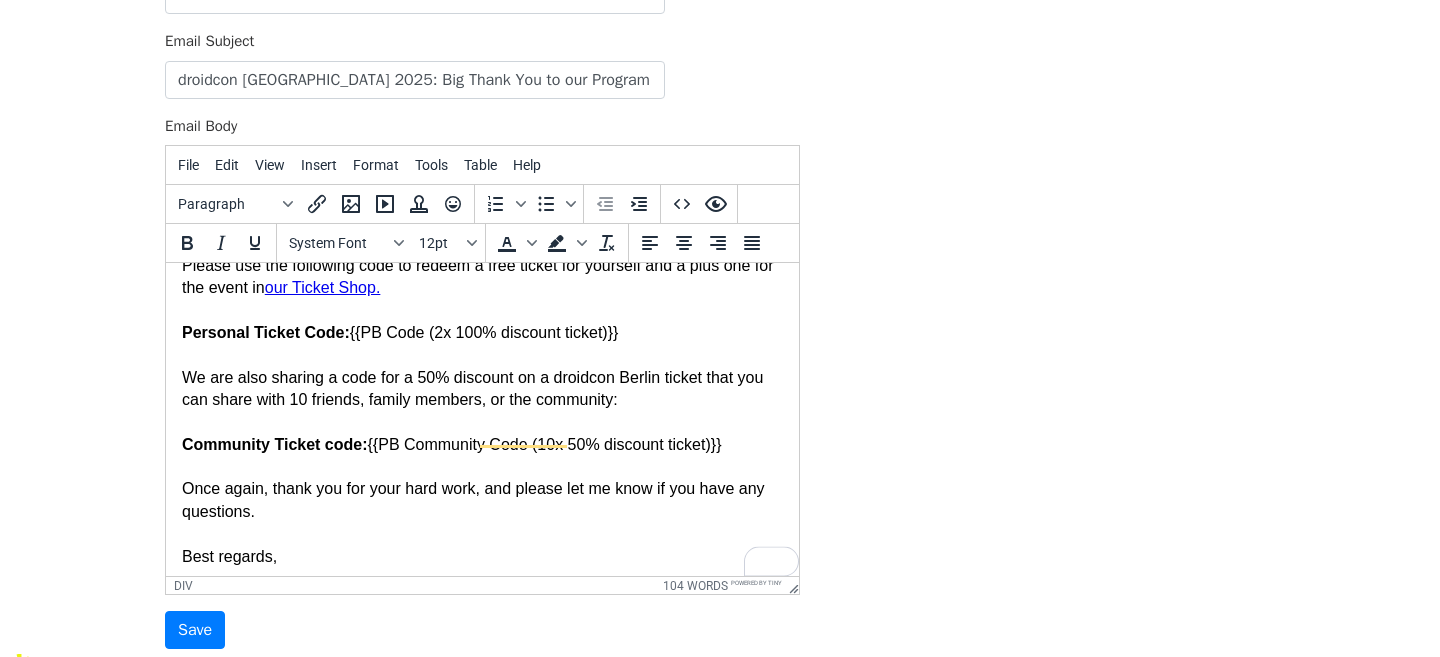 scroll, scrollTop: 73, scrollLeft: 0, axis: vertical 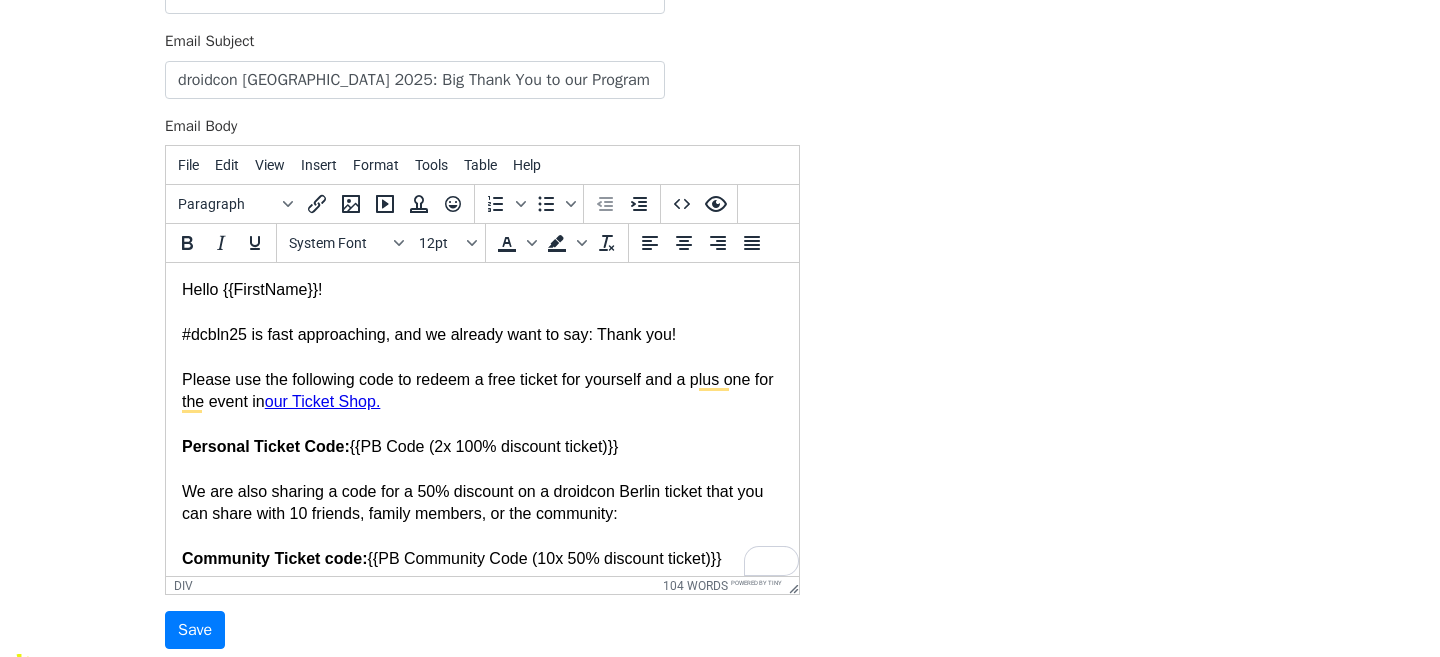 click on "We are also sharing a code for a 50% discount on a droidcon Berlin ticket that you can share with 10 friends, family members, or the community:" at bounding box center (482, 503) 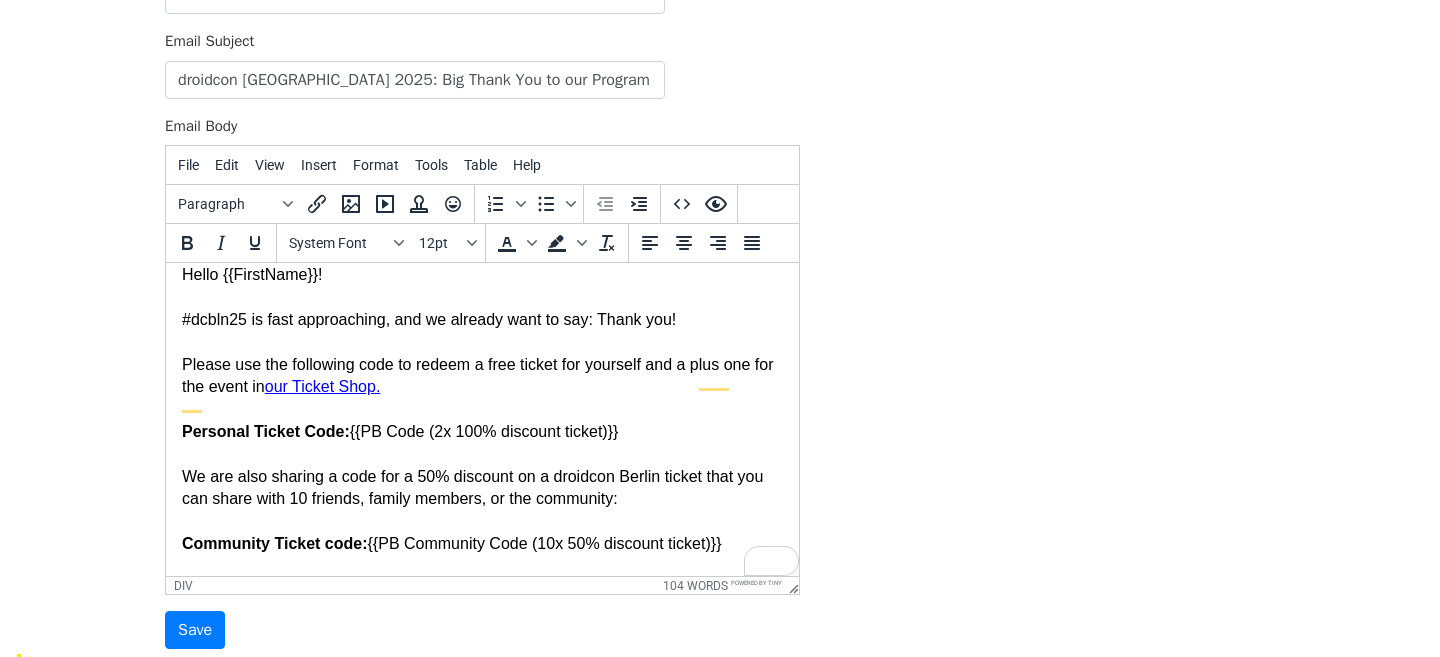 scroll, scrollTop: 16, scrollLeft: 0, axis: vertical 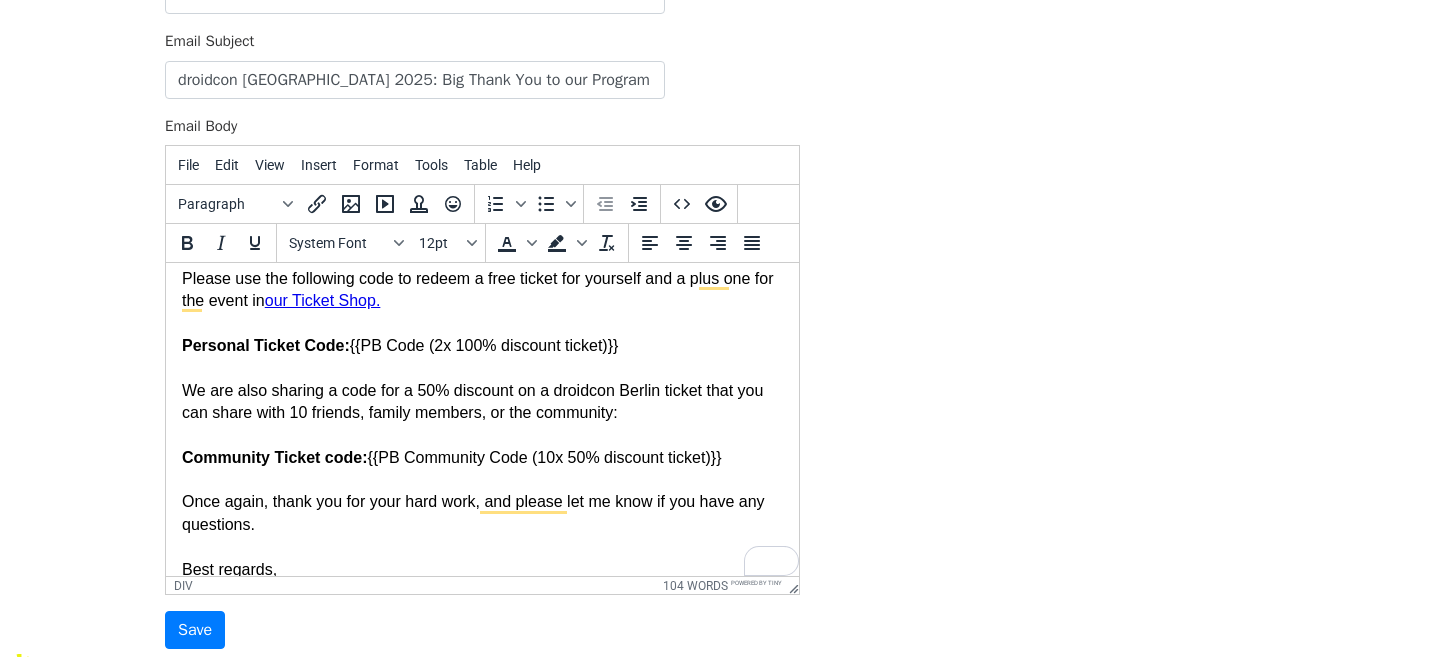 click on "We are also sharing a code for a 50% discount on a droidcon Berlin ticket that you can share with 10 friends, family members, or the community:" at bounding box center [482, 402] 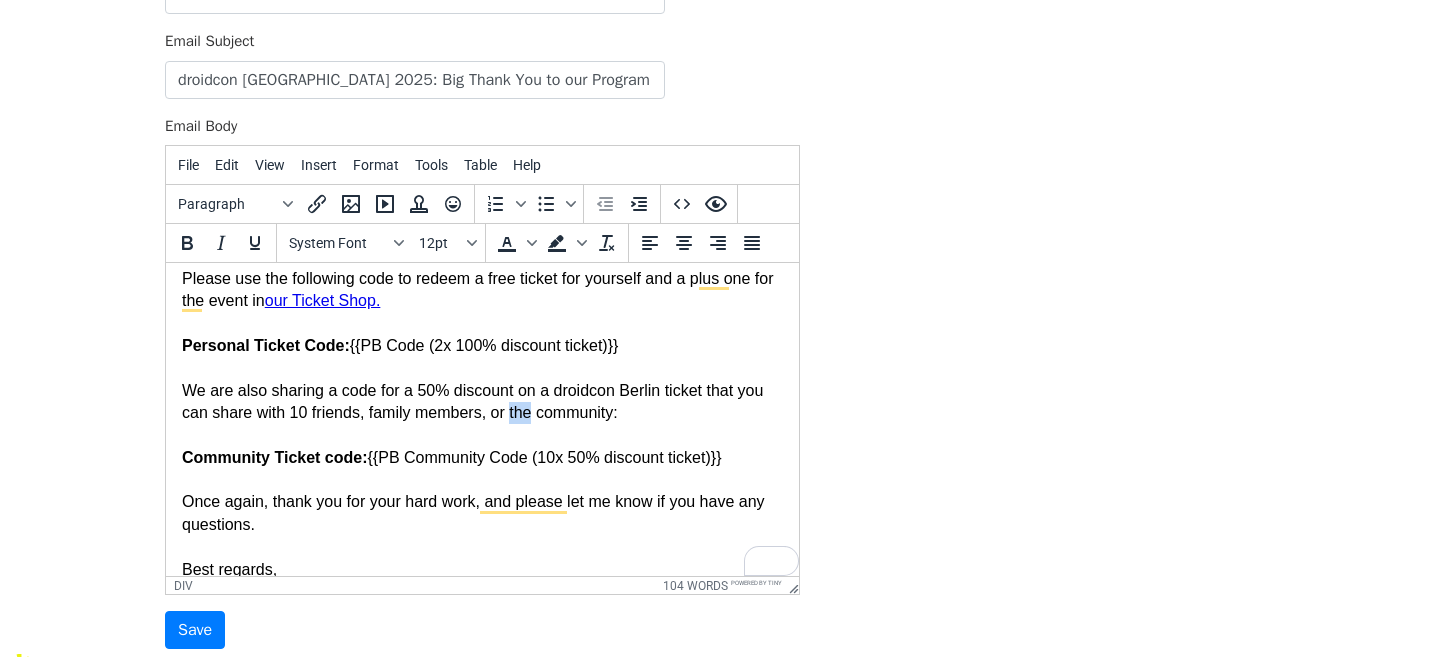click on "We are also sharing a code for a 50% discount on a droidcon Berlin ticket that you can share with 10 friends, family members, or the community:" at bounding box center (482, 402) 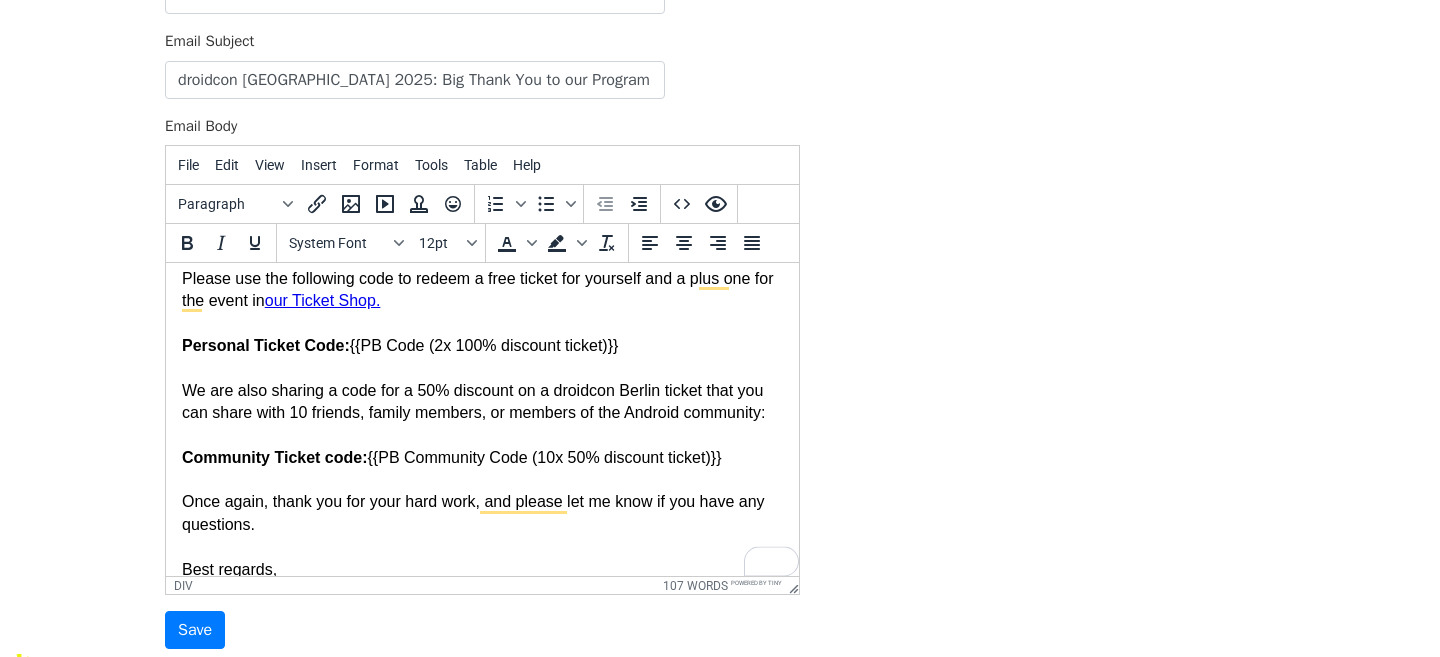 click at bounding box center (482, 480) 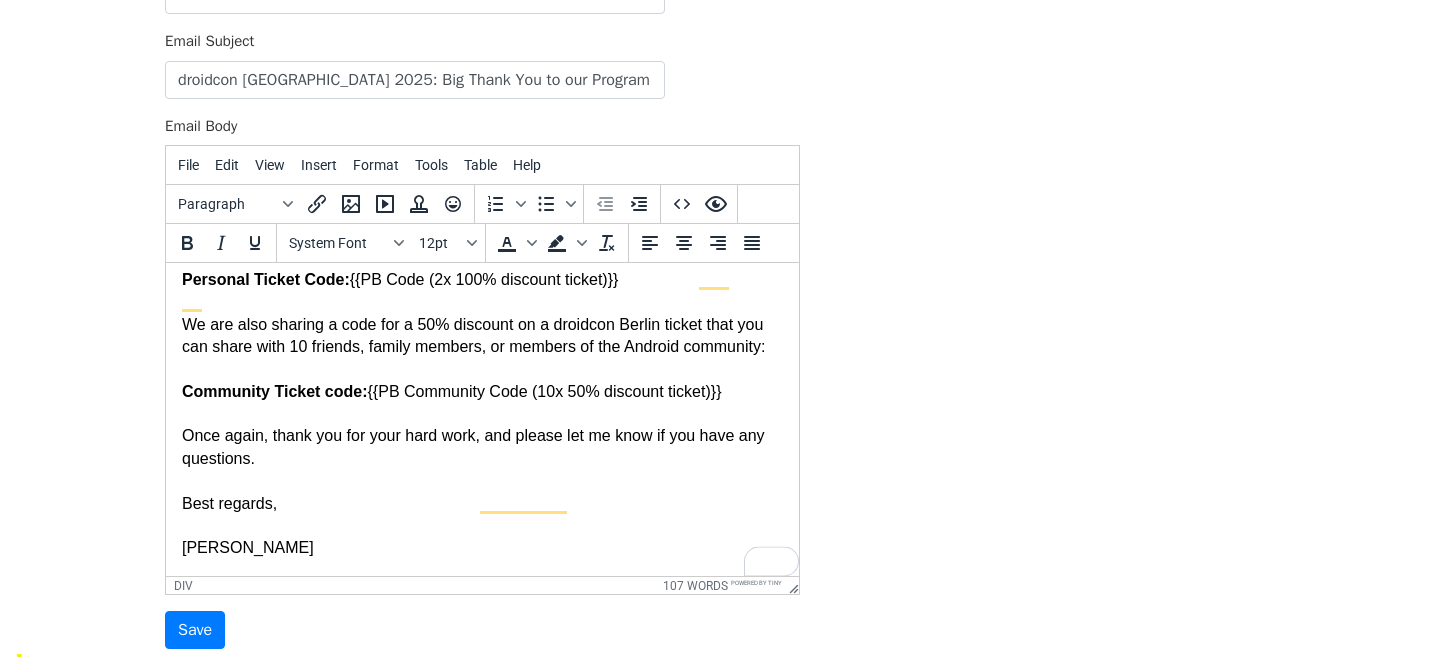 scroll, scrollTop: 167, scrollLeft: 0, axis: vertical 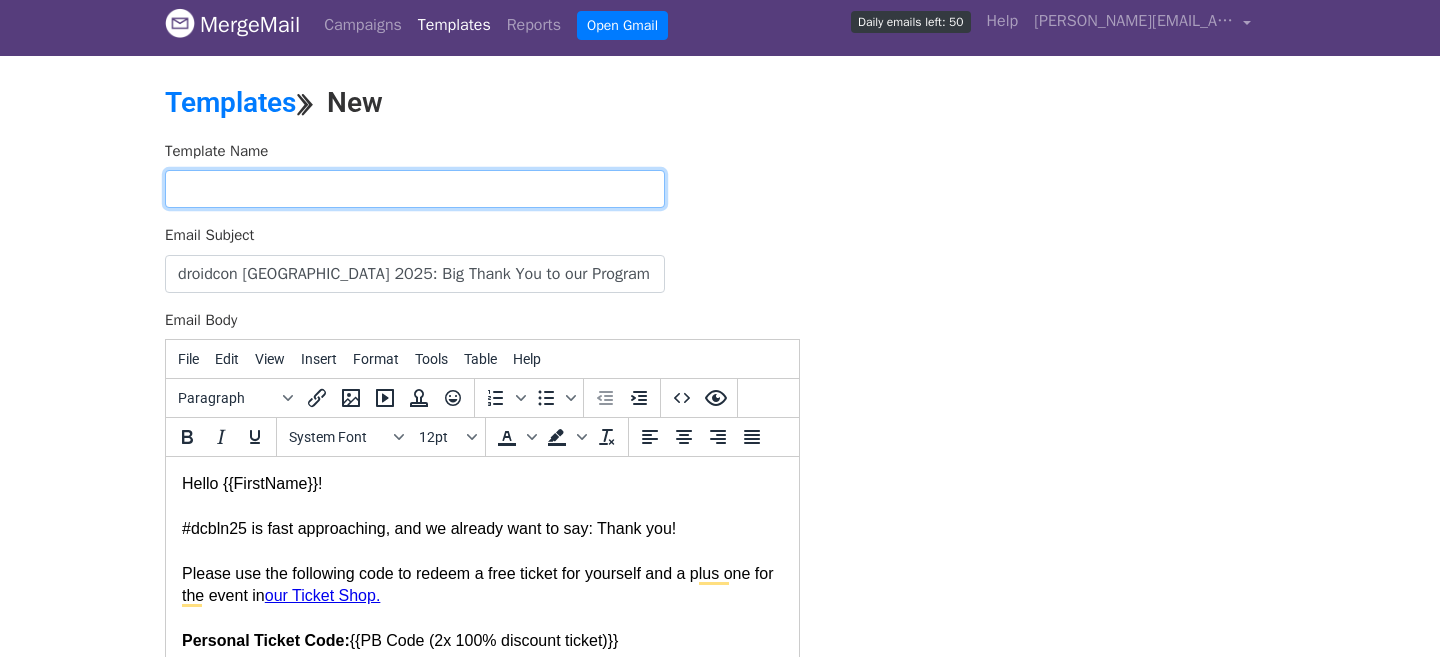 click at bounding box center [415, 189] 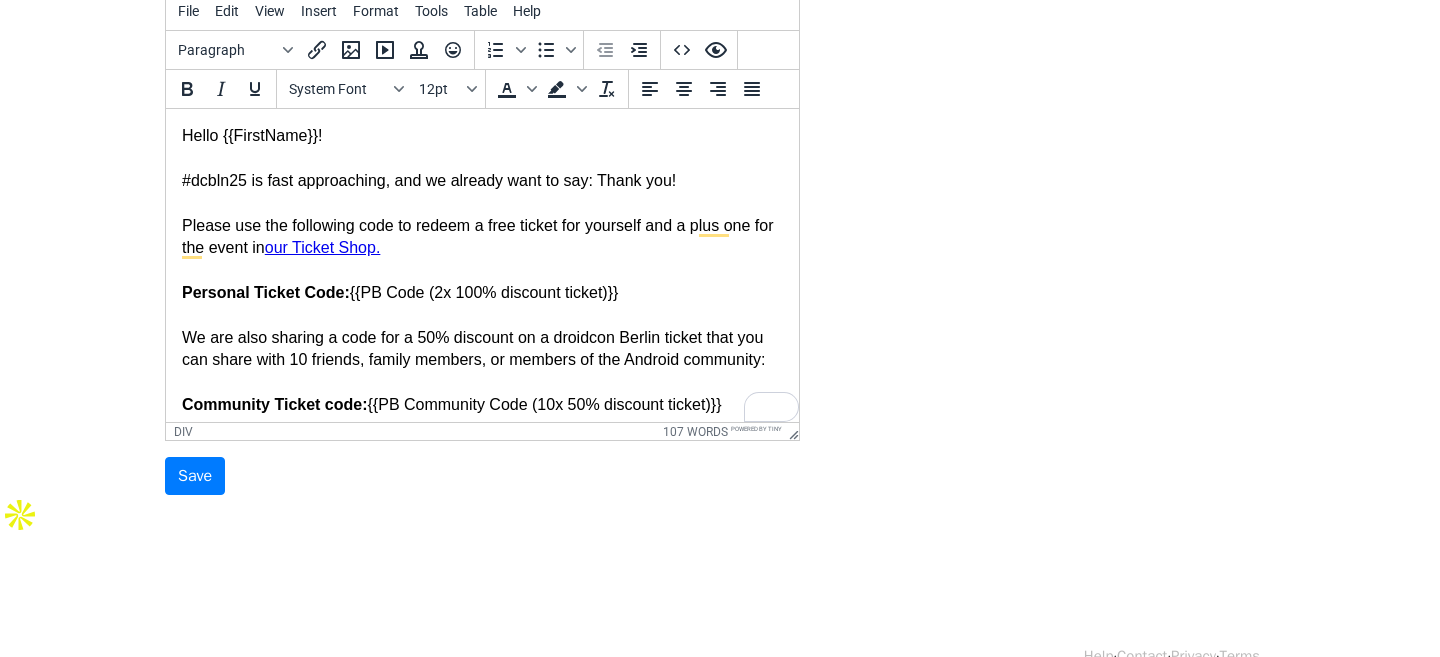 scroll, scrollTop: 85, scrollLeft: 0, axis: vertical 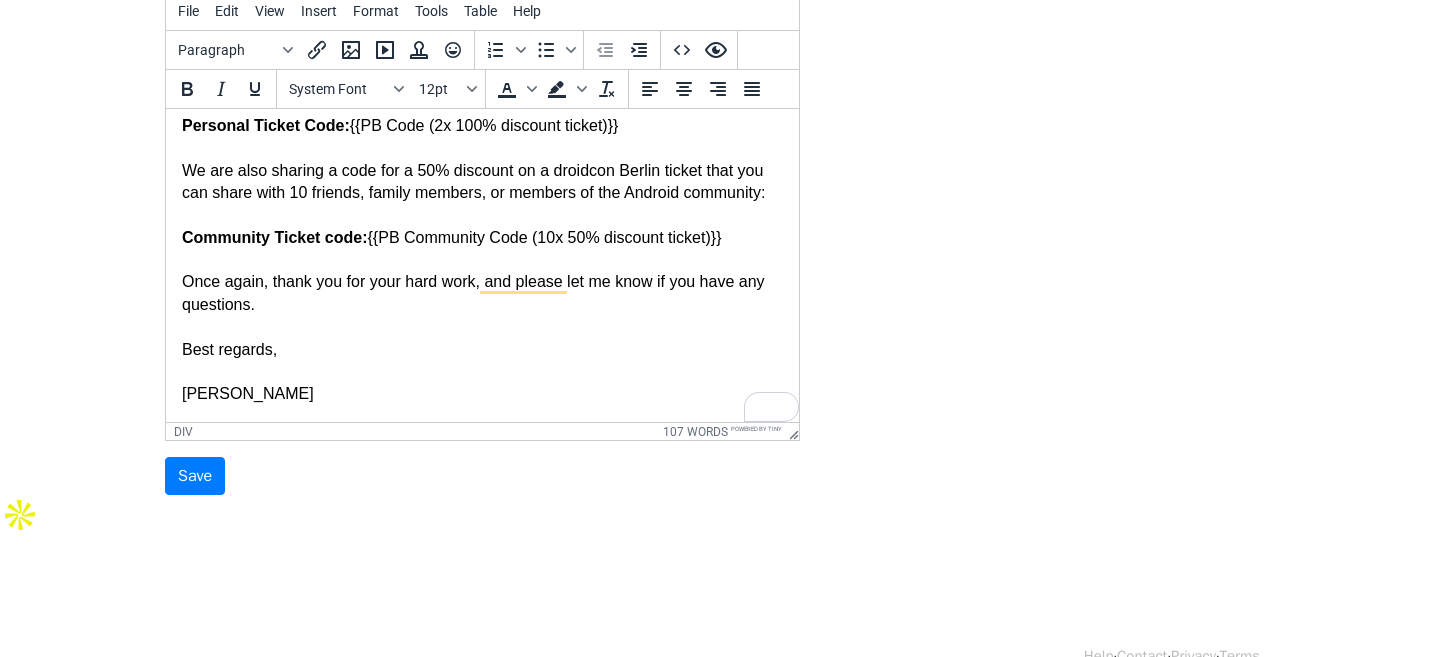 type on "dcbln25 PB Codes" 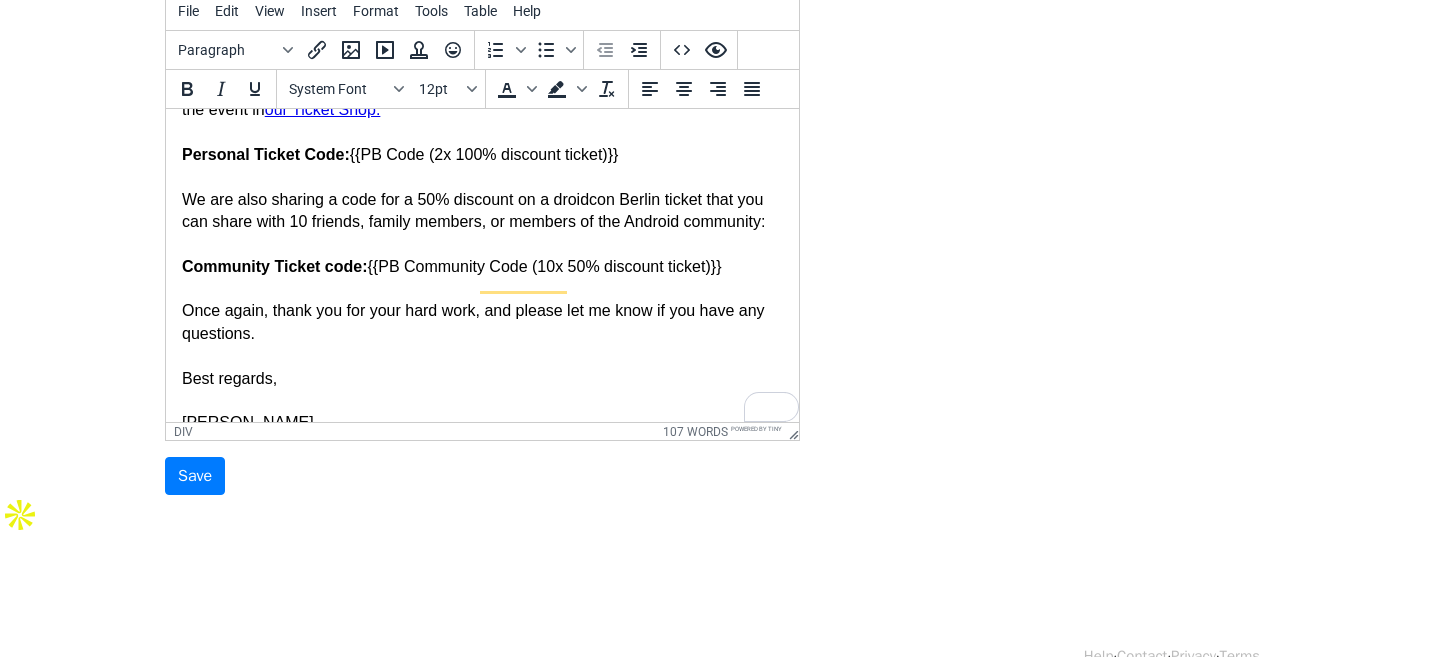 scroll, scrollTop: 121, scrollLeft: 0, axis: vertical 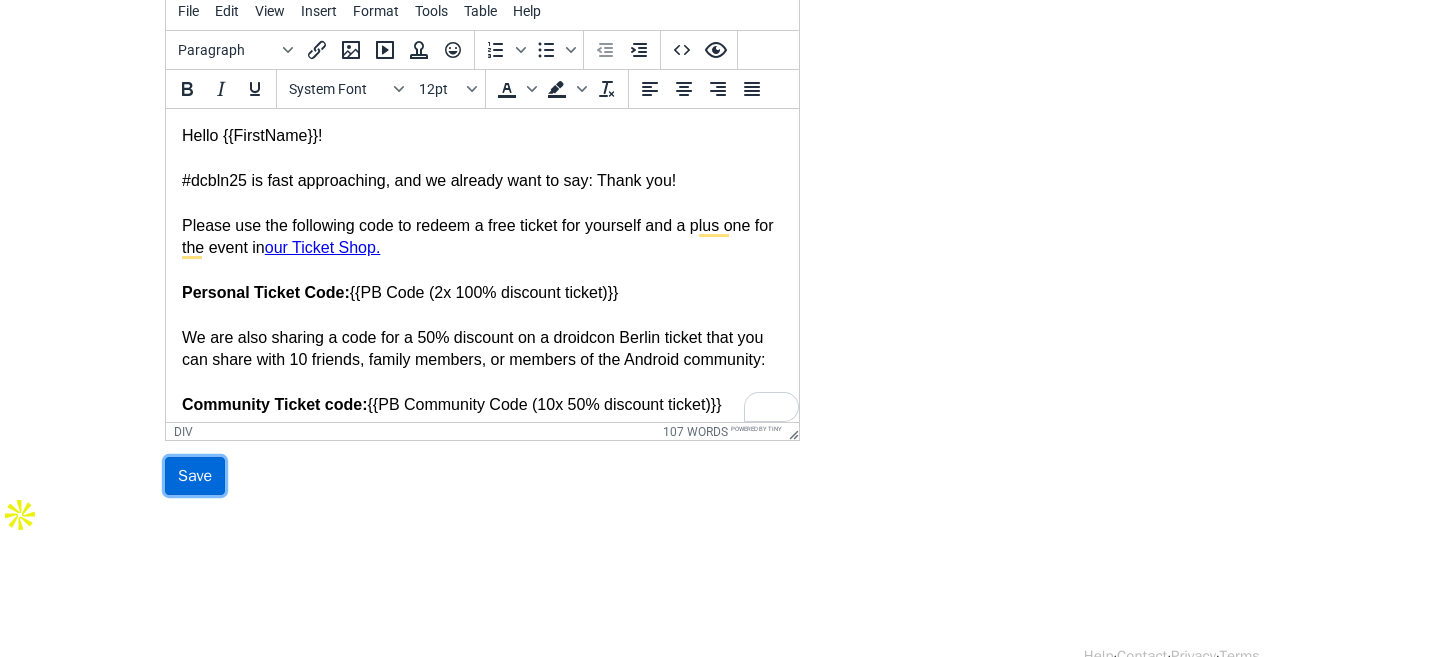 click on "Save" at bounding box center (195, 476) 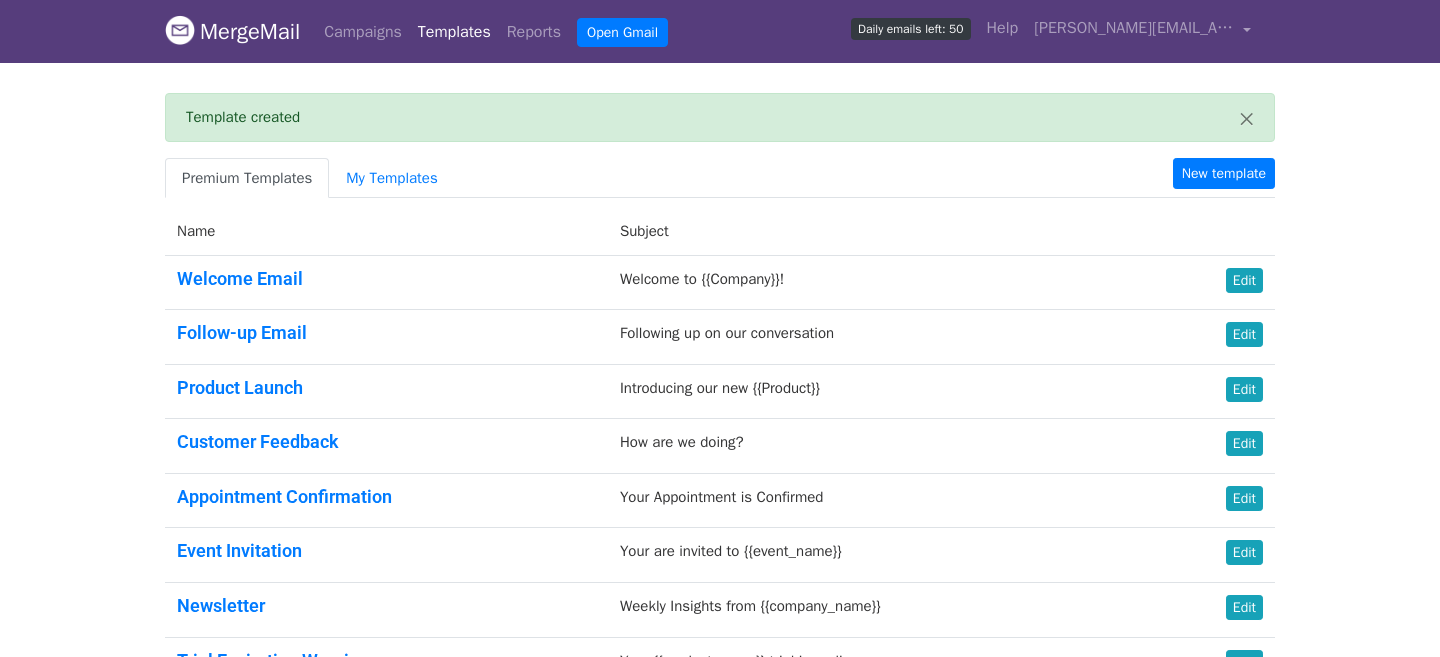 scroll, scrollTop: 0, scrollLeft: 0, axis: both 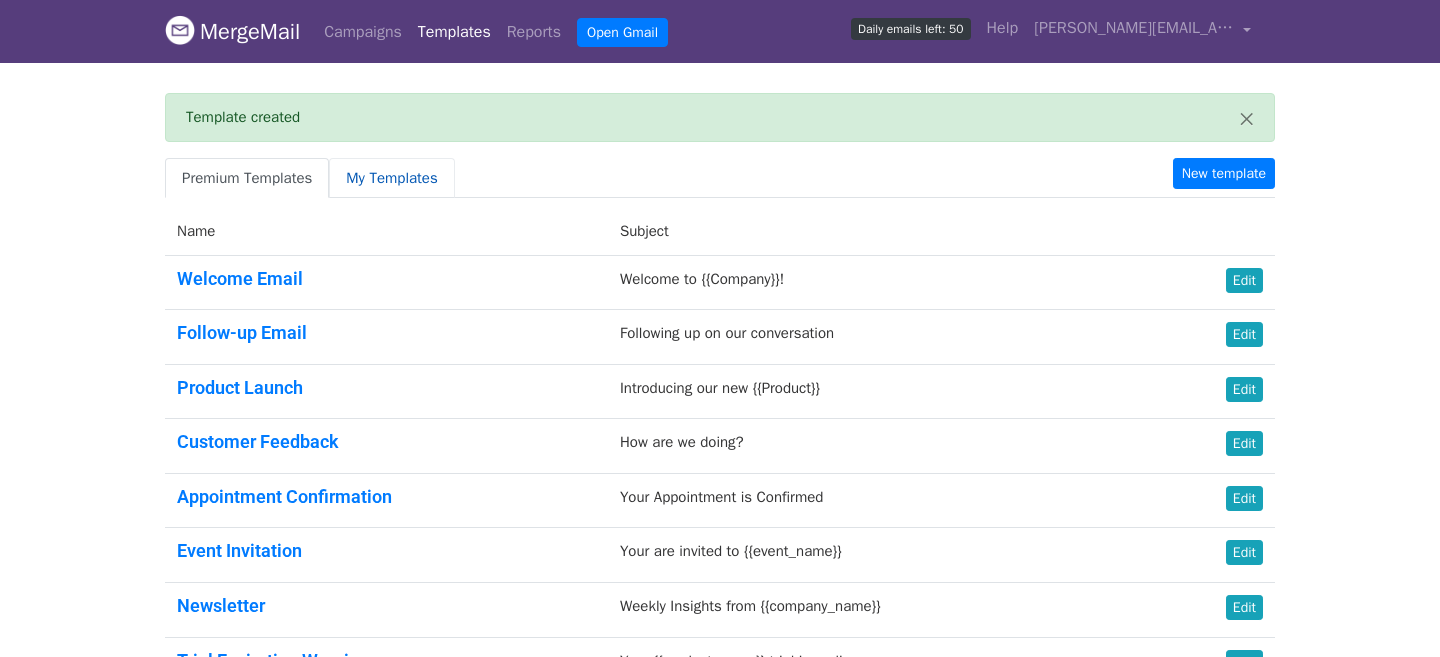 click on "My Templates" at bounding box center (391, 178) 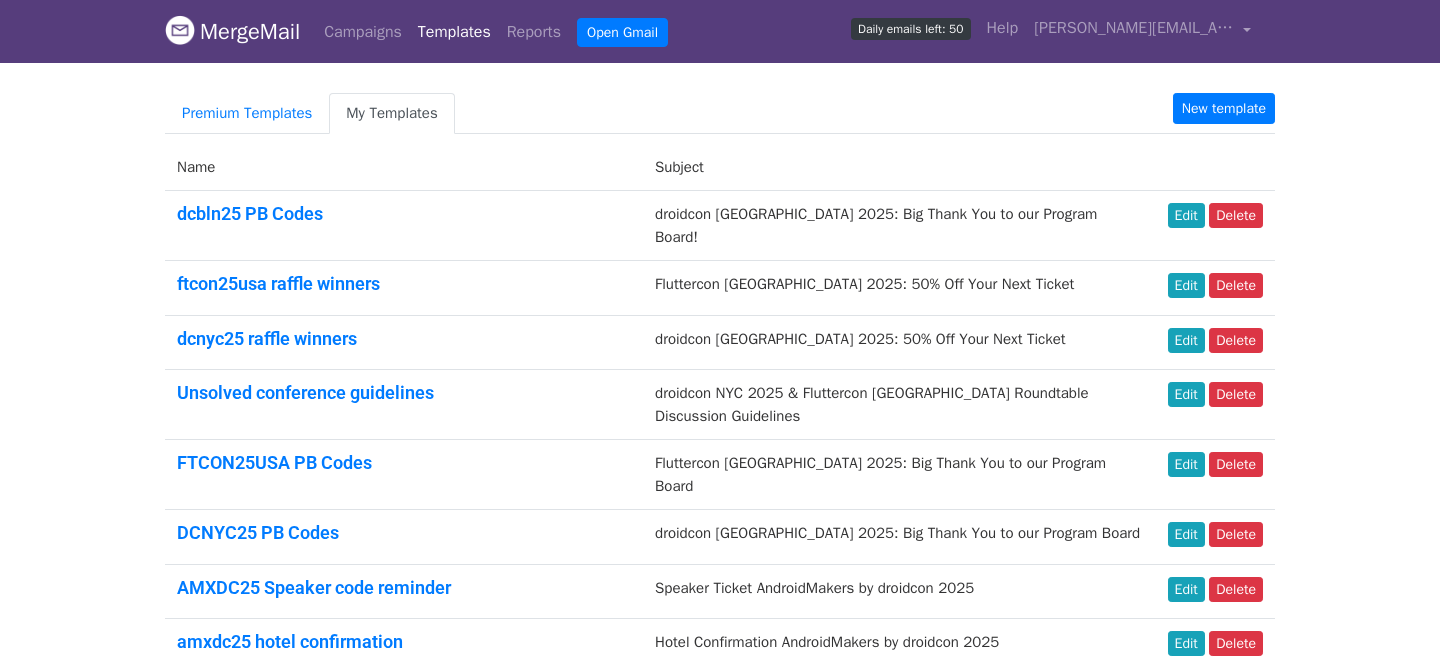scroll, scrollTop: 0, scrollLeft: 0, axis: both 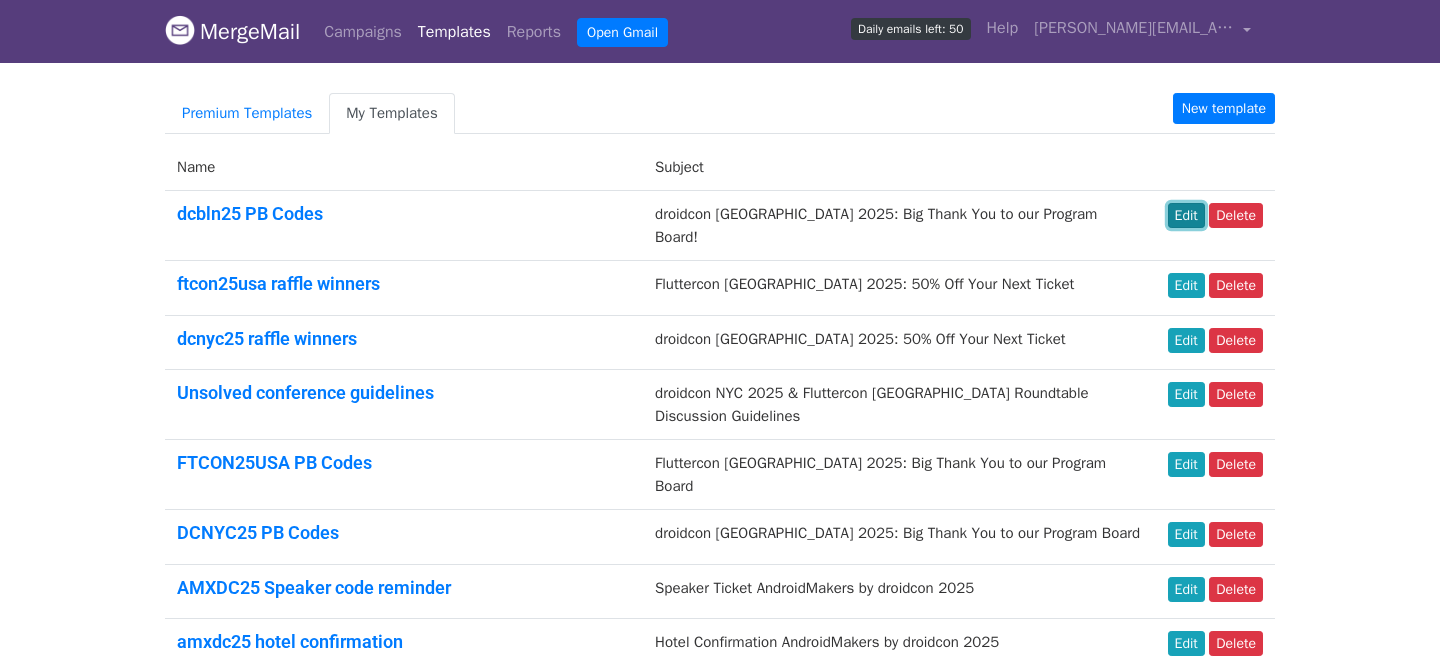 click on "Edit" at bounding box center (1186, 215) 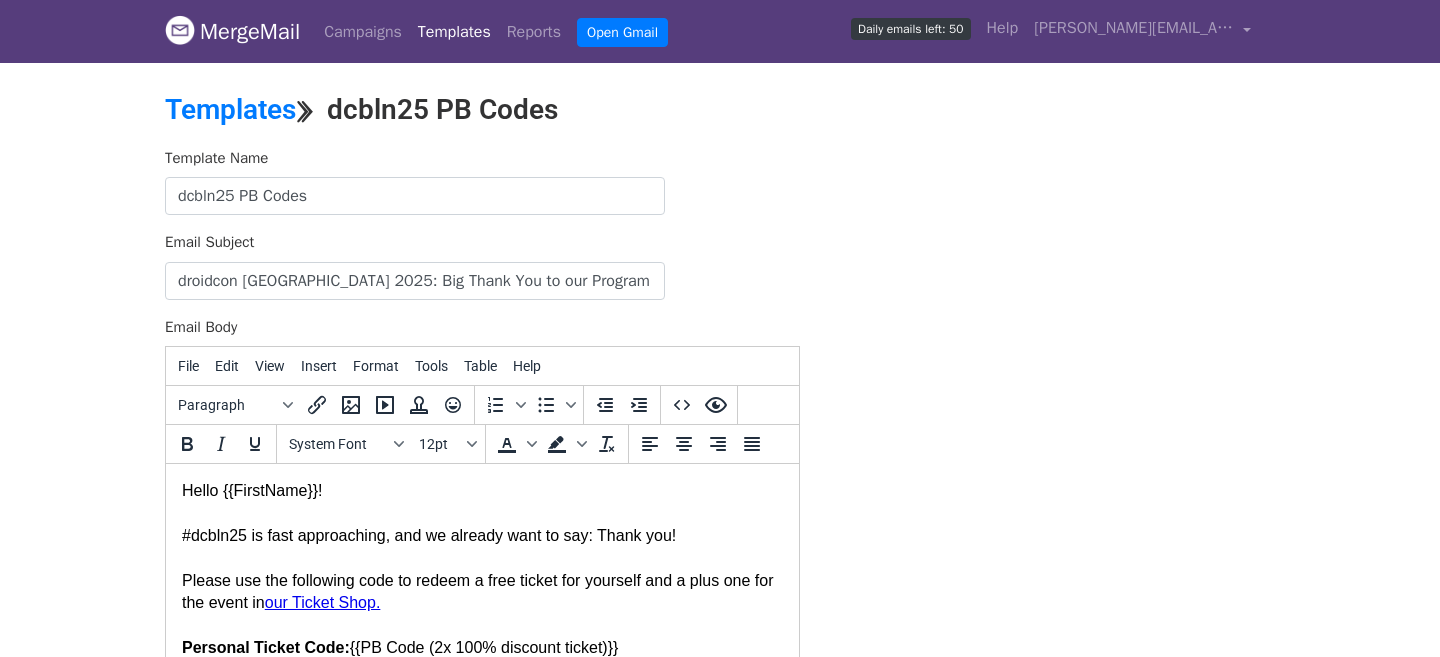 scroll, scrollTop: 0, scrollLeft: 0, axis: both 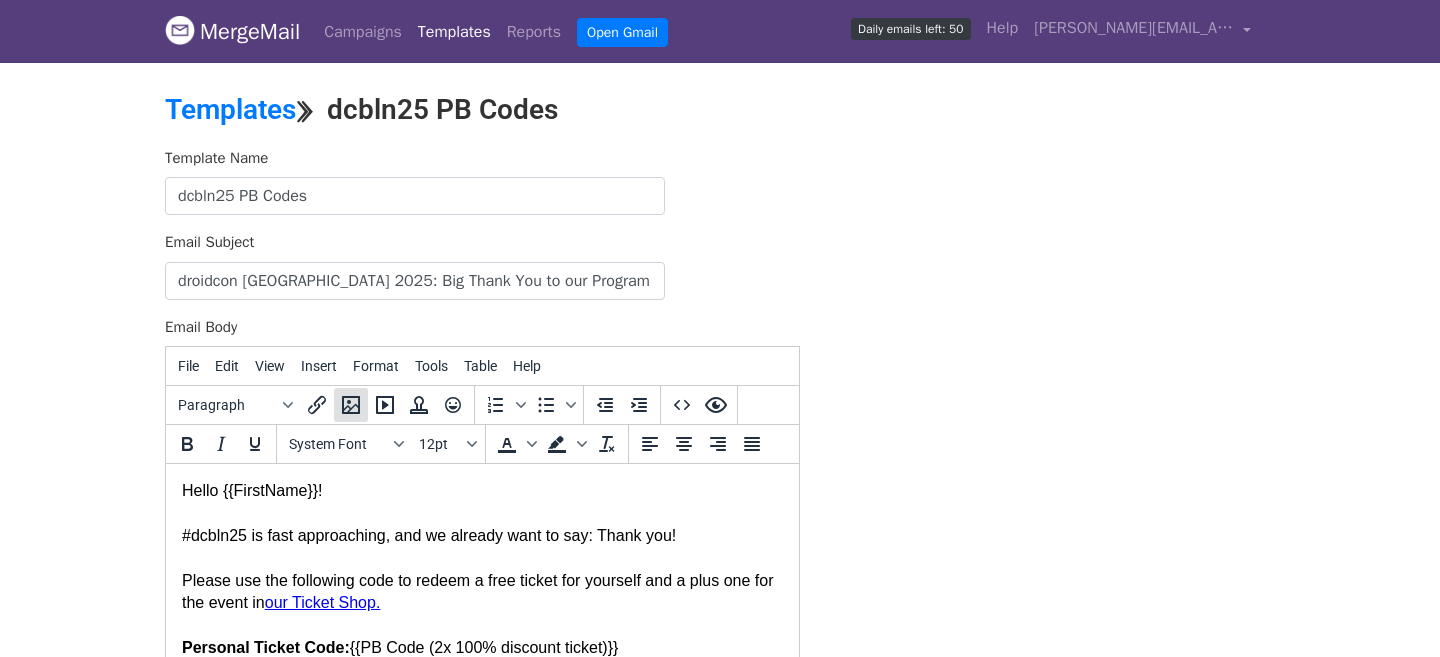 click 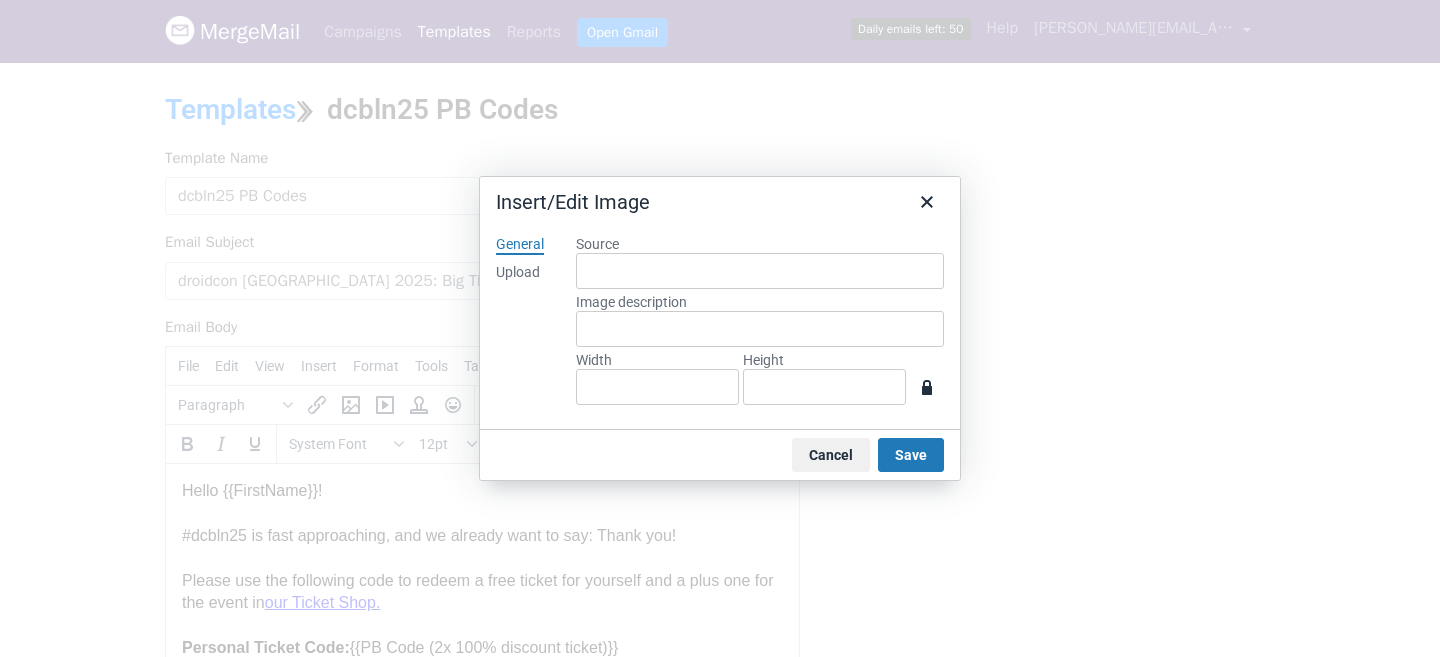 click on "Upload" at bounding box center (518, 273) 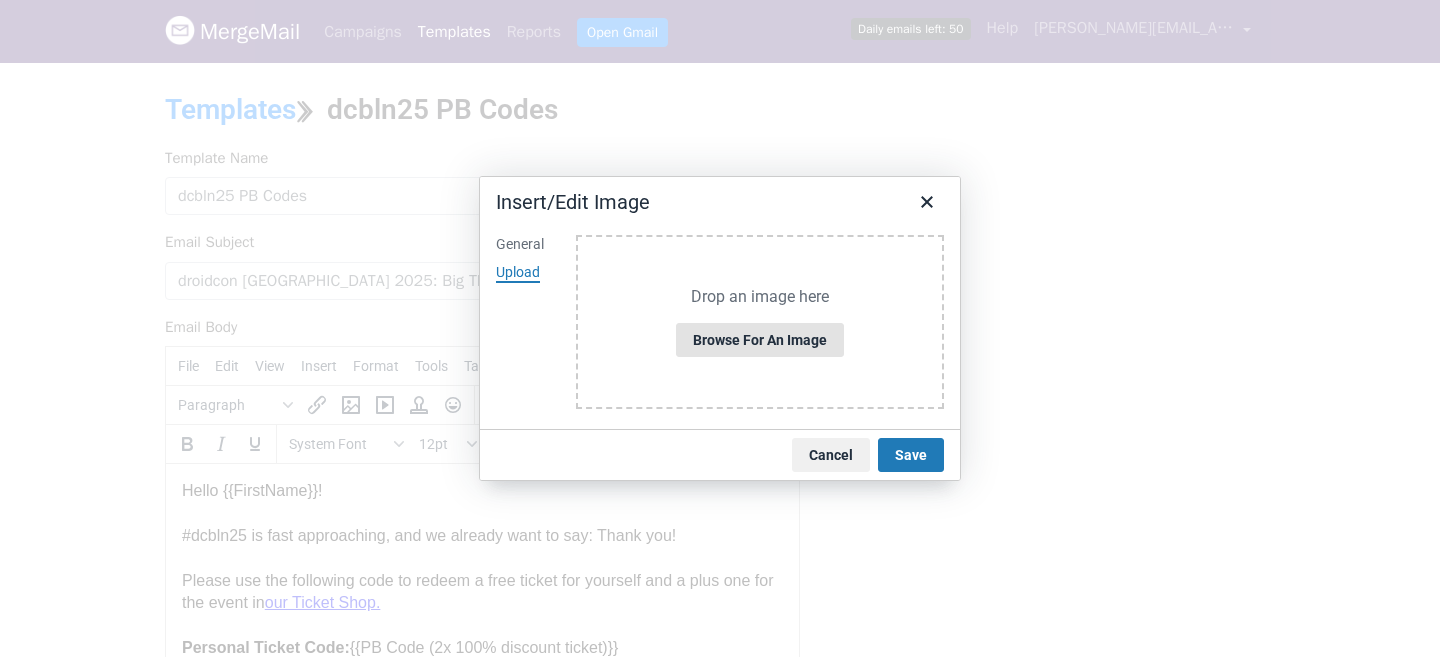 click on "Browse for an image" at bounding box center (760, 340) 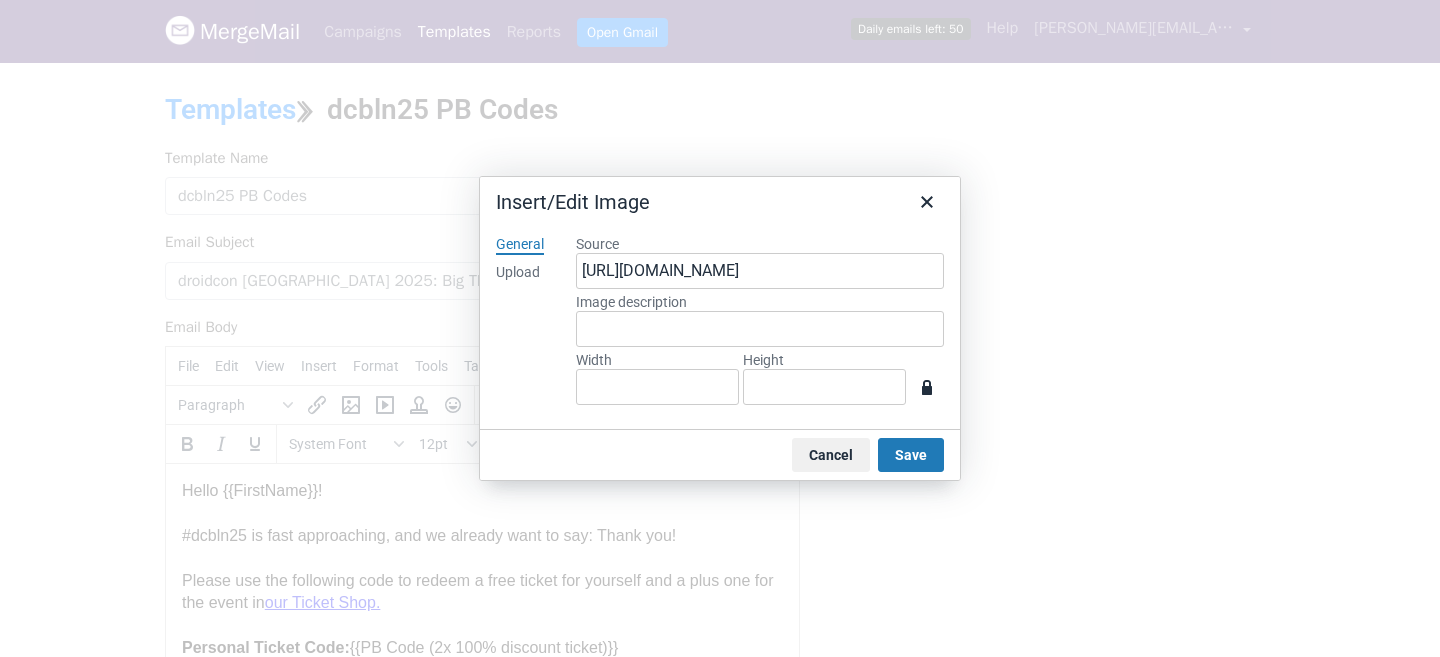 type on "1440" 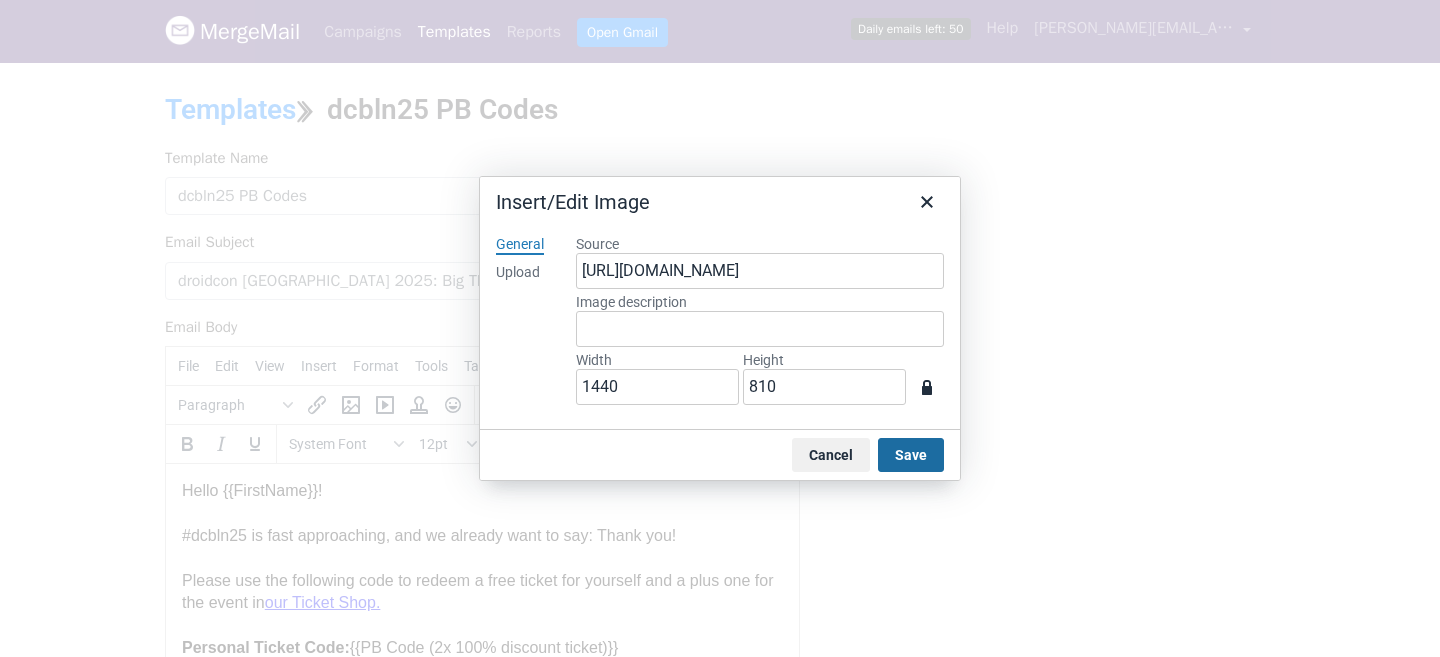 click on "Save" at bounding box center (911, 455) 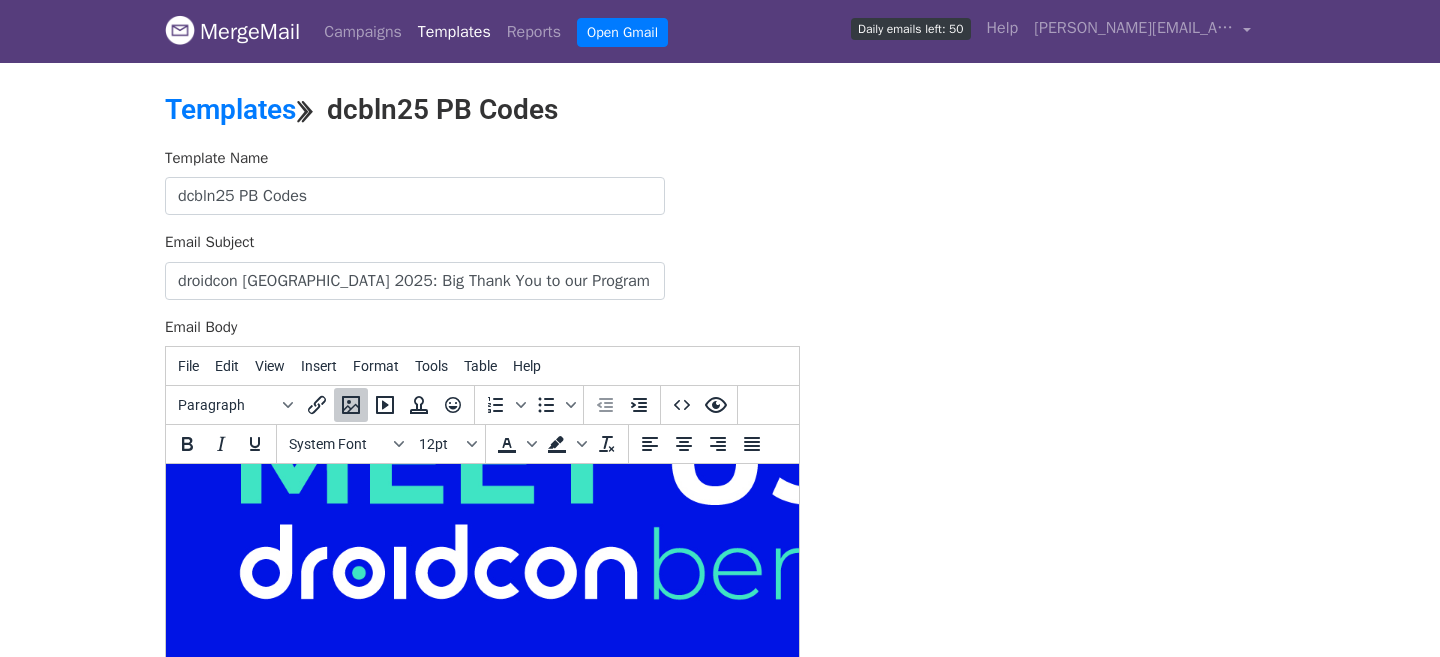 scroll, scrollTop: 119, scrollLeft: 0, axis: vertical 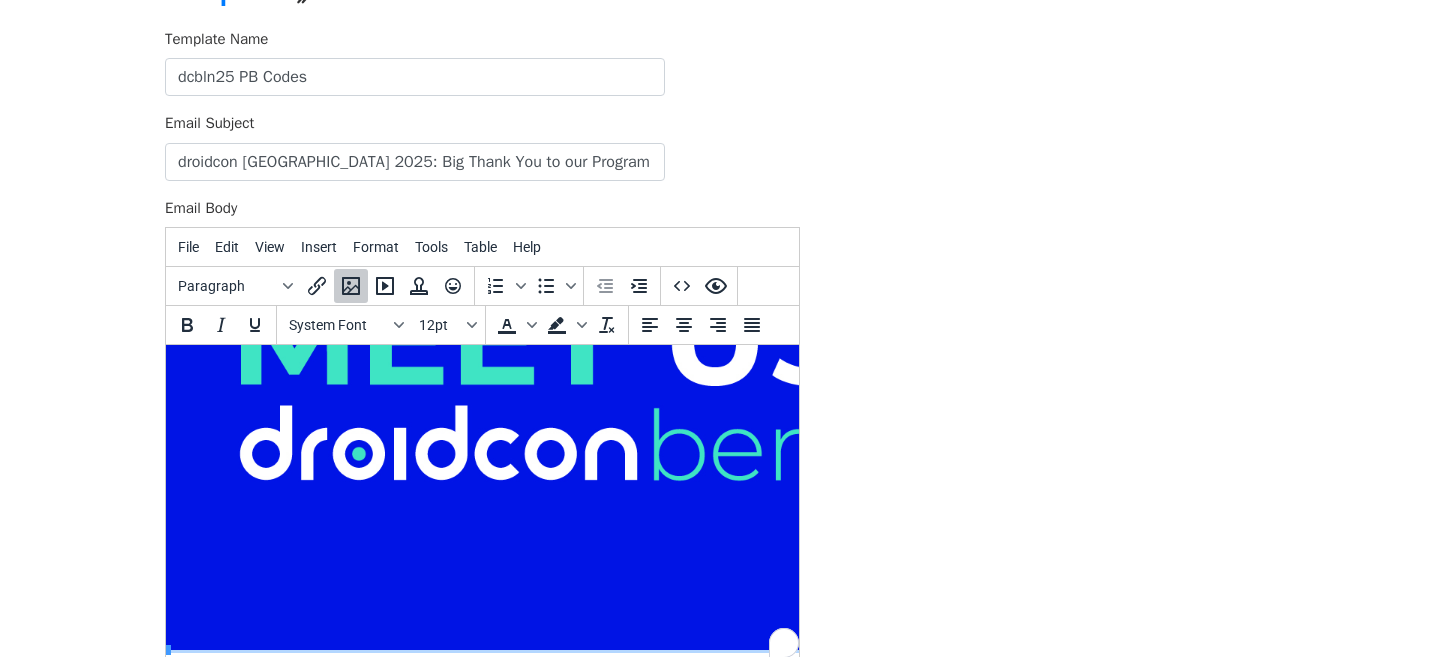 click at bounding box center (886, 245) 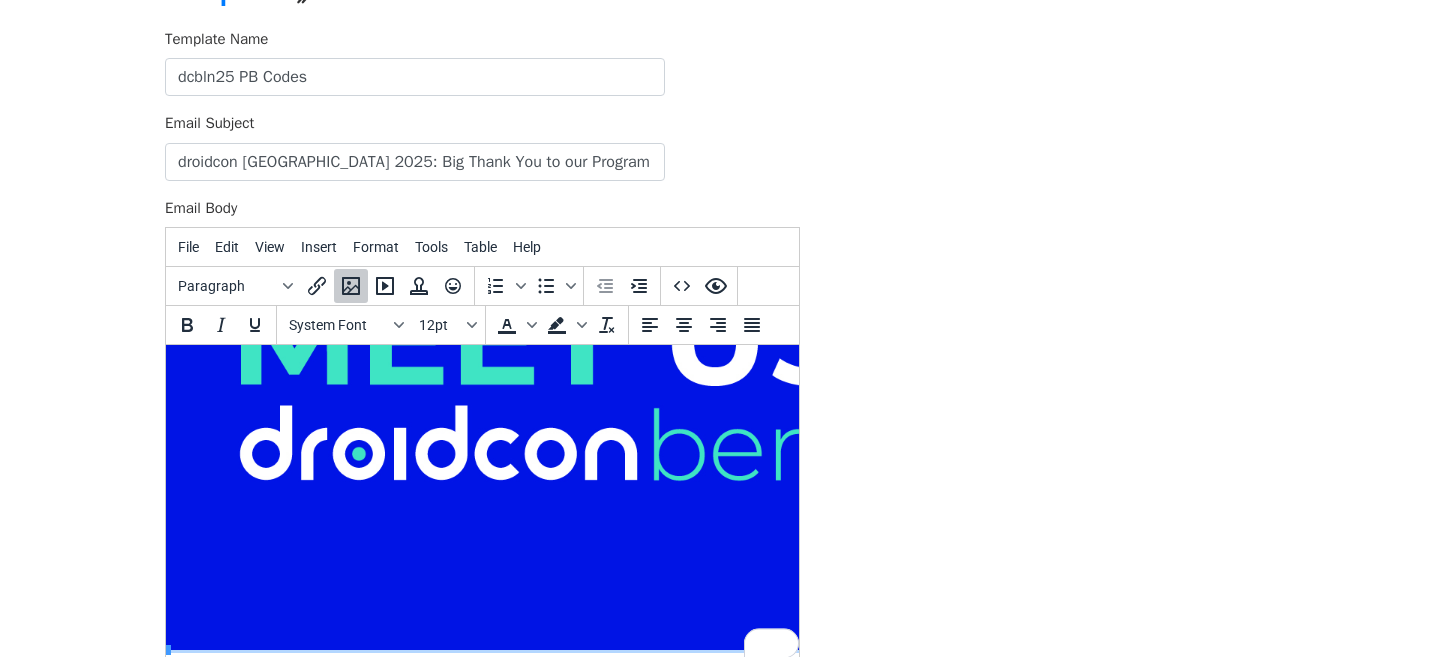 scroll, scrollTop: 654, scrollLeft: 16, axis: both 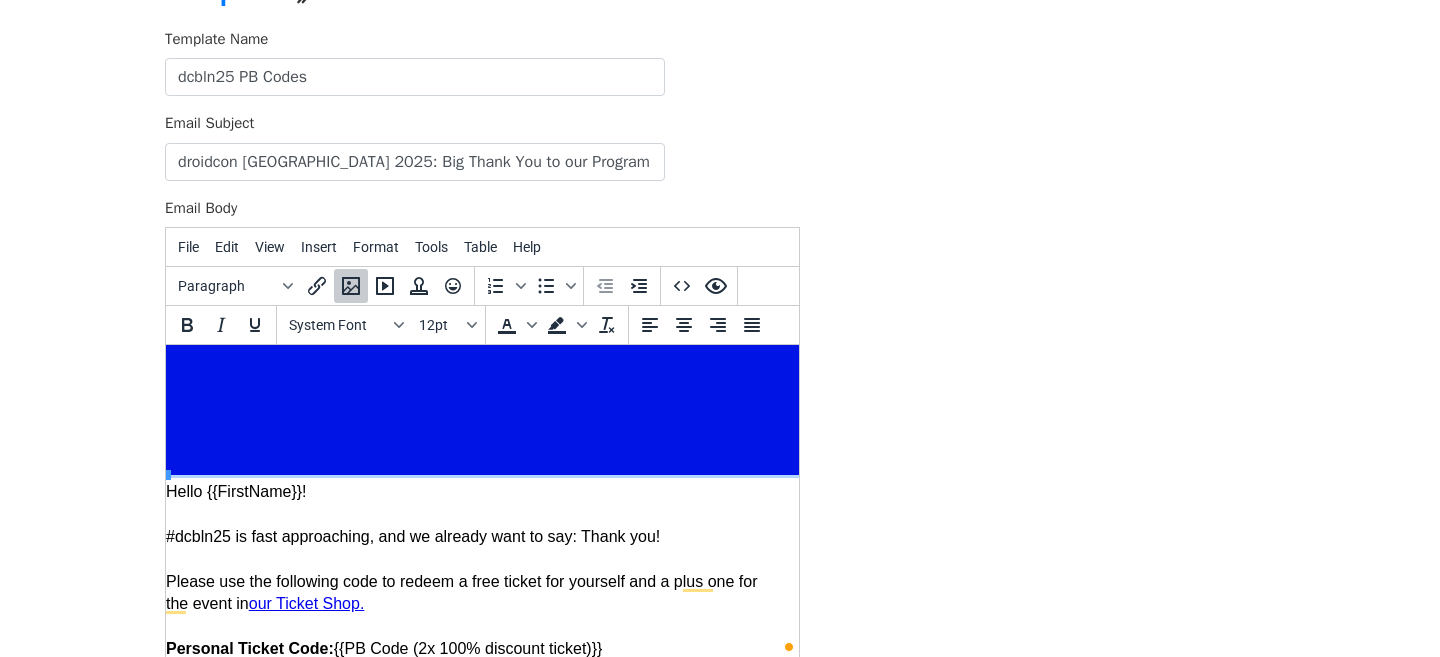 drag, startPoint x: 167, startPoint y: 475, endPoint x: 809, endPoint y: 361, distance: 652.04297 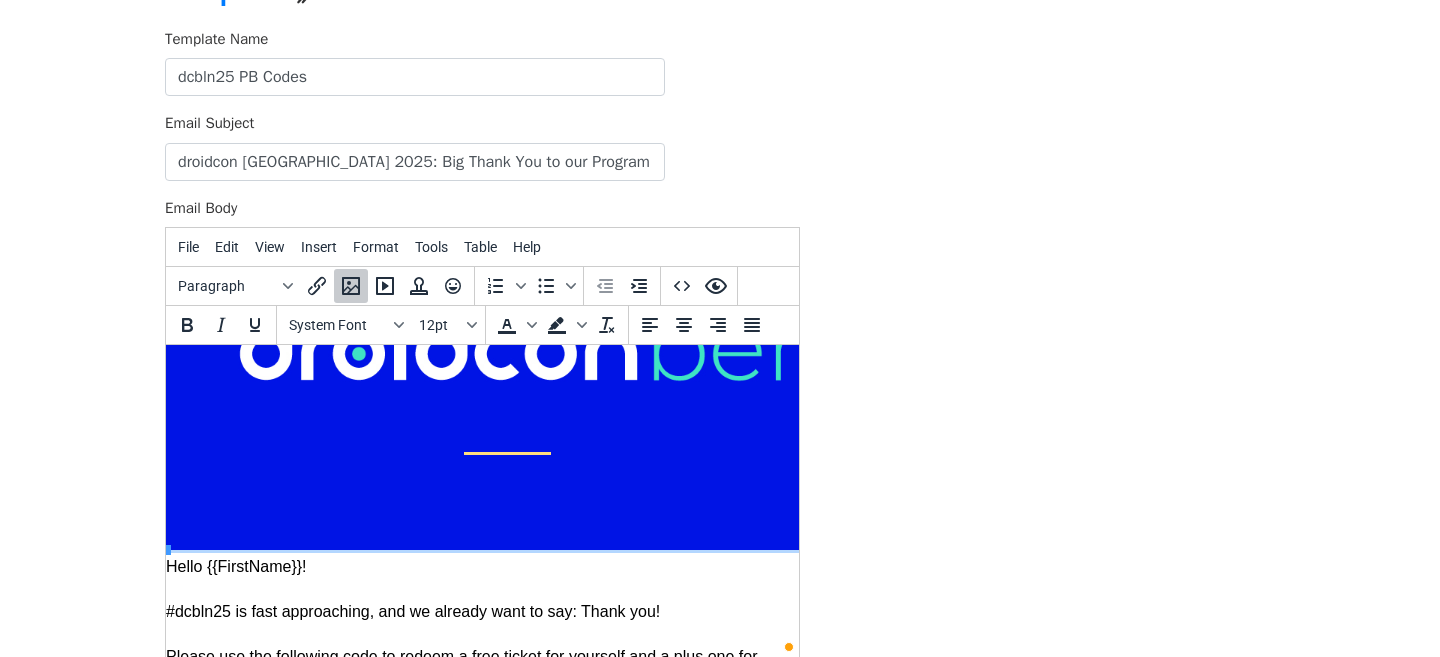 scroll, scrollTop: 621, scrollLeft: 16, axis: both 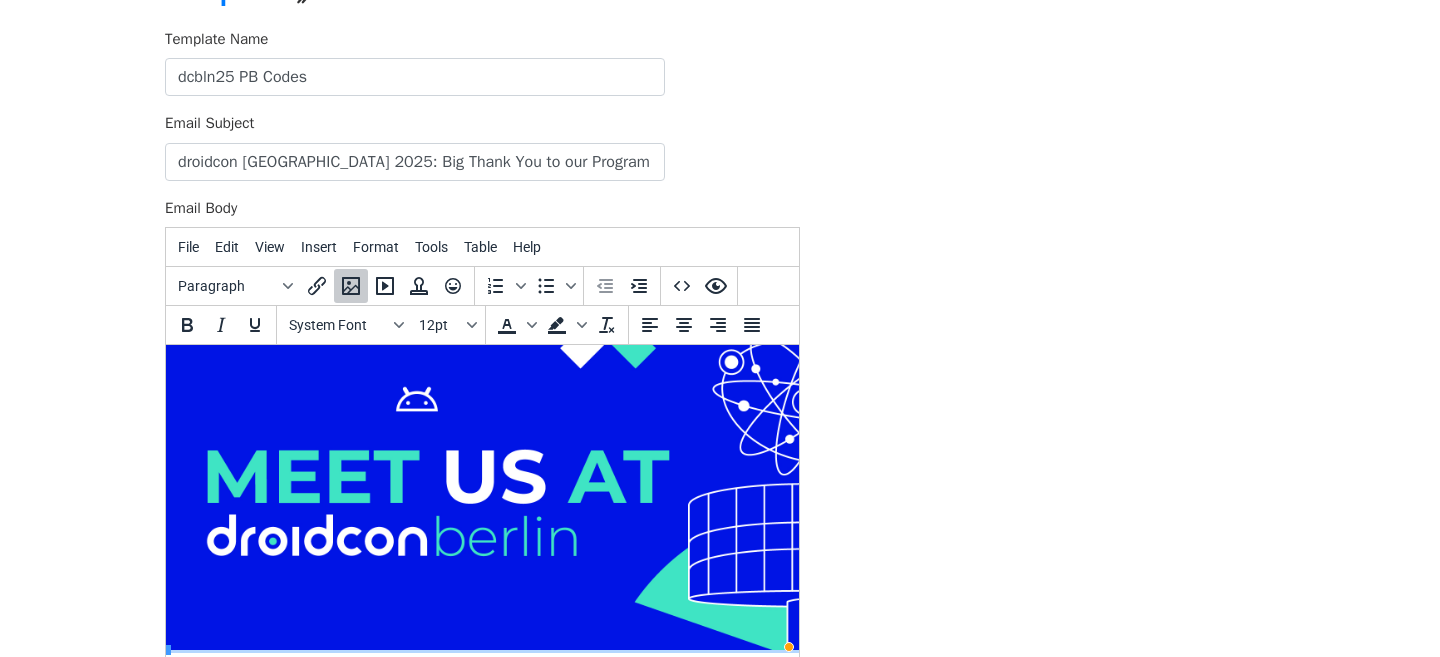 click at bounding box center [565, 425] 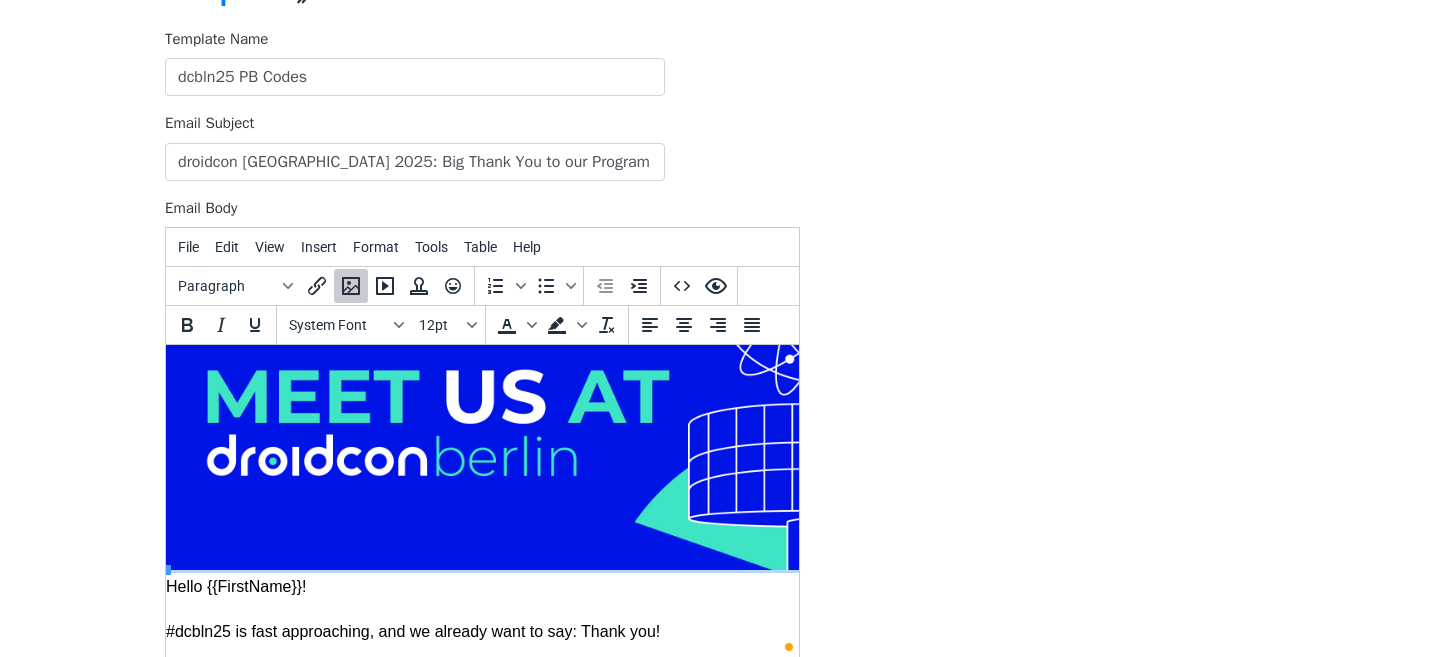 scroll, scrollTop: 248, scrollLeft: 16, axis: both 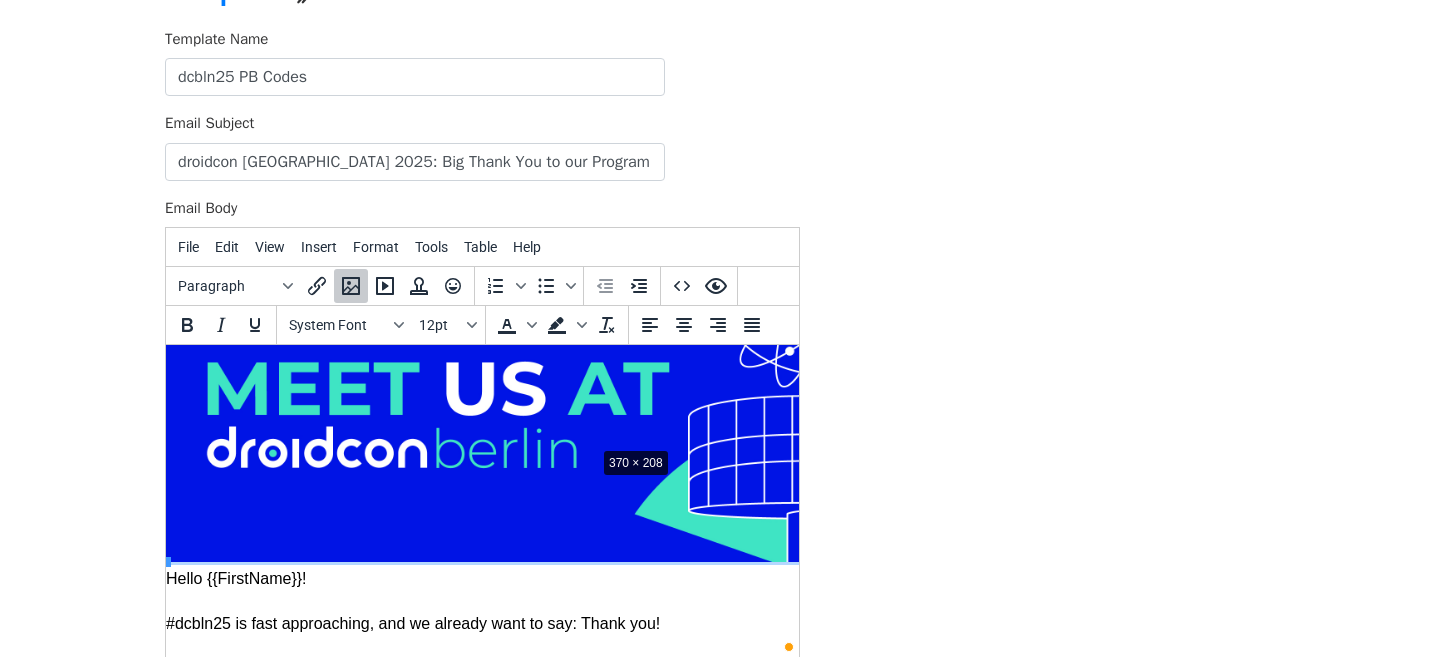 drag, startPoint x: 168, startPoint y: 560, endPoint x: 605, endPoint y: 444, distance: 452.13382 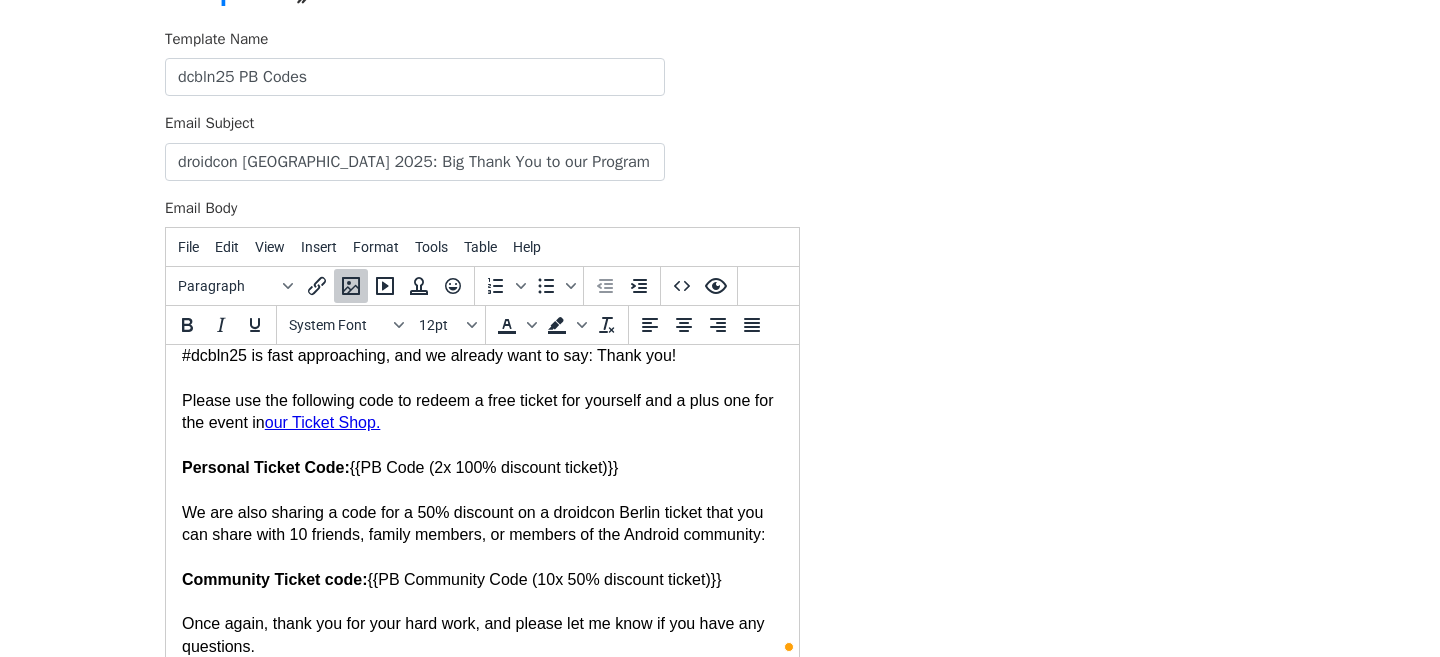 scroll, scrollTop: 248, scrollLeft: 0, axis: vertical 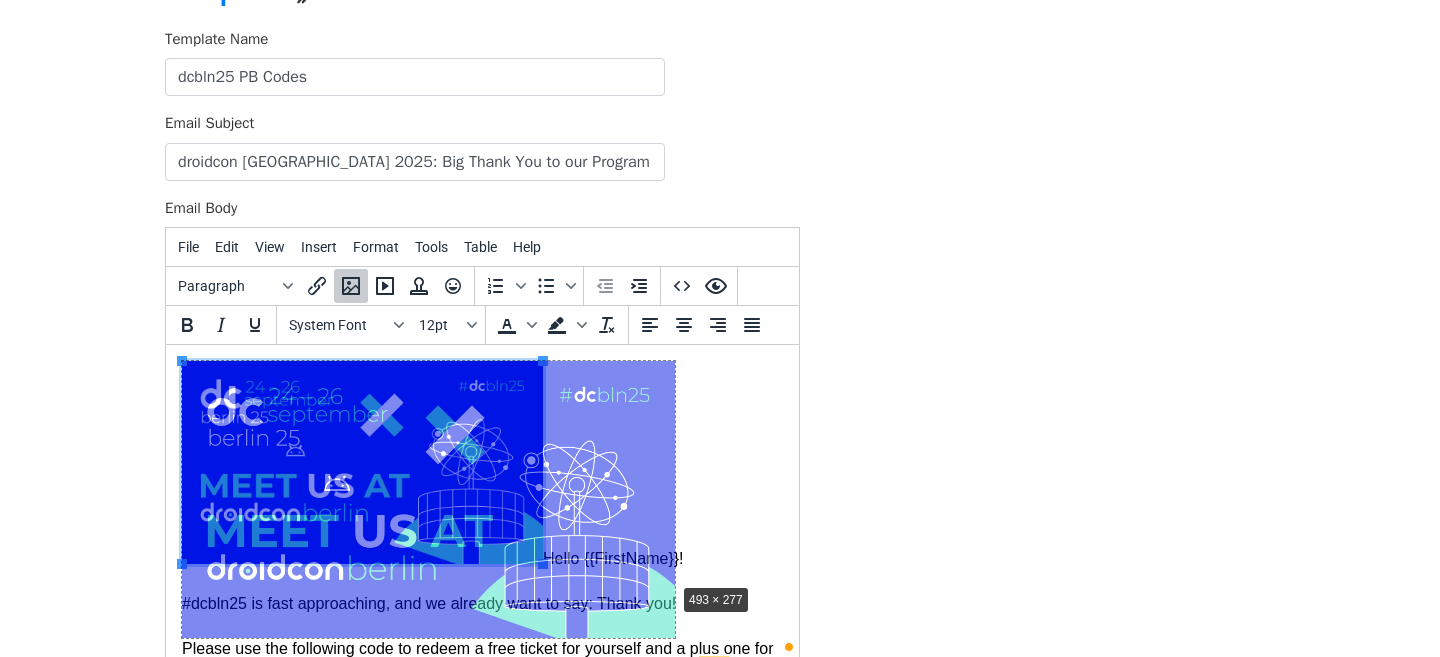drag, startPoint x: 540, startPoint y: 564, endPoint x: 671, endPoint y: 583, distance: 132.3707 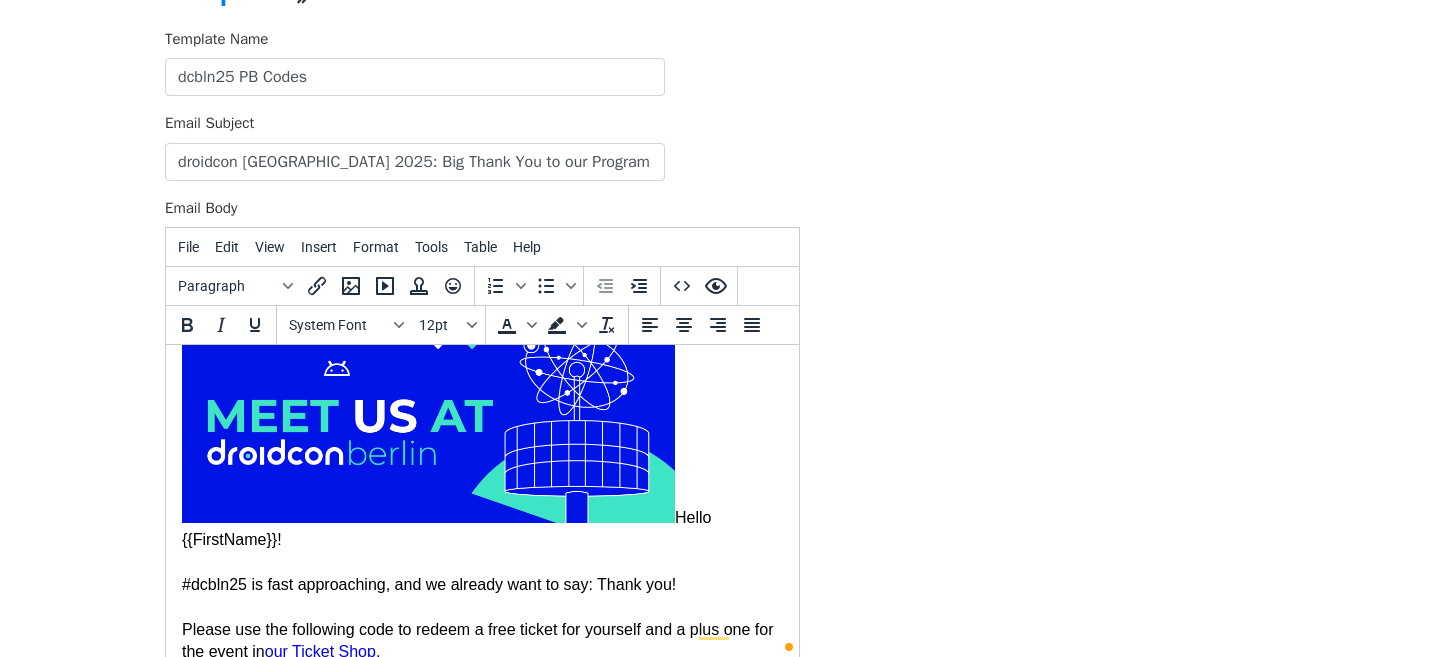 click on "Hello {{FirstName}}!" at bounding box center (482, 399) 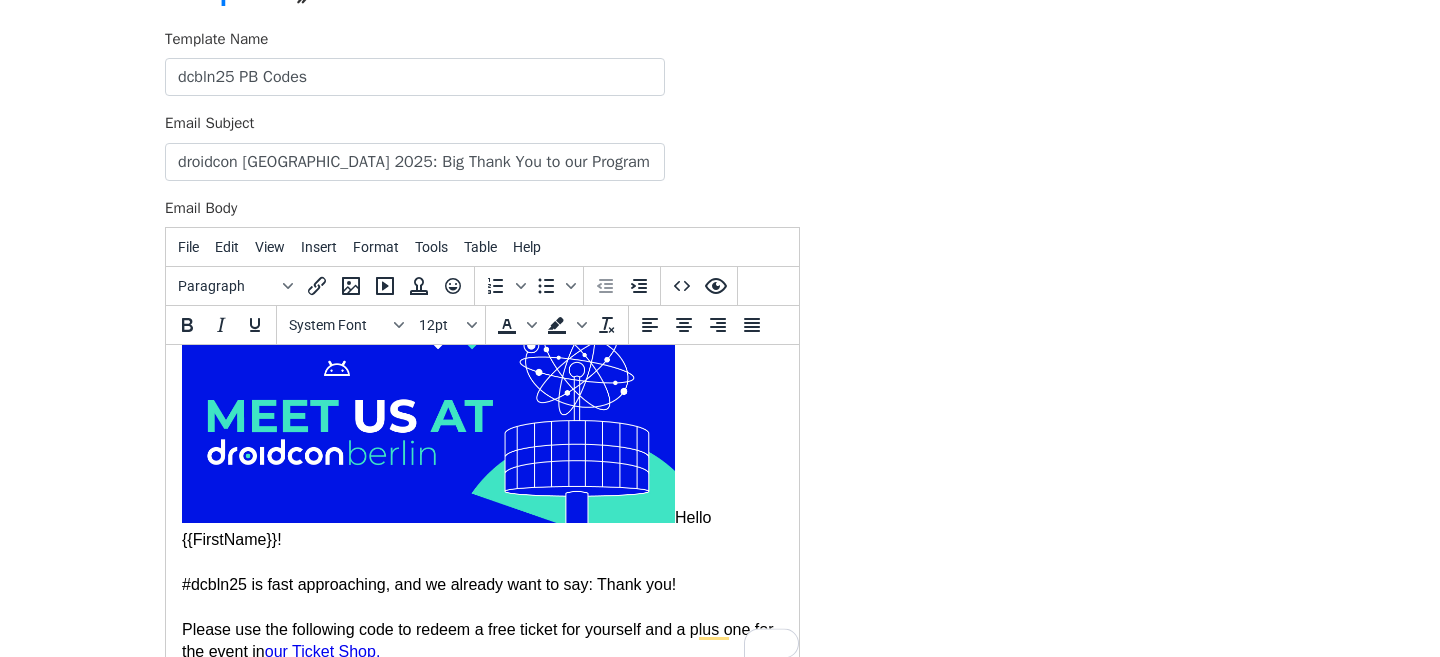 click on "Hello {{FirstName}}!" at bounding box center [482, 399] 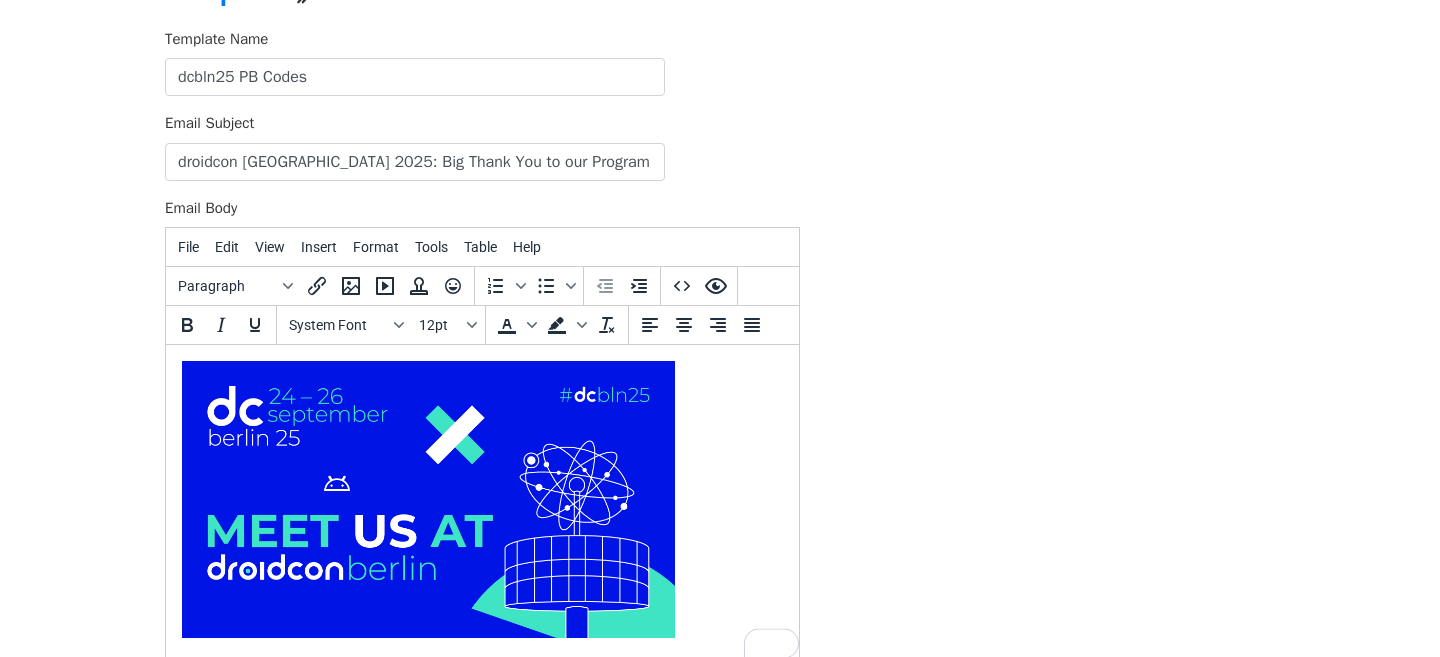 click at bounding box center [428, 499] 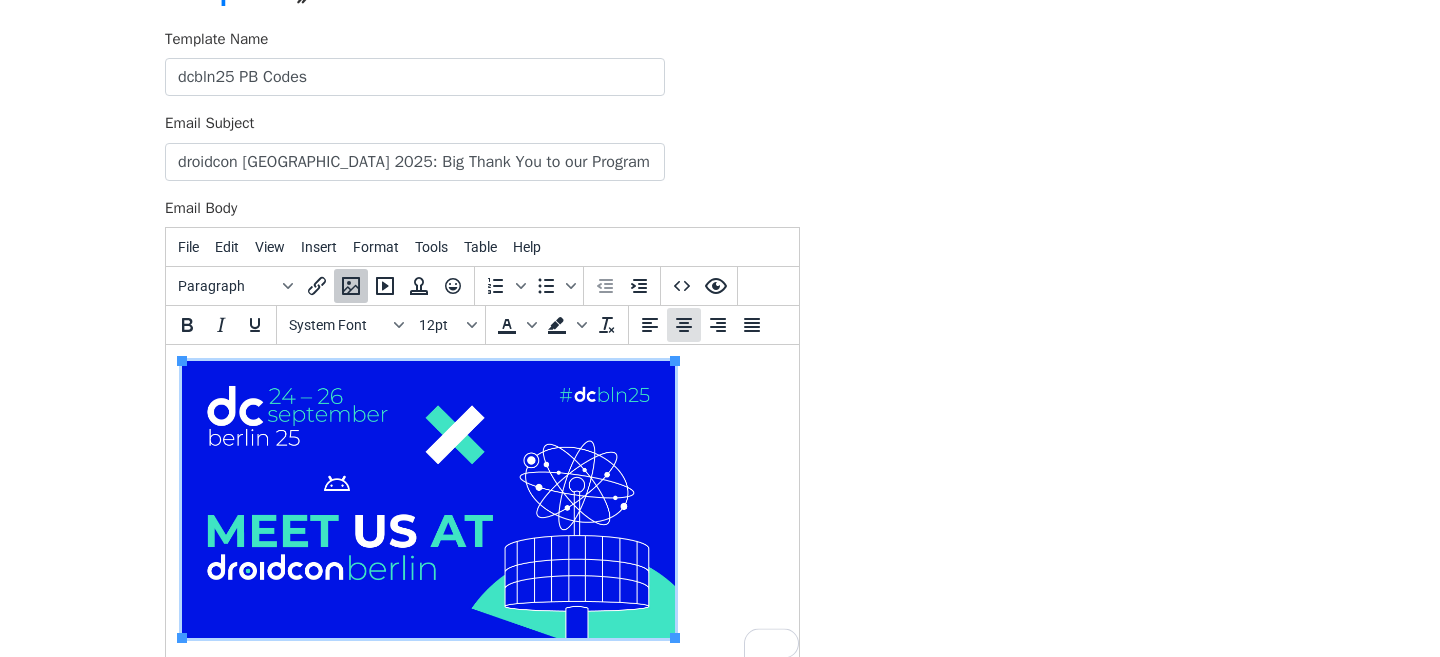 click 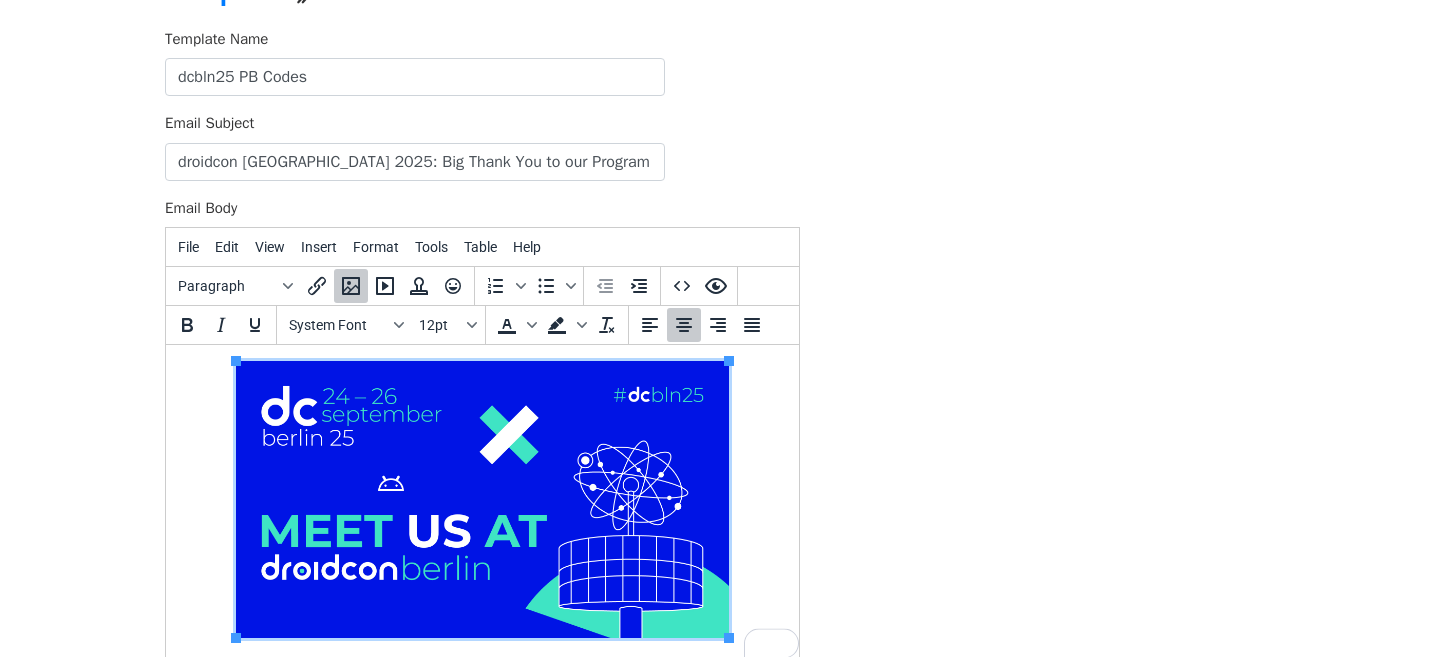 click on "Hello {{FirstName}}!" at bounding box center [482, 525] 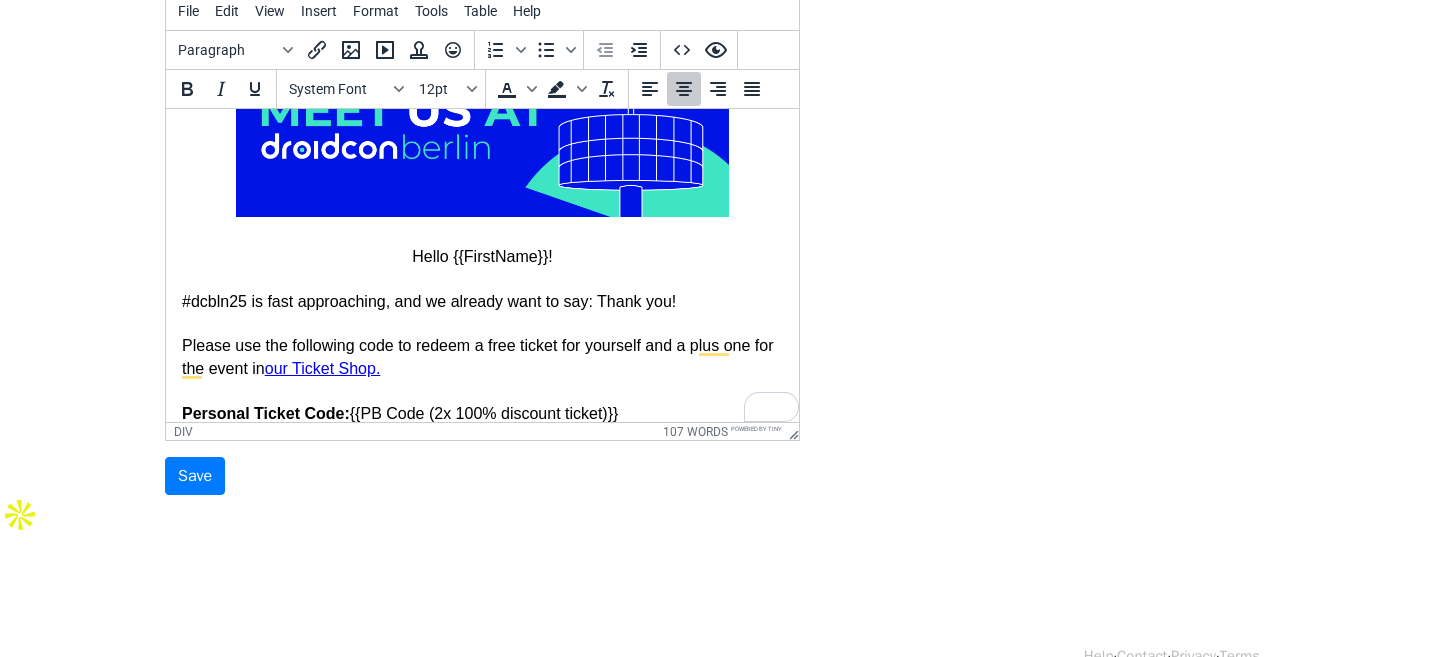 click on "Hello {{FirstName}}!" at bounding box center [482, 104] 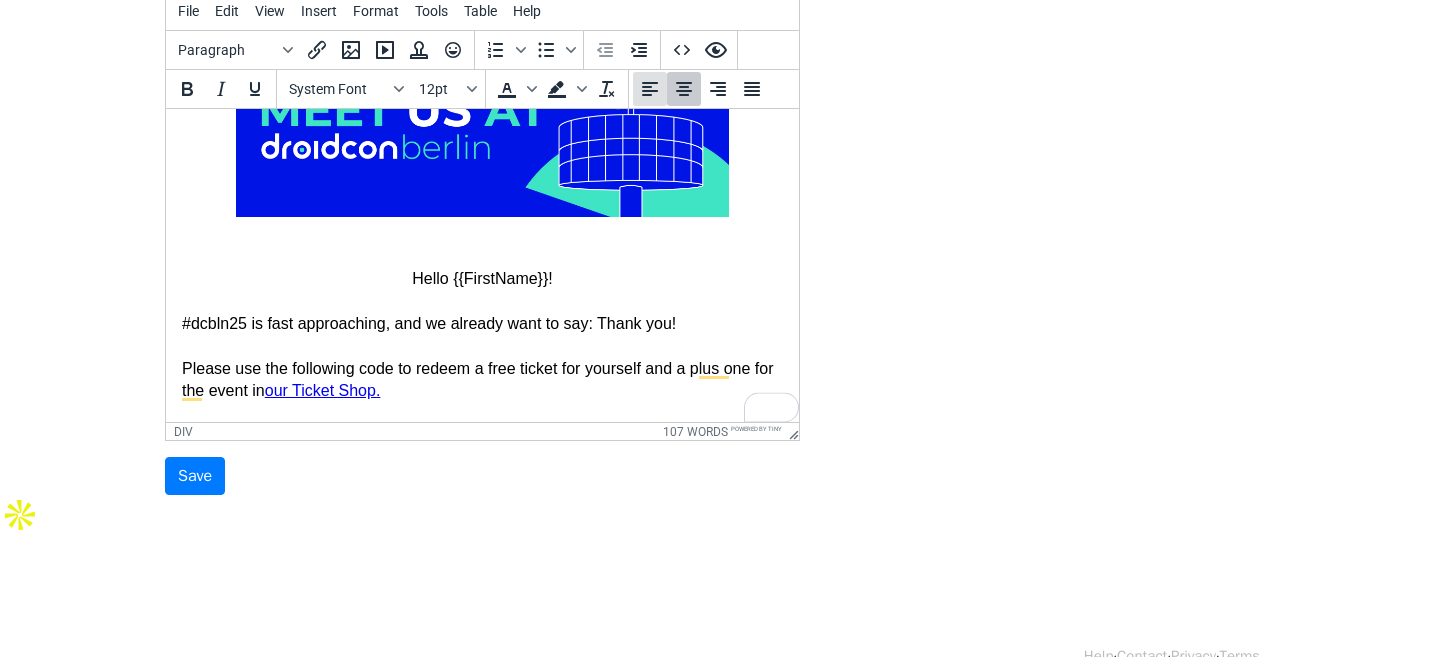click 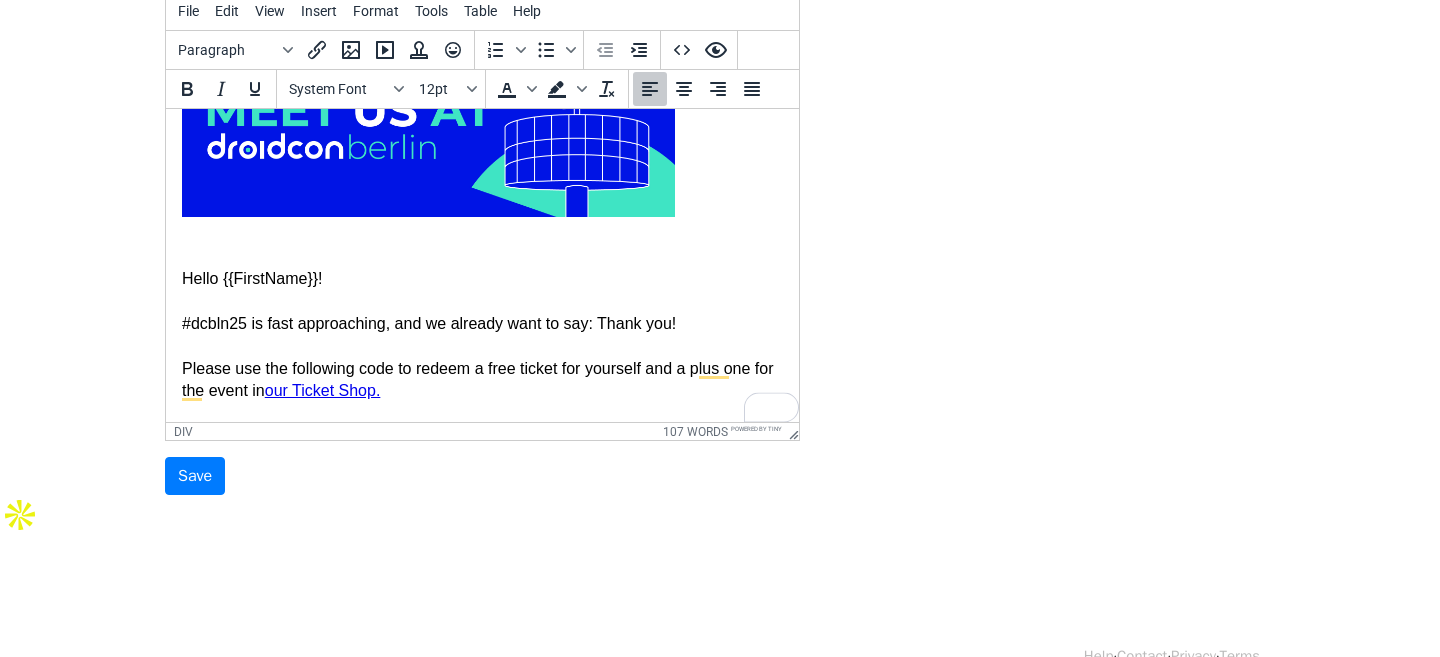 click on "Hello {{FirstName}}!" at bounding box center [482, 115] 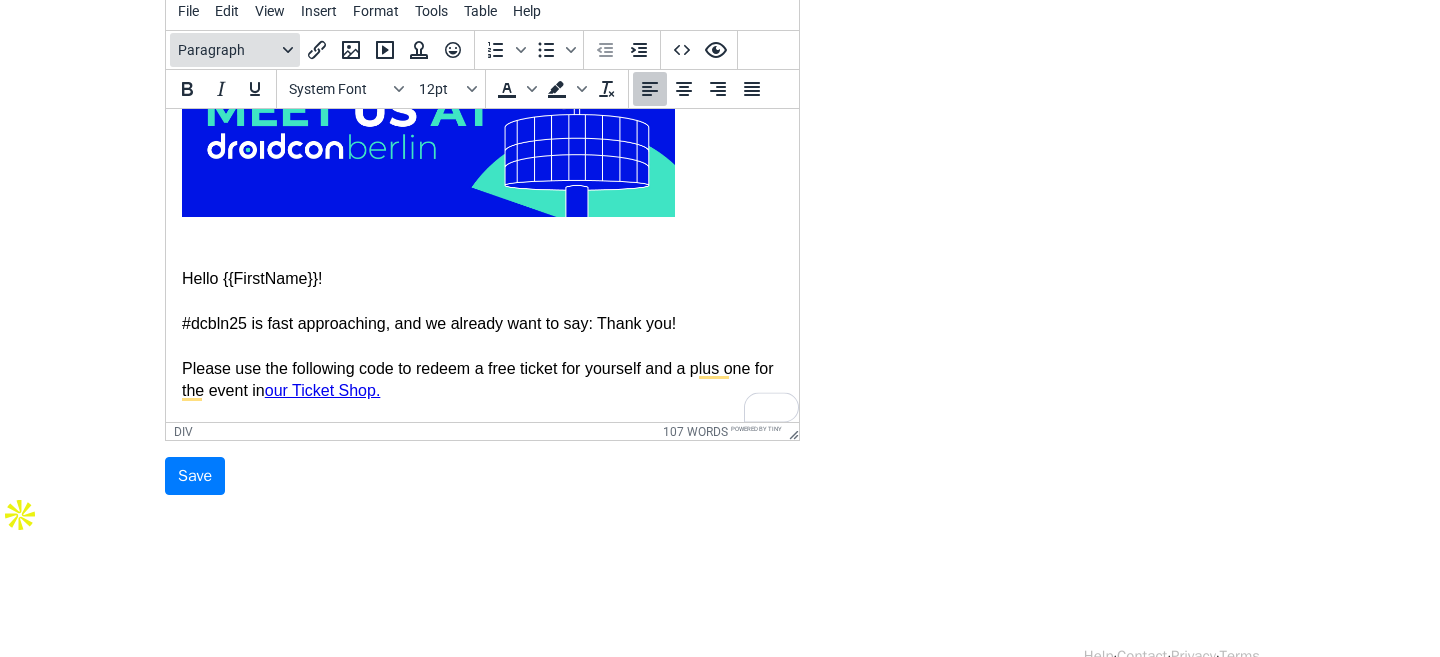 click on "Paragraph" at bounding box center [227, 50] 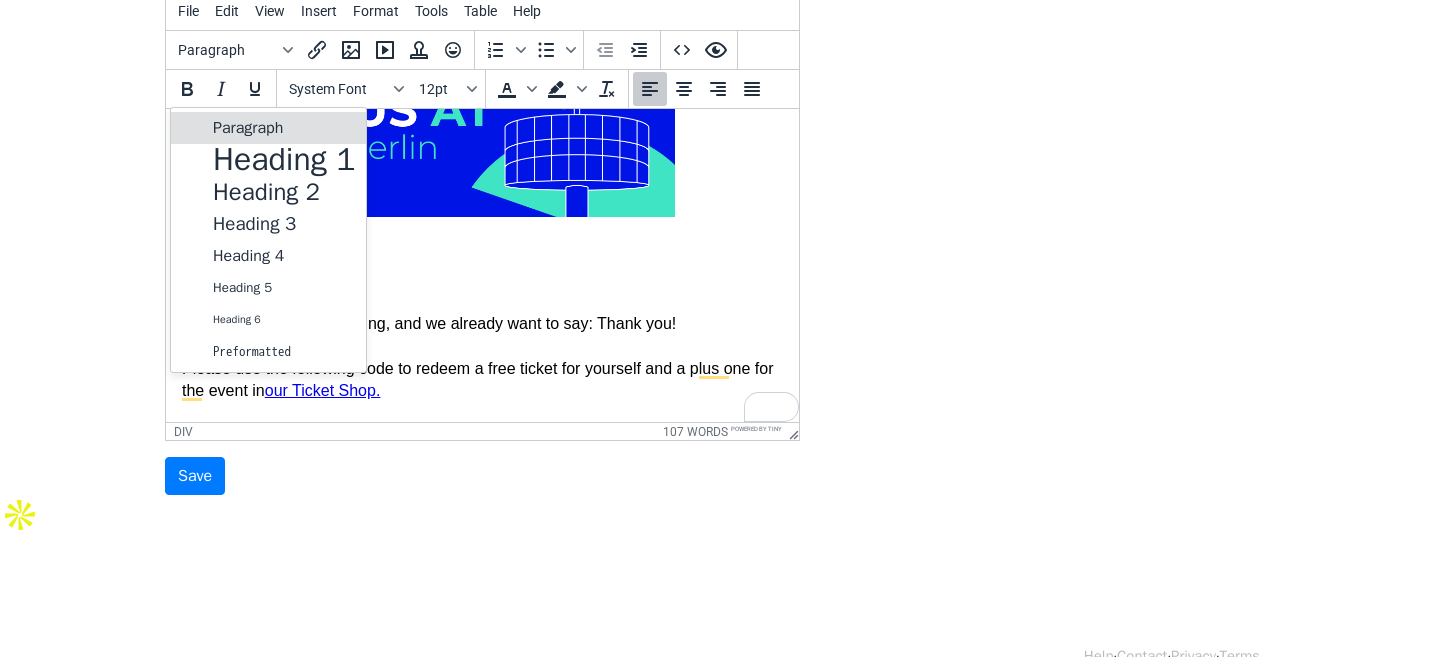 click on "Paragraph" at bounding box center [284, 128] 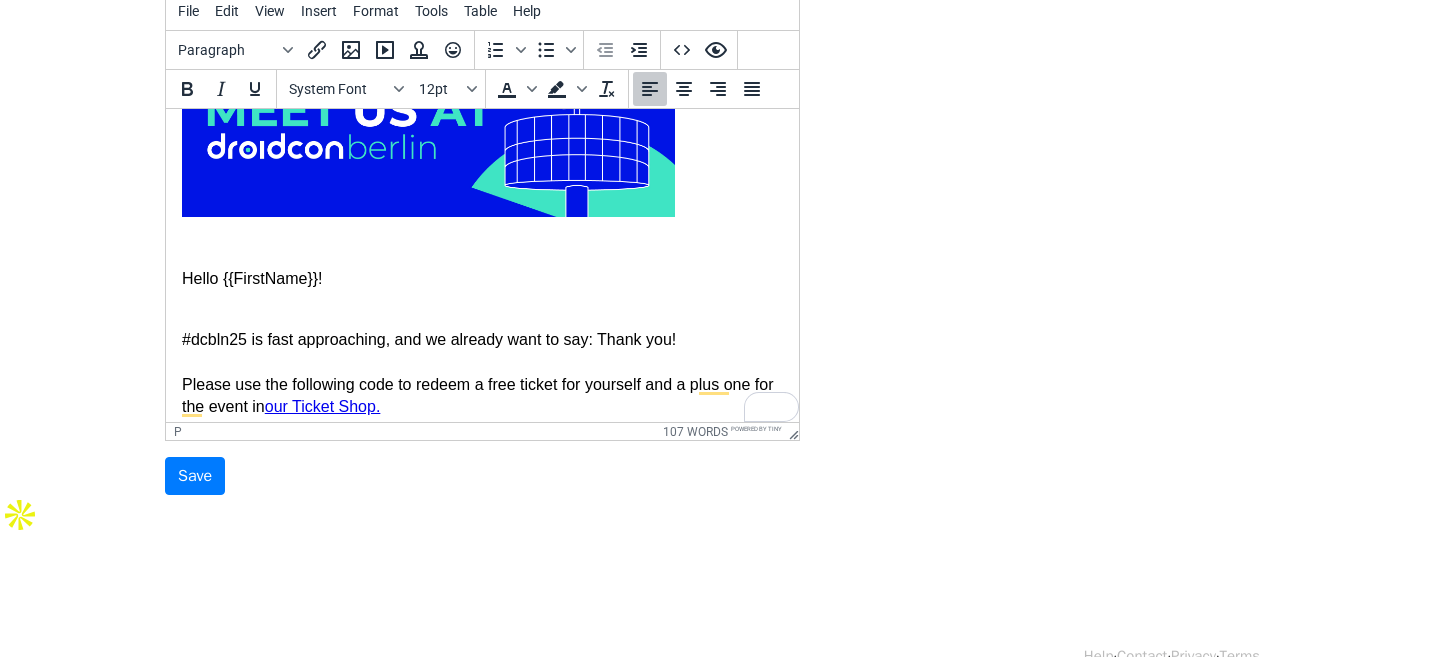 click at bounding box center [428, 78] 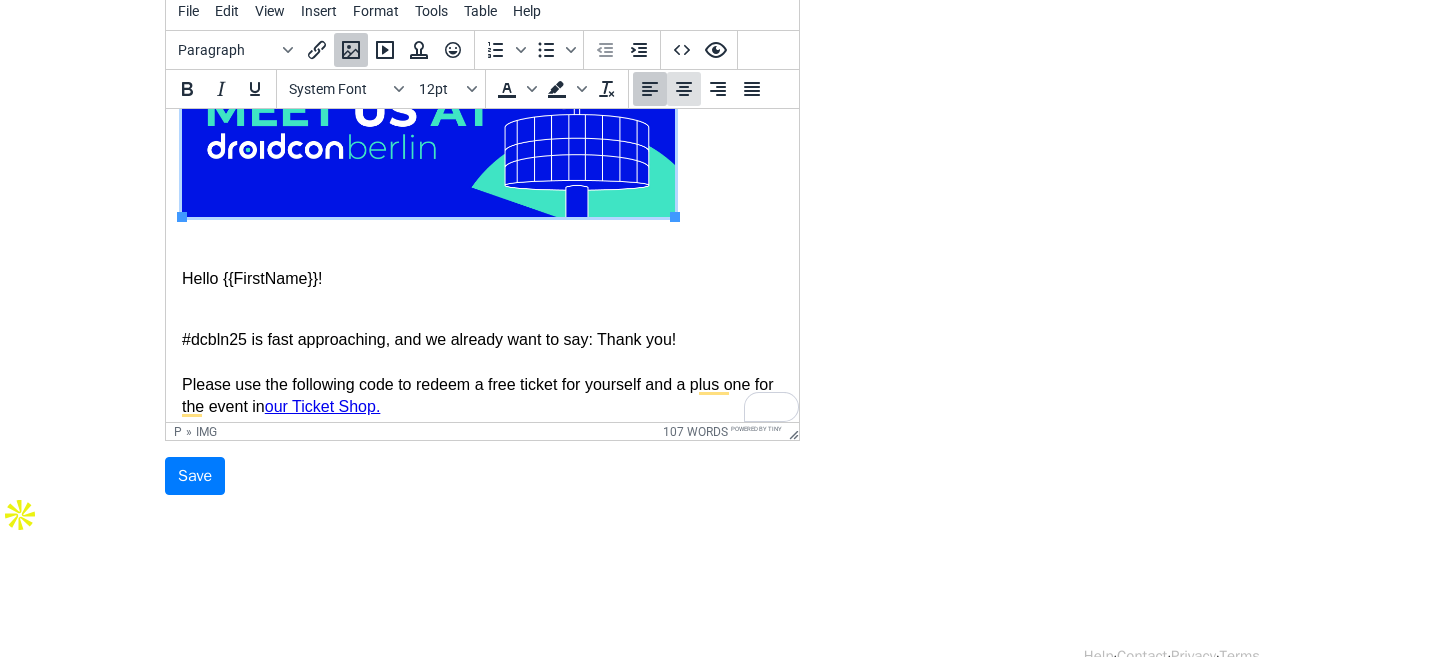 click 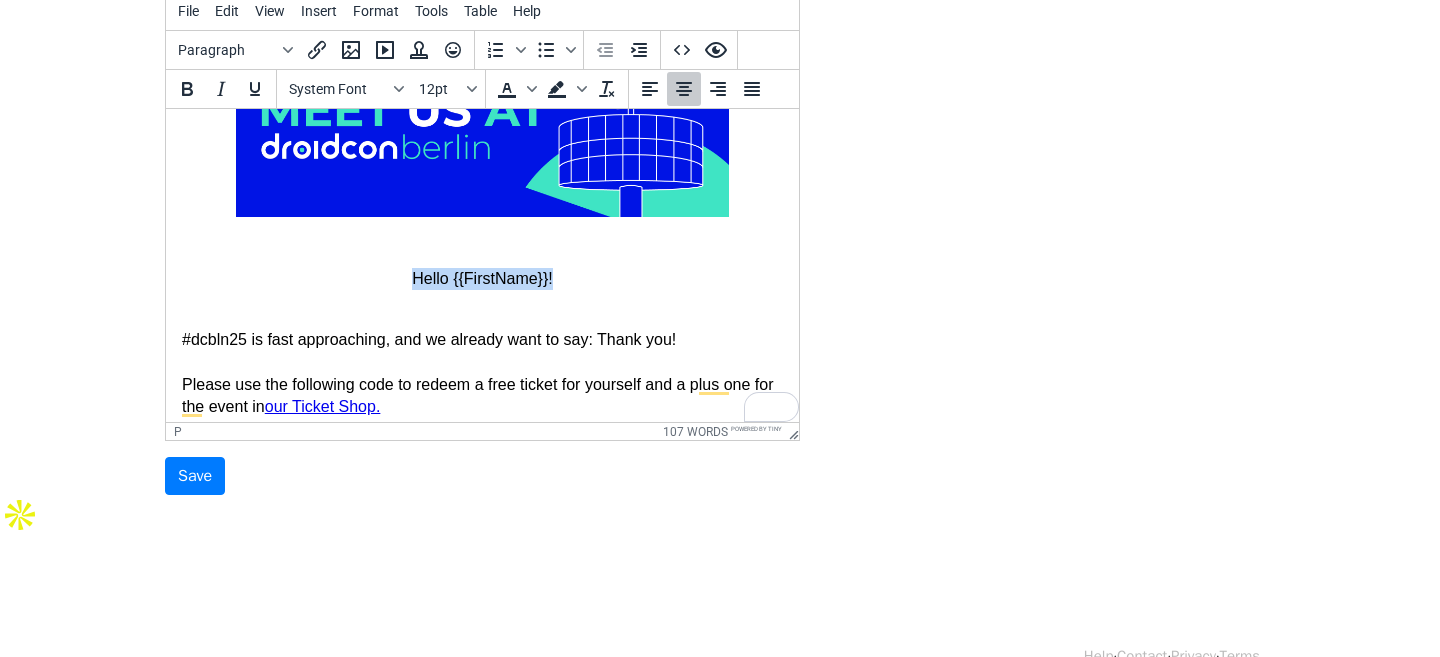 drag, startPoint x: 411, startPoint y: 280, endPoint x: 615, endPoint y: 282, distance: 204.0098 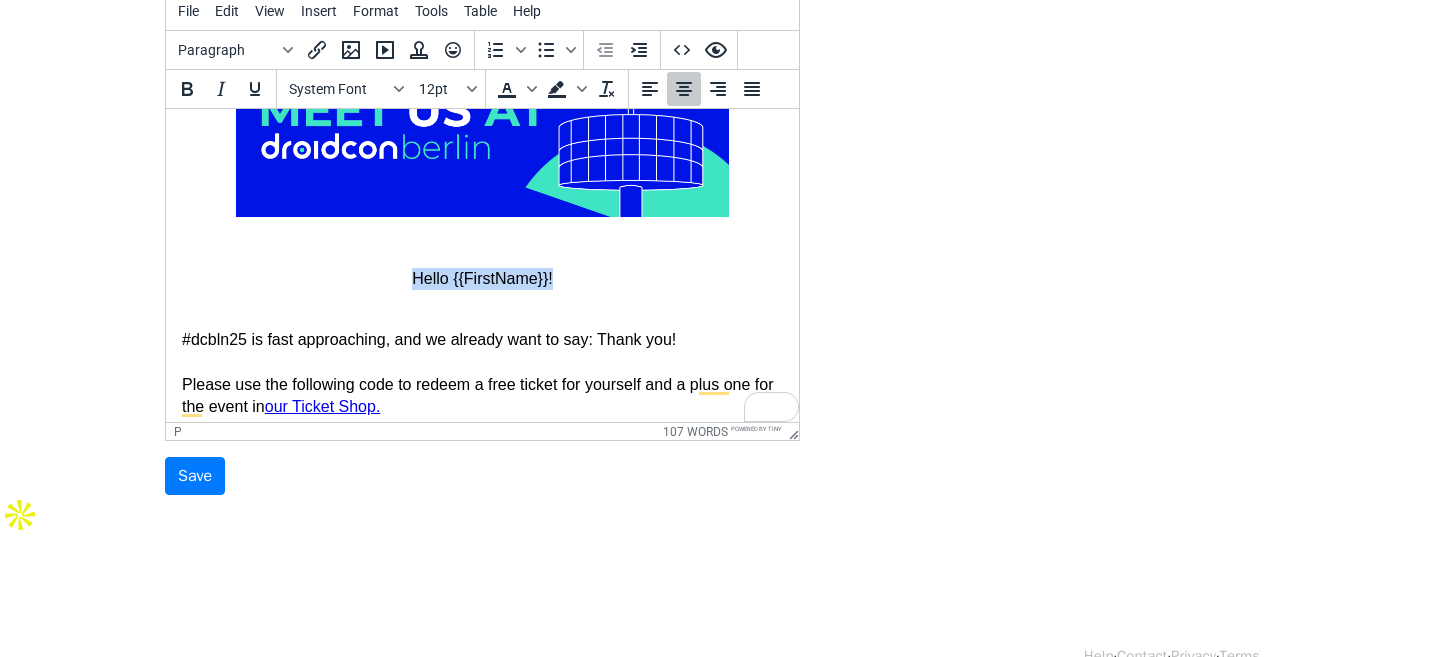 click on "Hello {{FirstName}}!" at bounding box center (482, 115) 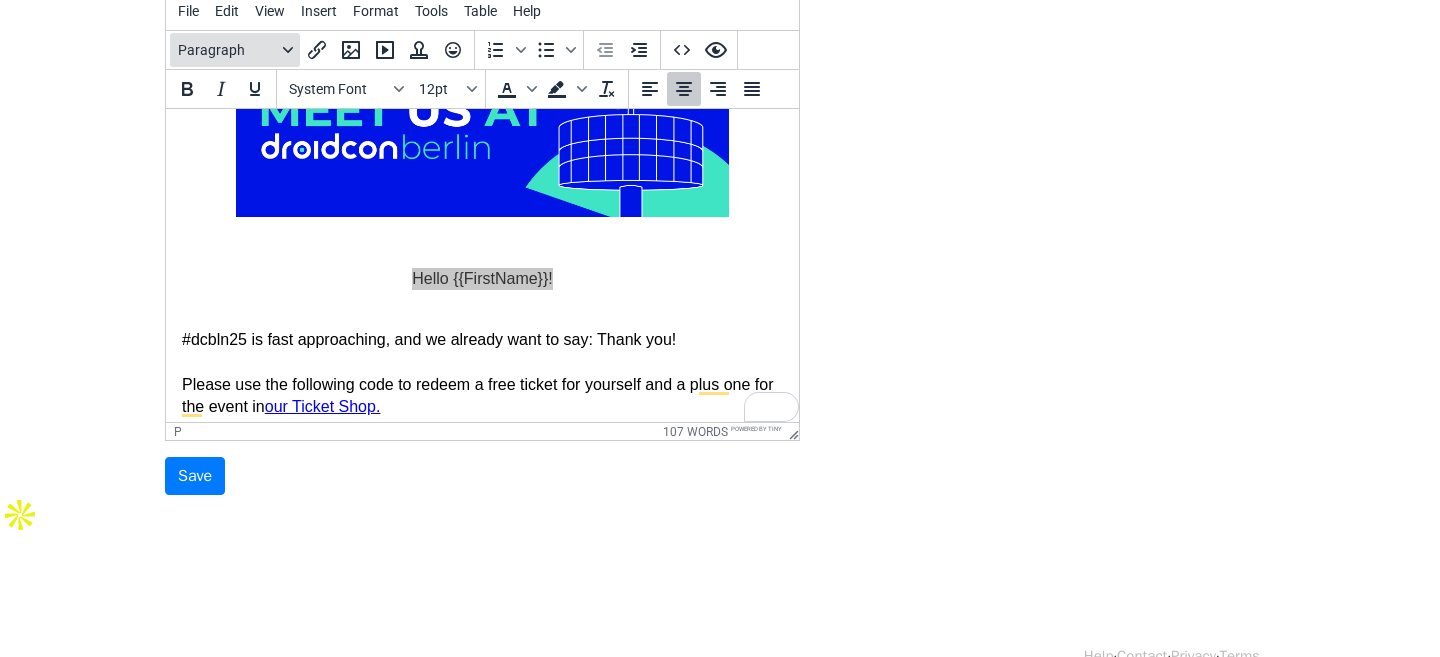 click on "Paragraph" at bounding box center (227, 50) 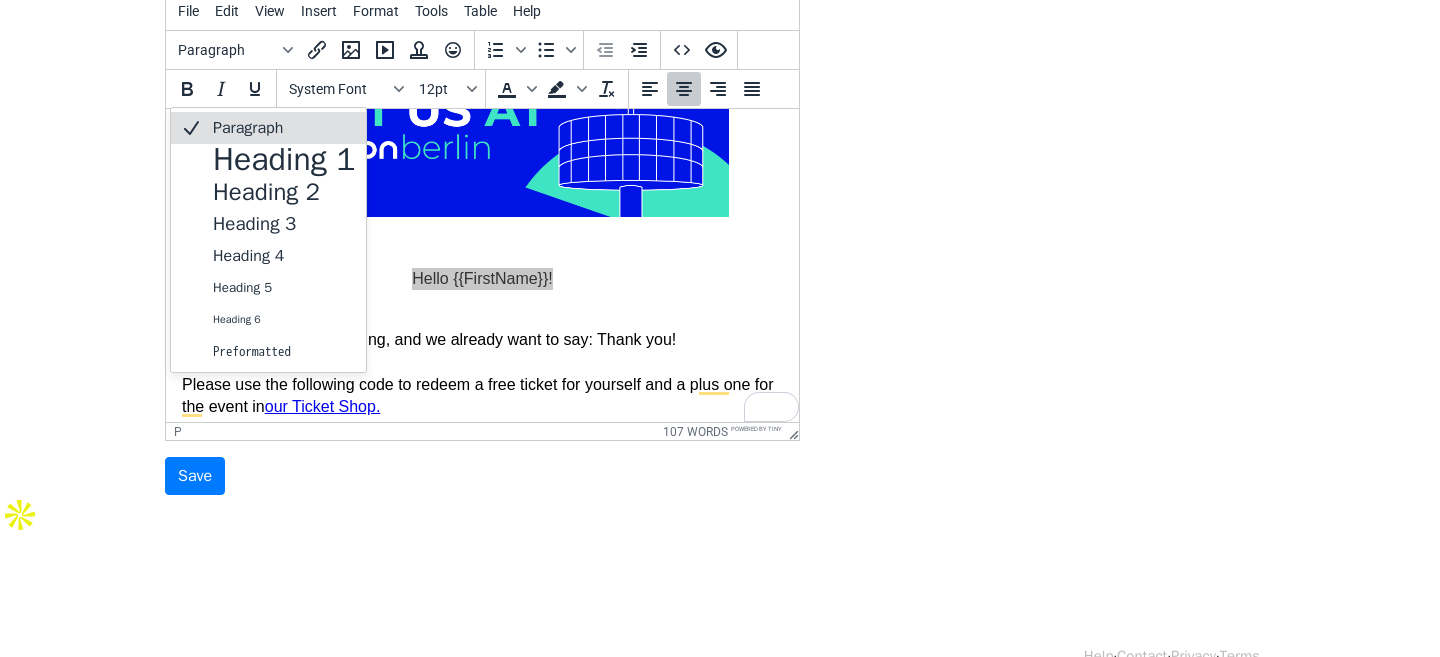 click on "Paragraph" at bounding box center [284, 128] 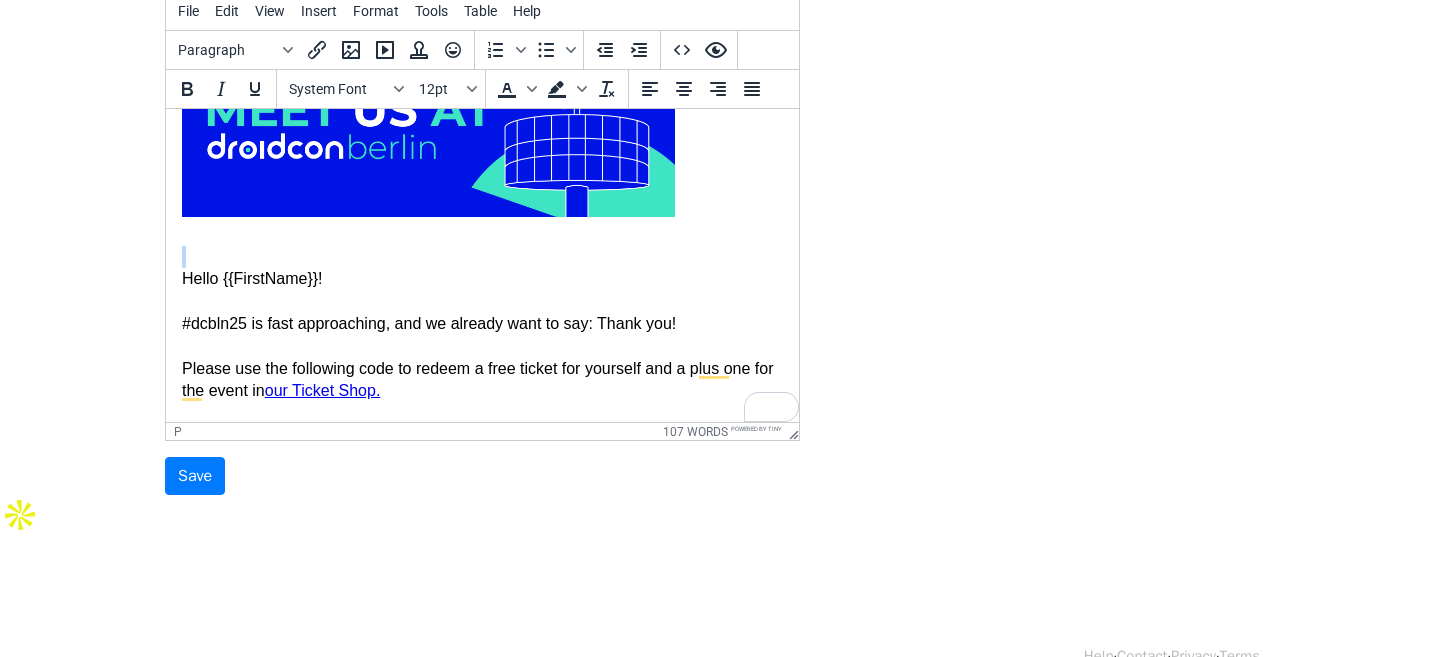 click at bounding box center (428, 78) 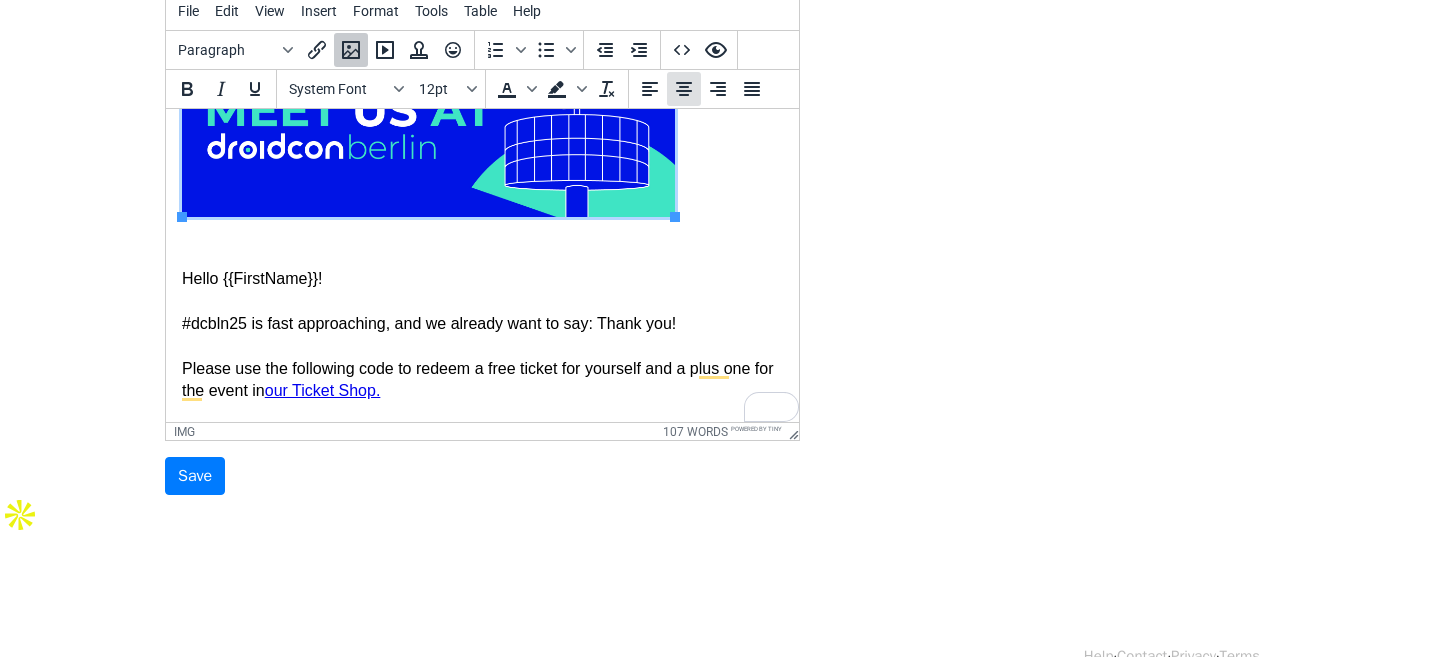 click 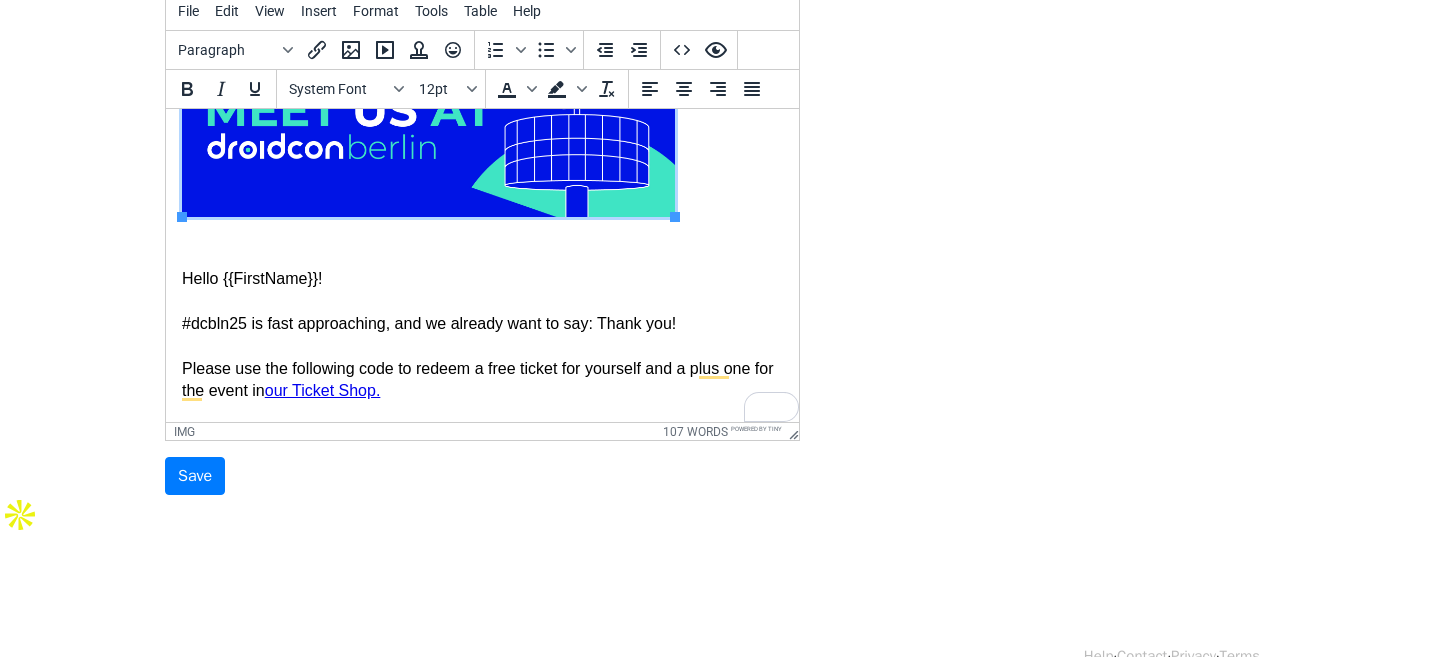click on "Hello {{FirstName}}! #dcbln25 is fast approaching, and we already want to say: Thank you!  Please use the following code to redeem a free ticket for yourself and a plus one for the event in  our Ticket Shop. Personal Ticket Code:  {{PB Code (2x 100% discount ticket)}} We are also sharing a code for a 50% discount on a droidcon Berlin ticket that you can share with 10 friends, family members, or members of the Android community: Community Ticket code:  {{PB Community Code (10x 50% discount ticket)}} Once again, thank you for your hard work, and please let me know if you have any questions. Best regards, Eduardo" at bounding box center [482, 328] 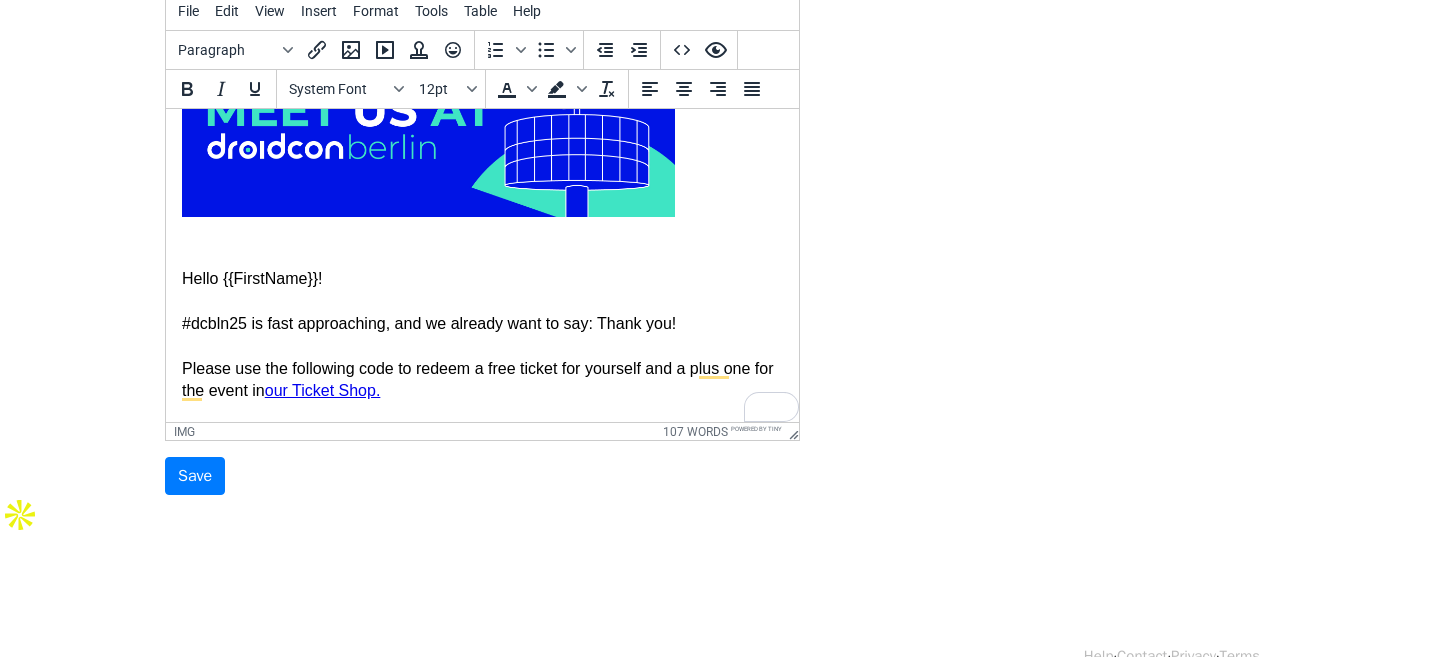 click at bounding box center [428, 78] 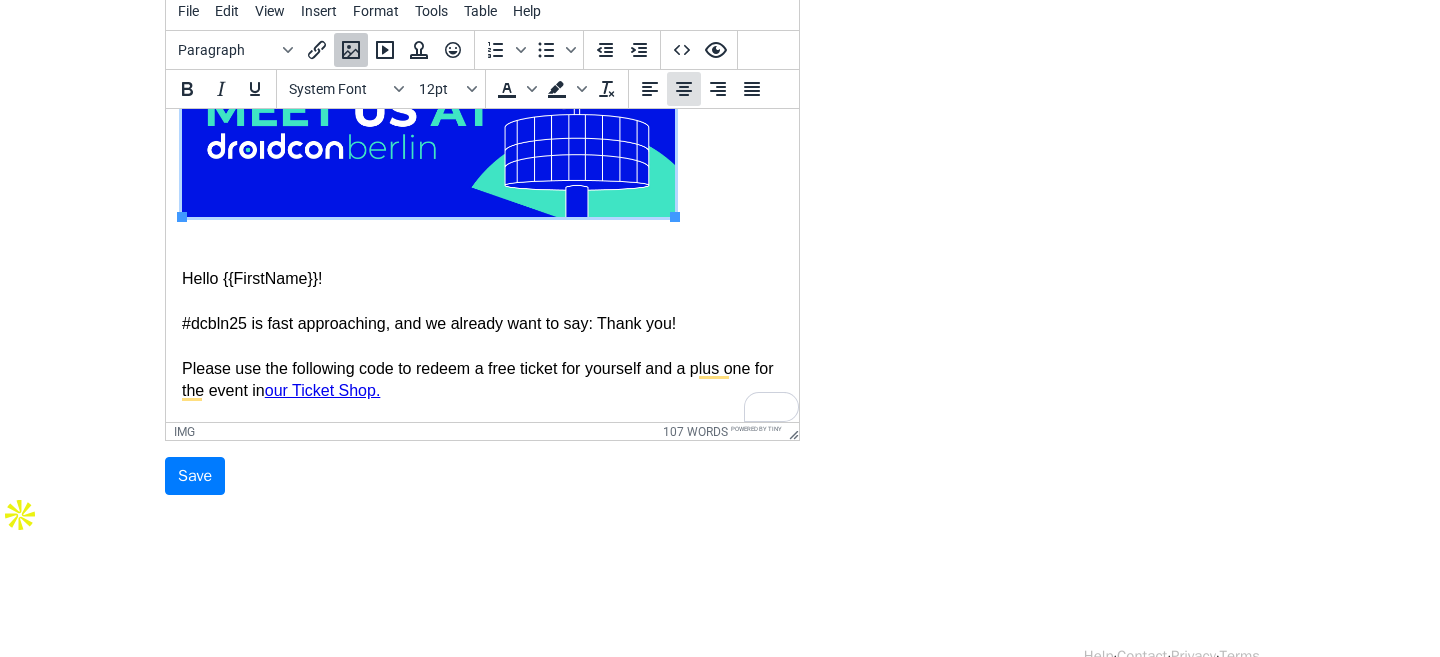 click 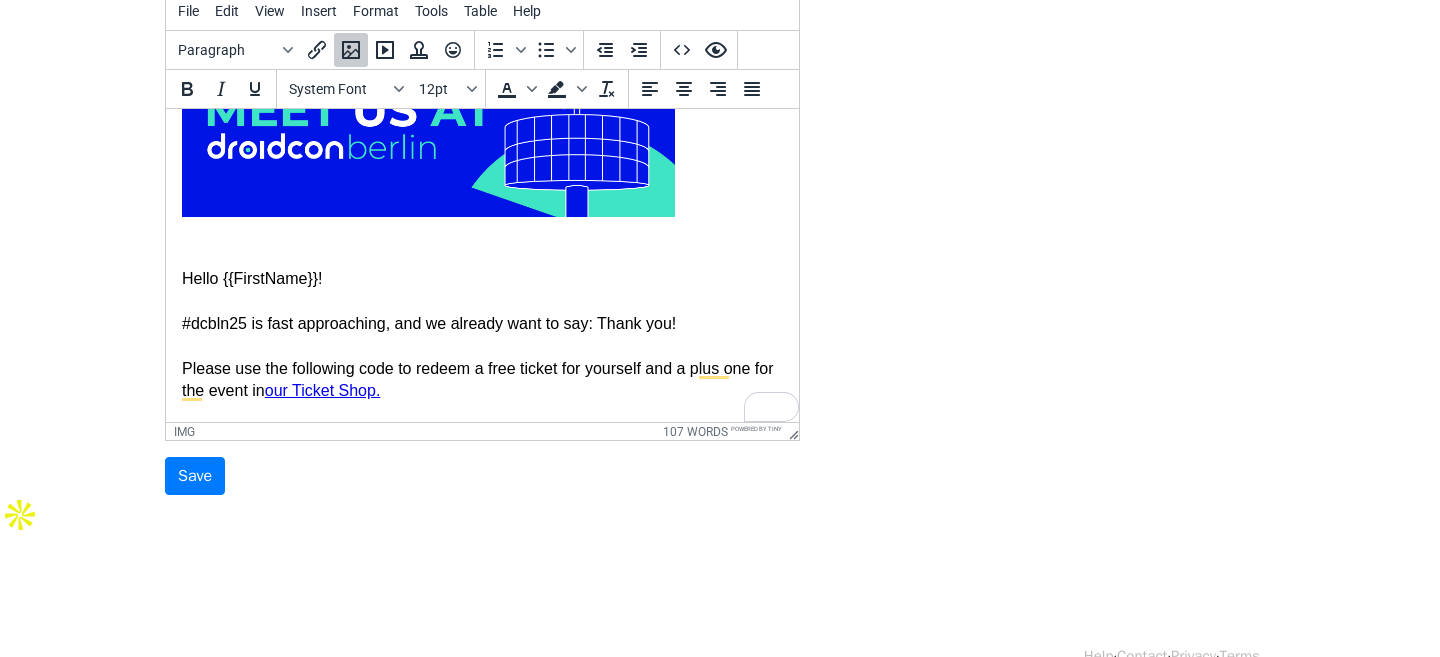 click on "Hello {{FirstName}}! #dcbln25 is fast approaching, and we already want to say: Thank you!  Please use the following code to redeem a free ticket for yourself and a plus one for the event in  our Ticket Shop. Personal Ticket Code:  {{PB Code (2x 100% discount ticket)}} We are also sharing a code for a 50% discount on a droidcon Berlin ticket that you can share with 10 friends, family members, or members of the Android community: Community Ticket code:  {{PB Community Code (10x 50% discount ticket)}} Once again, thank you for your hard work, and please let me know if you have any questions. Best regards, Eduardo" at bounding box center [482, 328] 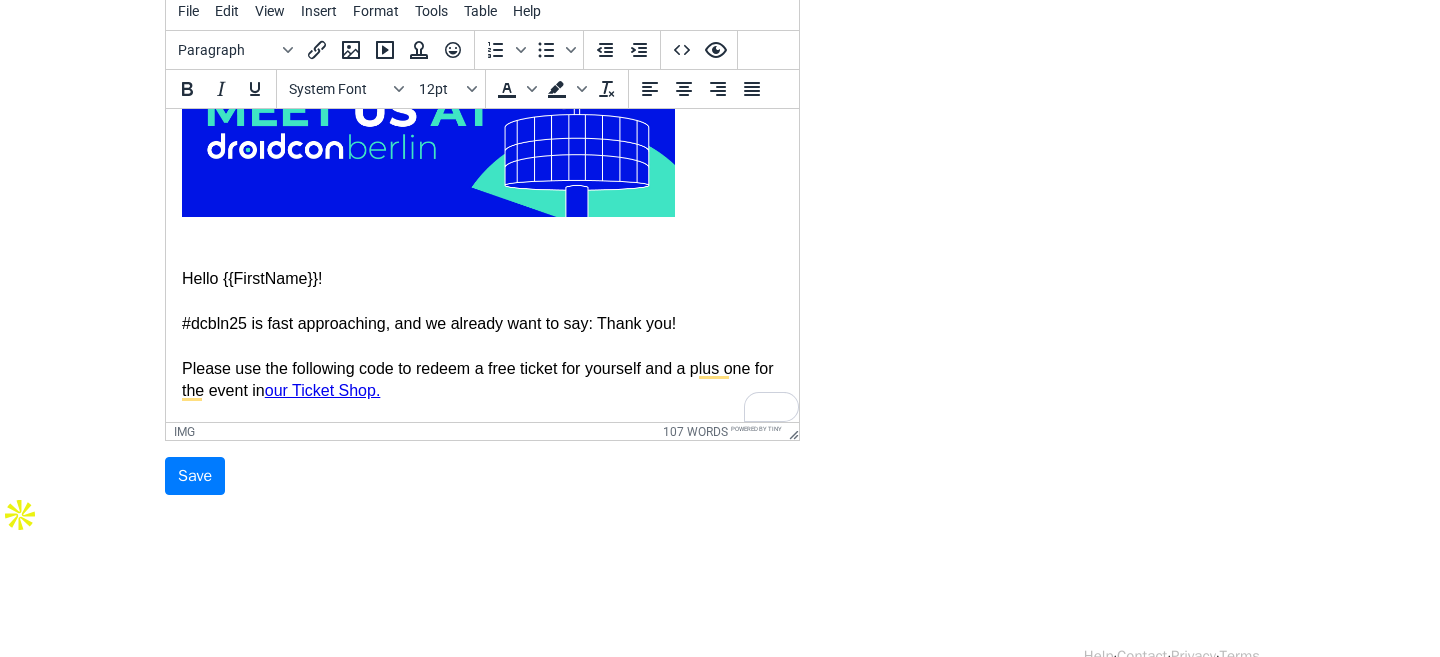 click on "Hello {{FirstName}}! #dcbln25 is fast approaching, and we already want to say: Thank you!  Please use the following code to redeem a free ticket for yourself and a plus one for the event in  our Ticket Shop. Personal Ticket Code:  {{PB Code (2x 100% discount ticket)}} We are also sharing a code for a 50% discount on a droidcon Berlin ticket that you can share with 10 friends, family members, or members of the Android community: Community Ticket code:  {{PB Community Code (10x 50% discount ticket)}} Once again, thank you for your hard work, and please let me know if you have any questions. Best regards, Eduardo" at bounding box center (482, 328) 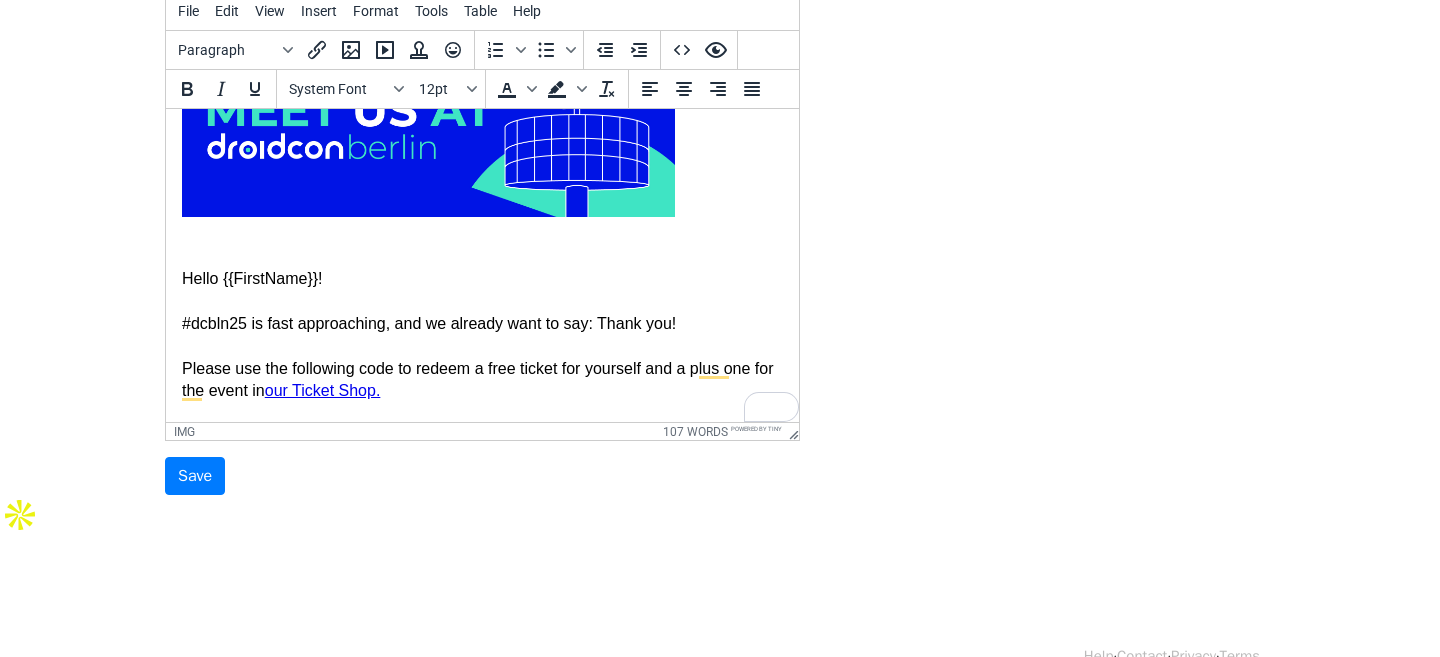 click on "Hello {{FirstName}}! #dcbln25 is fast approaching, and we already want to say: Thank you!  Please use the following code to redeem a free ticket for yourself and a plus one for the event in  our Ticket Shop. Personal Ticket Code:  {{PB Code (2x 100% discount ticket)}} We are also sharing a code for a 50% discount on a droidcon Berlin ticket that you can share with 10 friends, family members, or members of the Android community: Community Ticket code:  {{PB Community Code (10x 50% discount ticket)}} Once again, thank you for your hard work, and please let me know if you have any questions. Best regards, Eduardo" at bounding box center (482, 328) 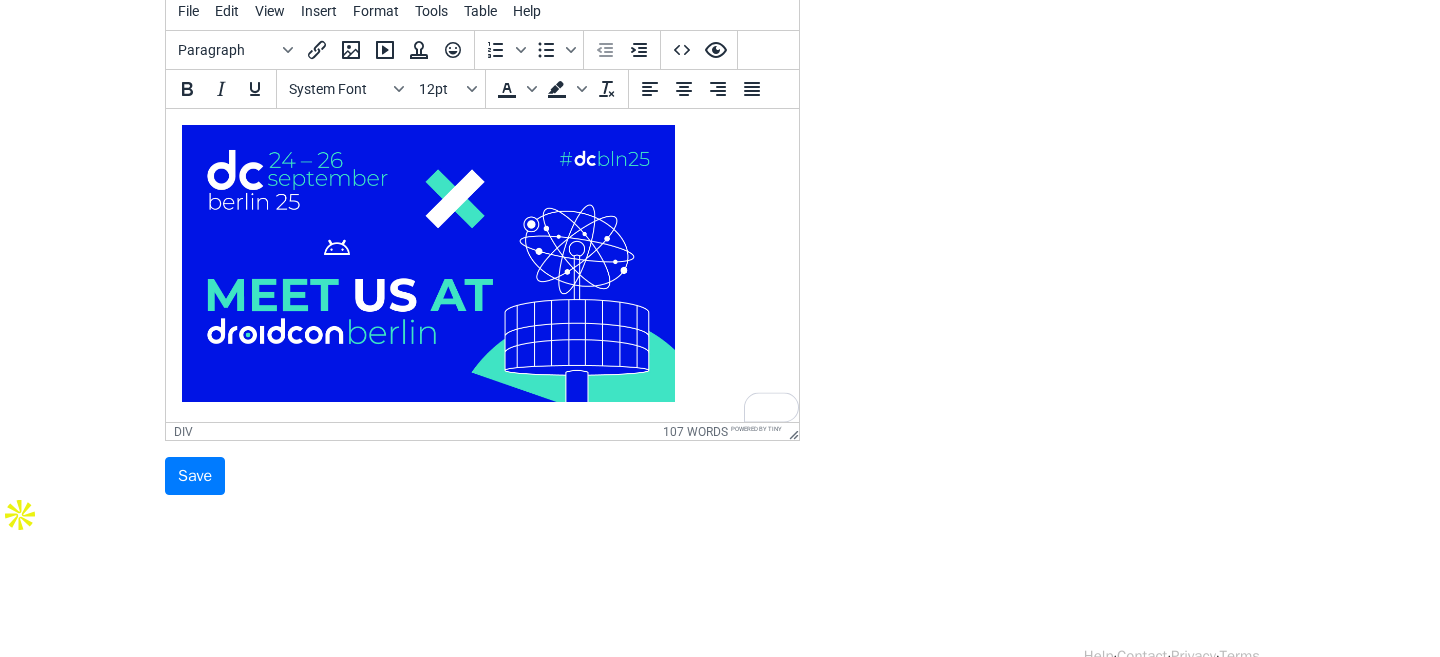 click at bounding box center [428, 263] 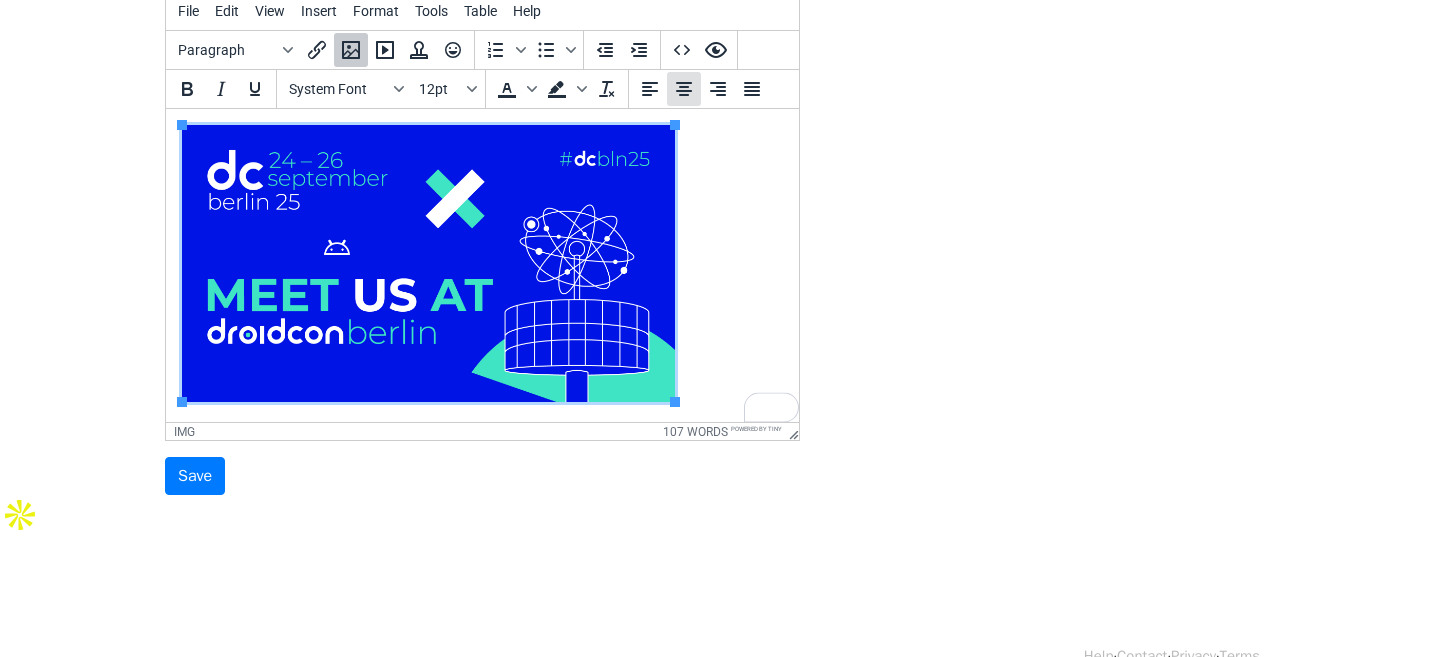 click 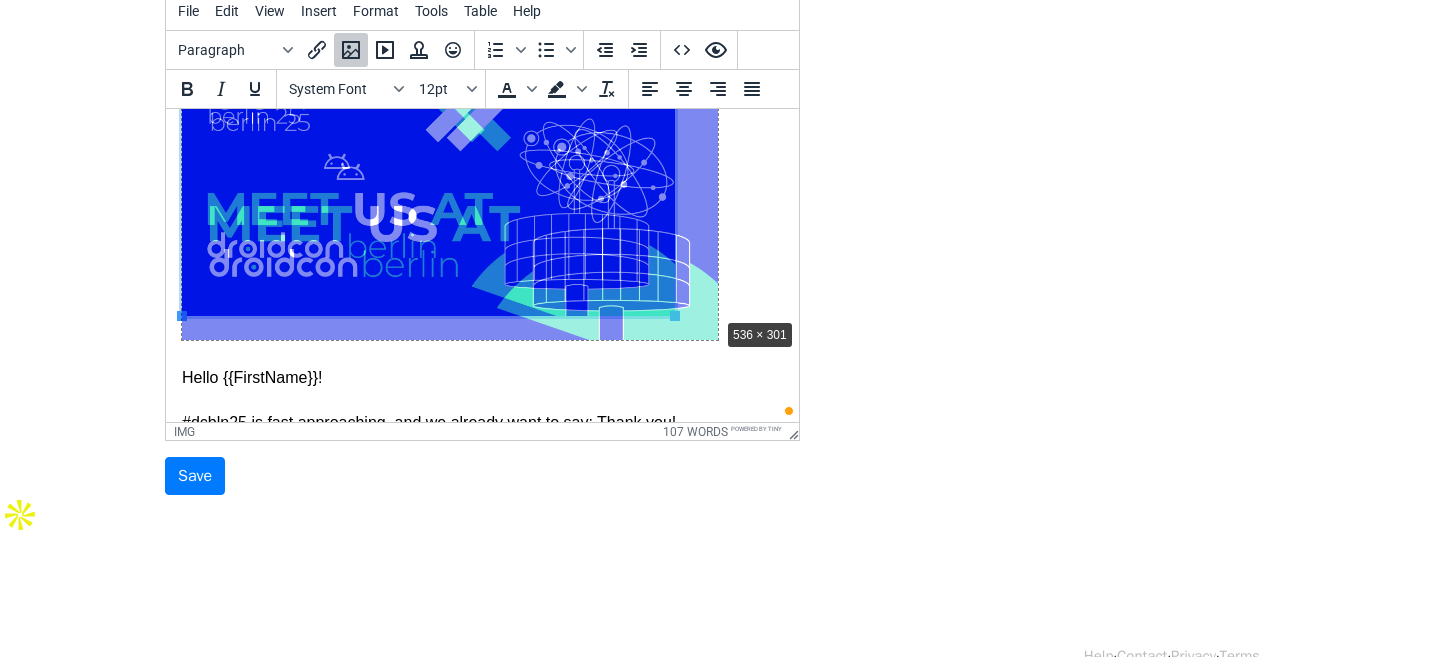 drag, startPoint x: 673, startPoint y: 315, endPoint x: 731, endPoint y: 319, distance: 58.137768 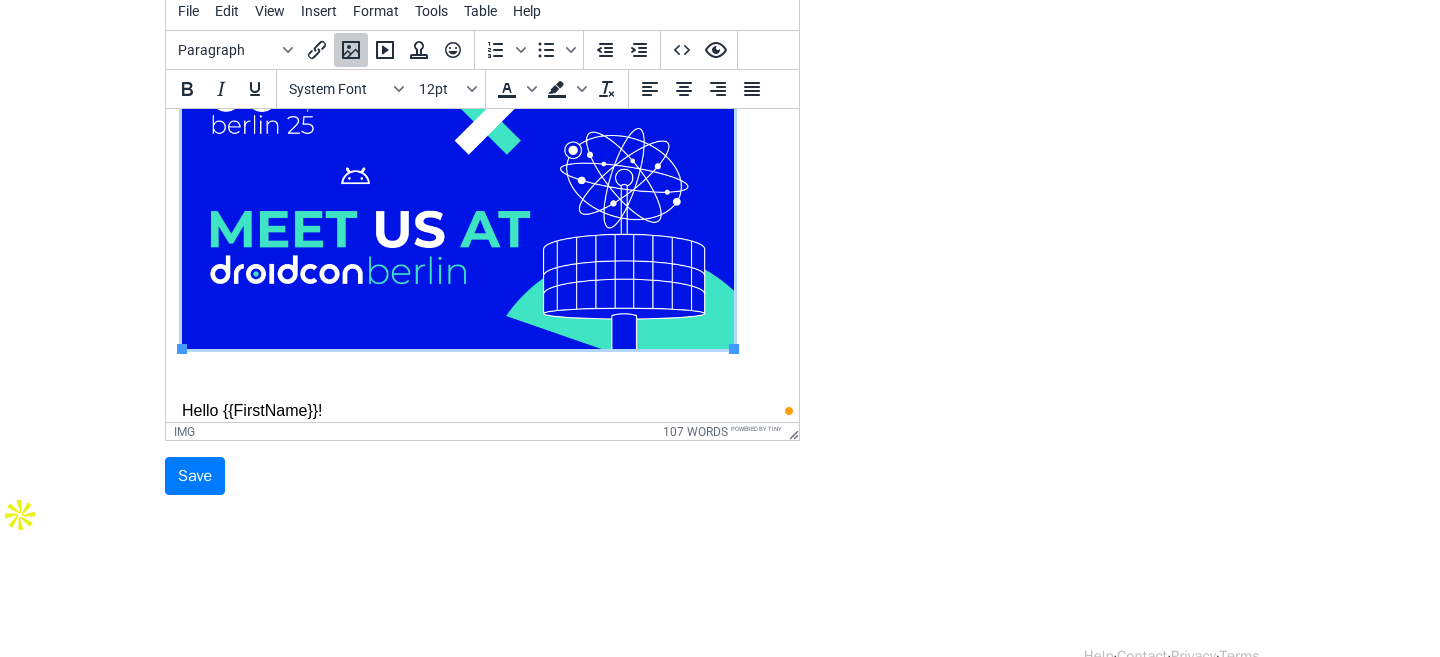 click at bounding box center [458, 194] 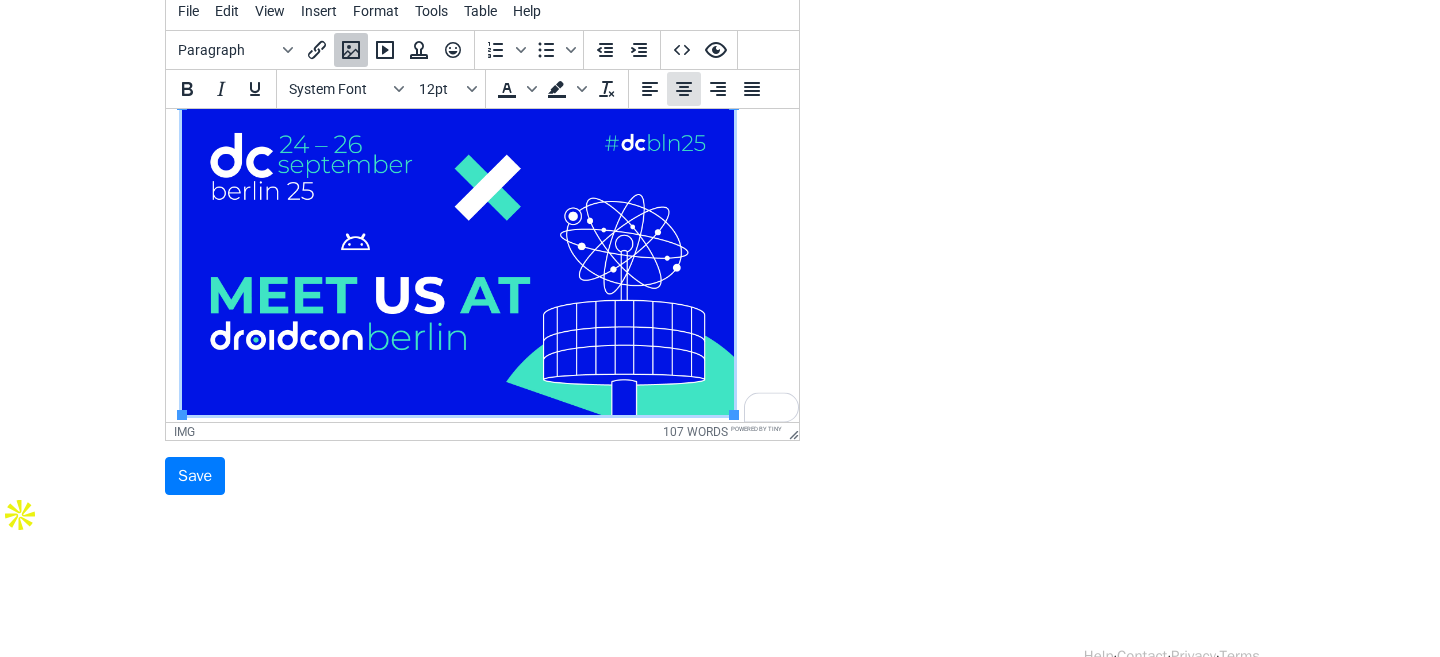 click 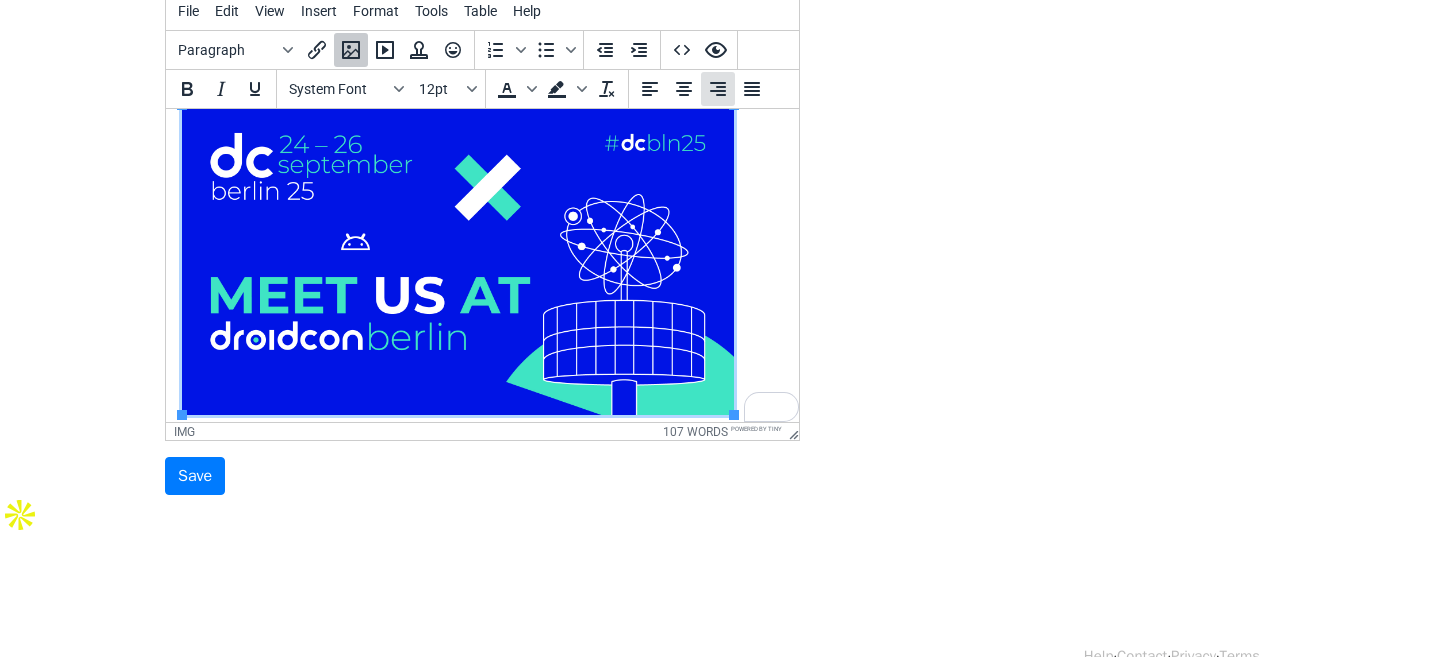 click 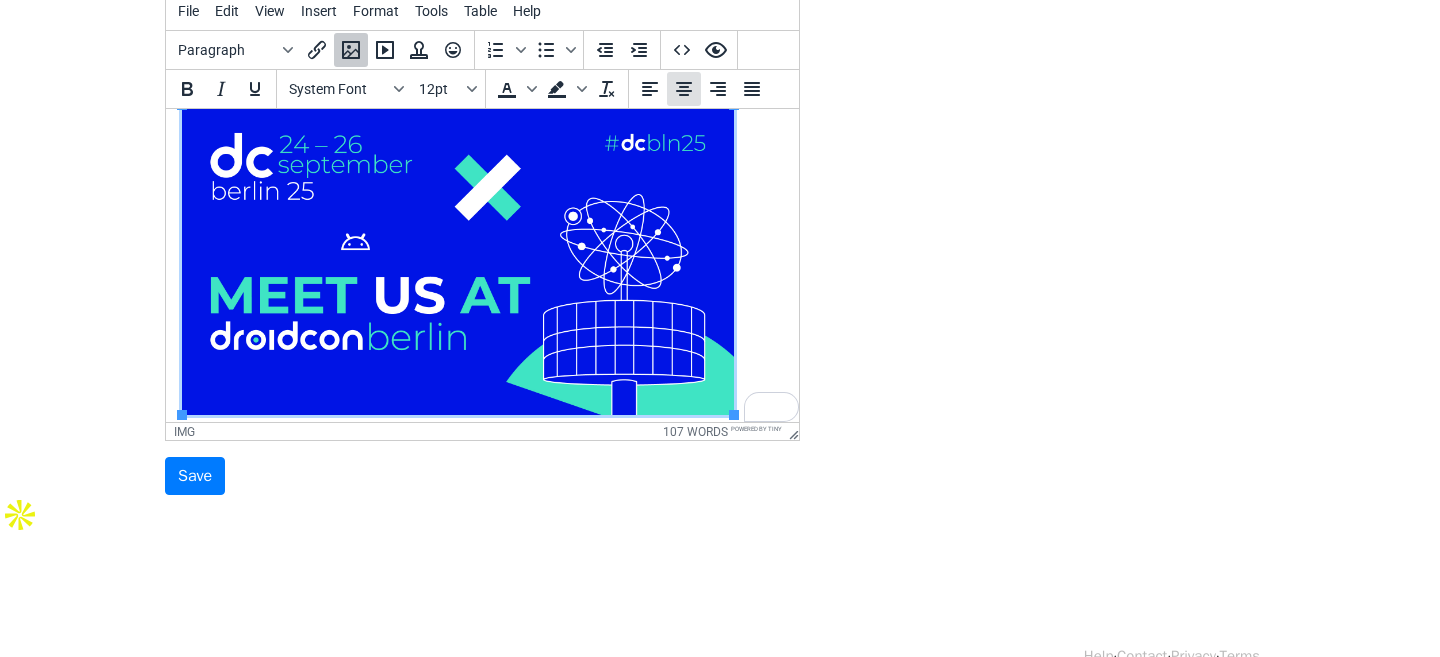 click 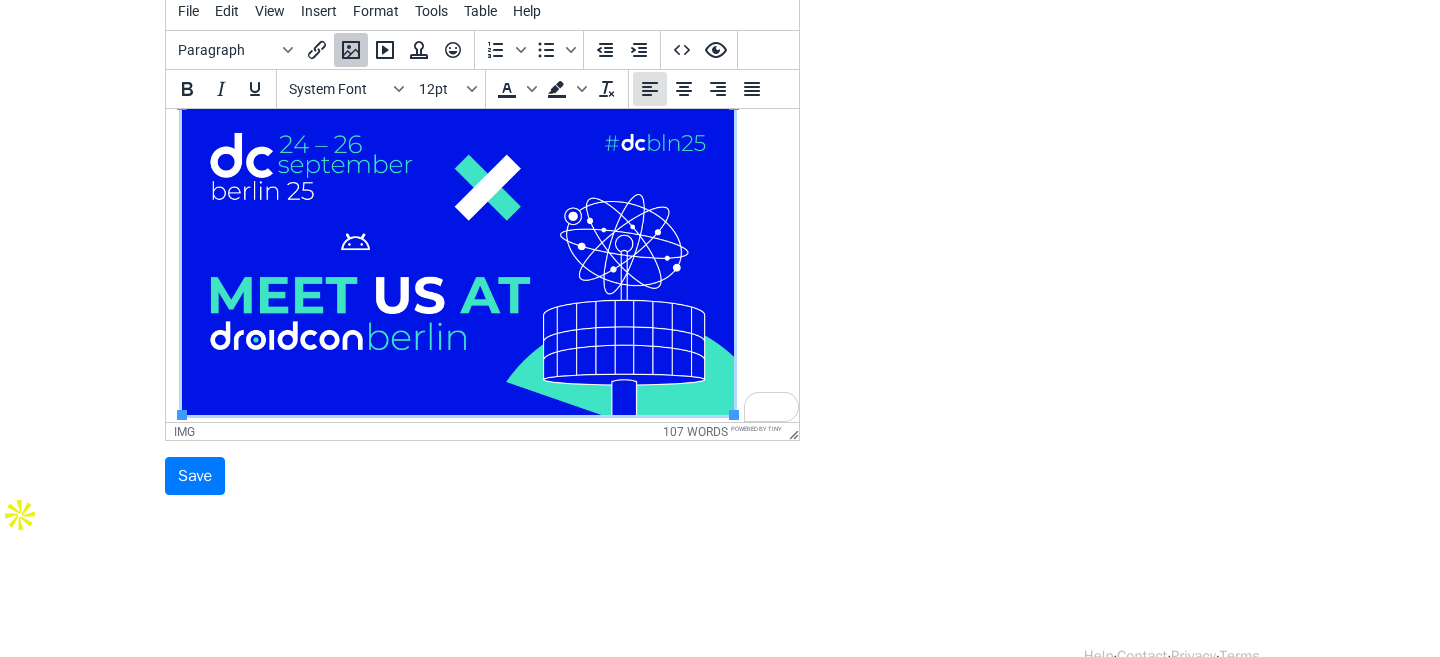click at bounding box center (650, 89) 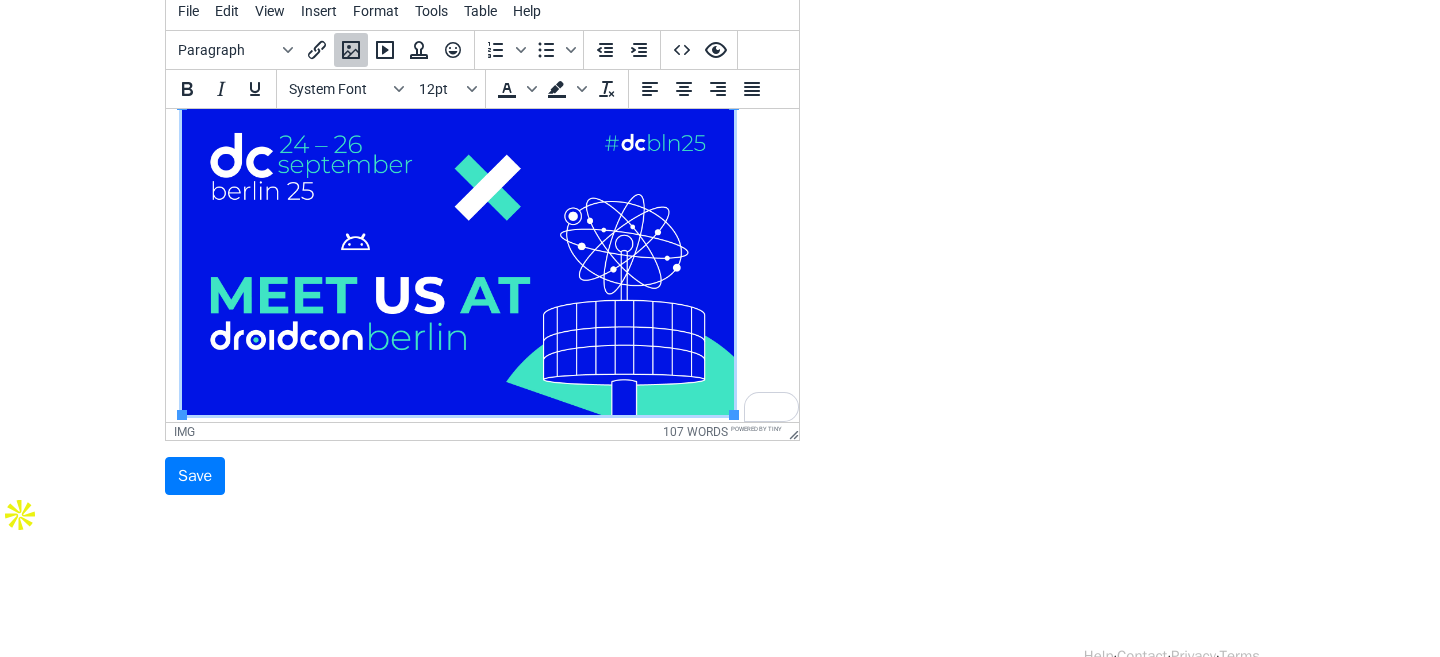 click at bounding box center [458, 260] 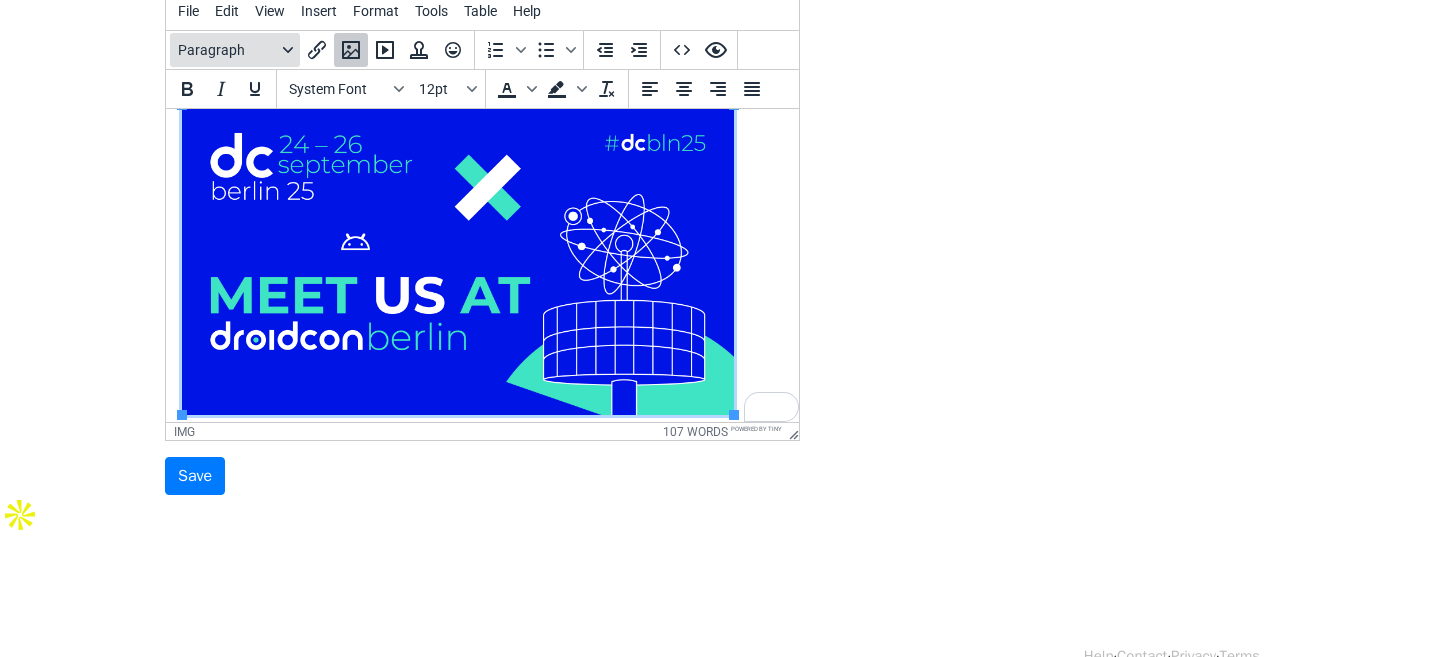 click on "Paragraph" at bounding box center [227, 50] 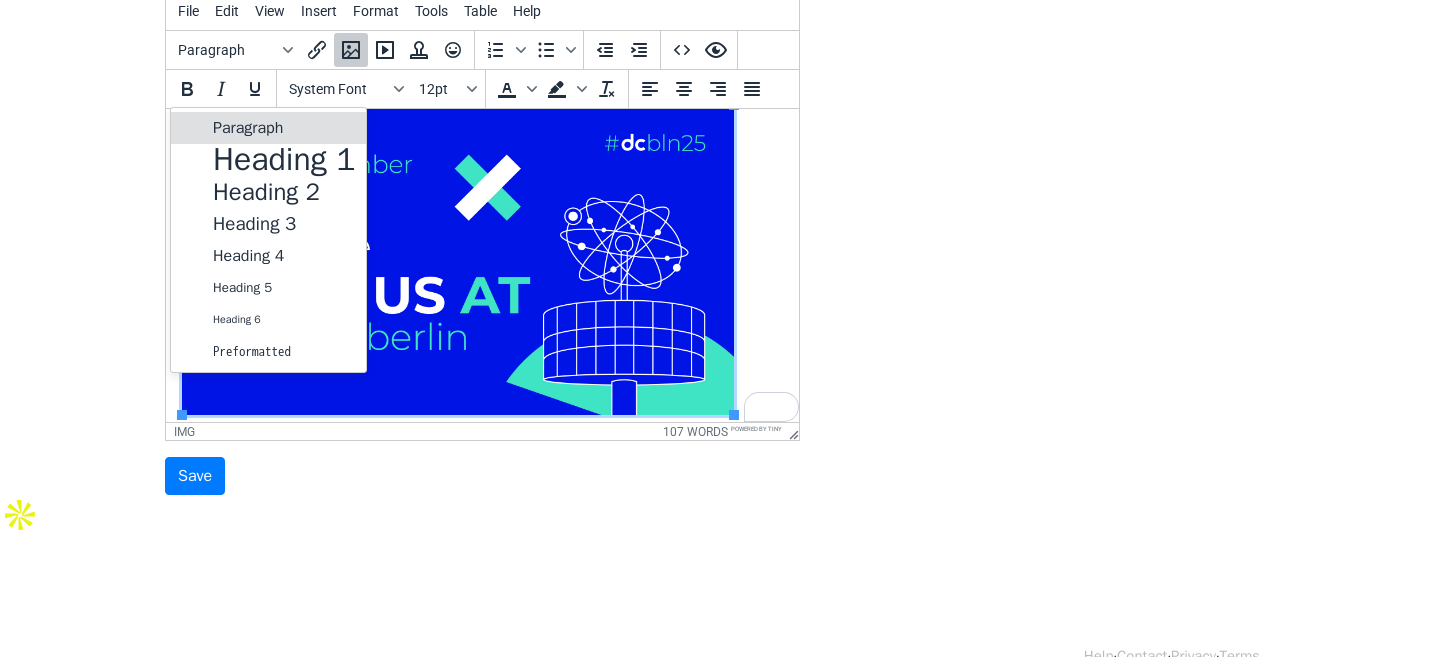 click on "Paragraph" at bounding box center [284, 128] 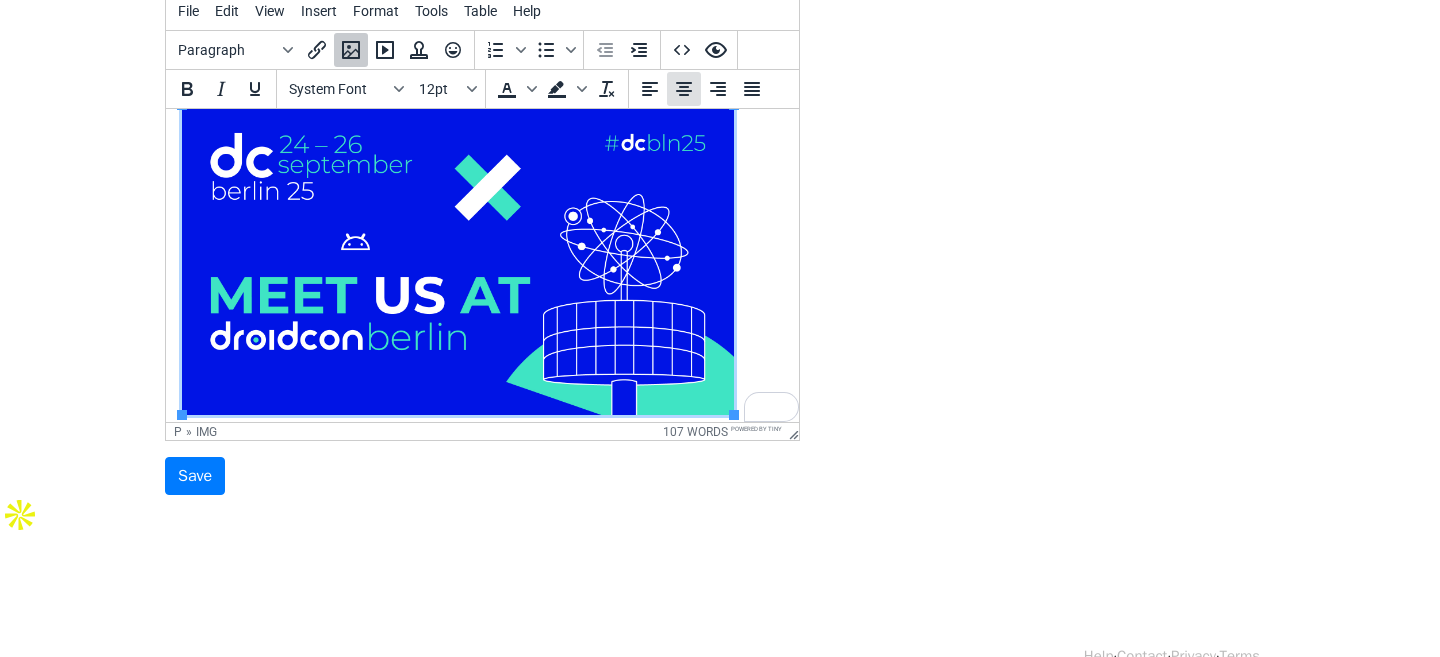 click 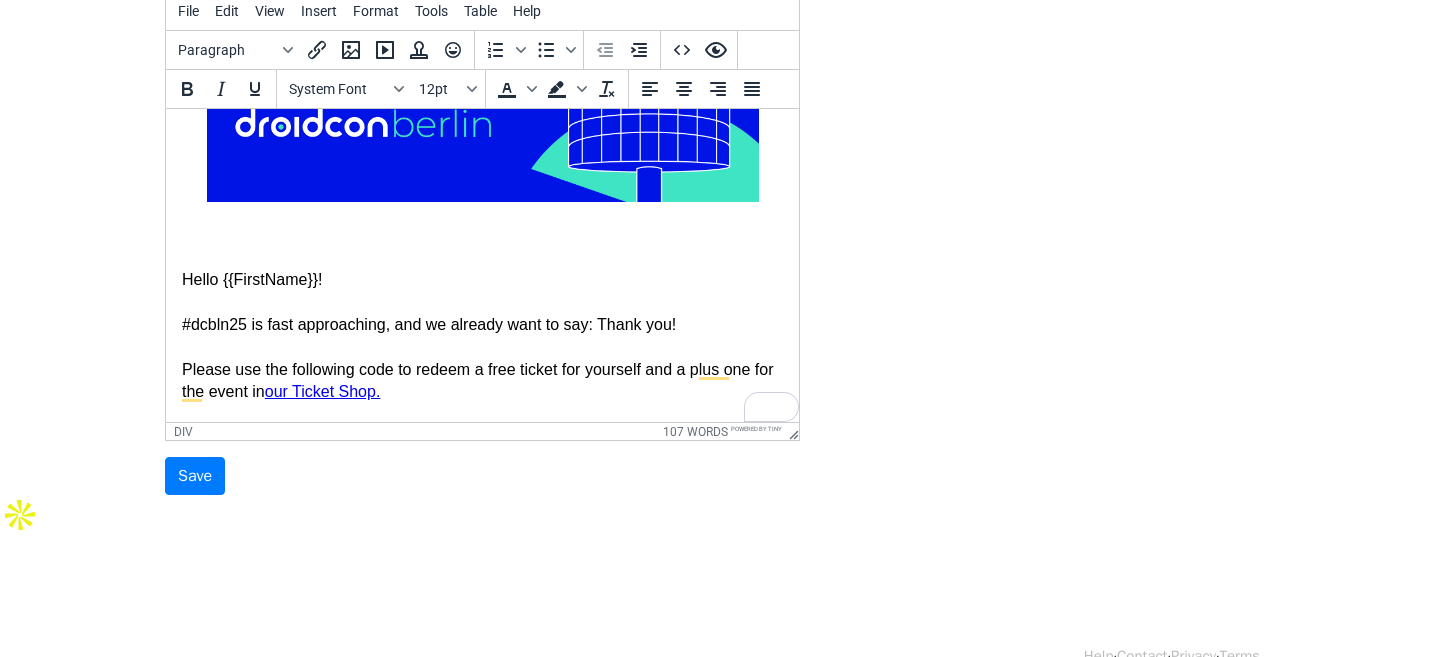 click on "Hello {{FirstName}}! #dcbln25 is fast approaching, and we already want to say: Thank you!  Please use the following code to redeem a free ticket for yourself and a plus one for the event in  our Ticket Shop. Personal Ticket Code:  {{PB Code (2x 100% discount ticket)}} We are also sharing a code for a 50% discount on a droidcon Berlin ticket that you can share with 10 friends, family members, or members of the Android community: Community Ticket code:  {{PB Community Code (10x 50% discount ticket)}} Once again, thank you for your hard work, and please let me know if you have any questions. Best regards, Eduardo" at bounding box center [482, 493] 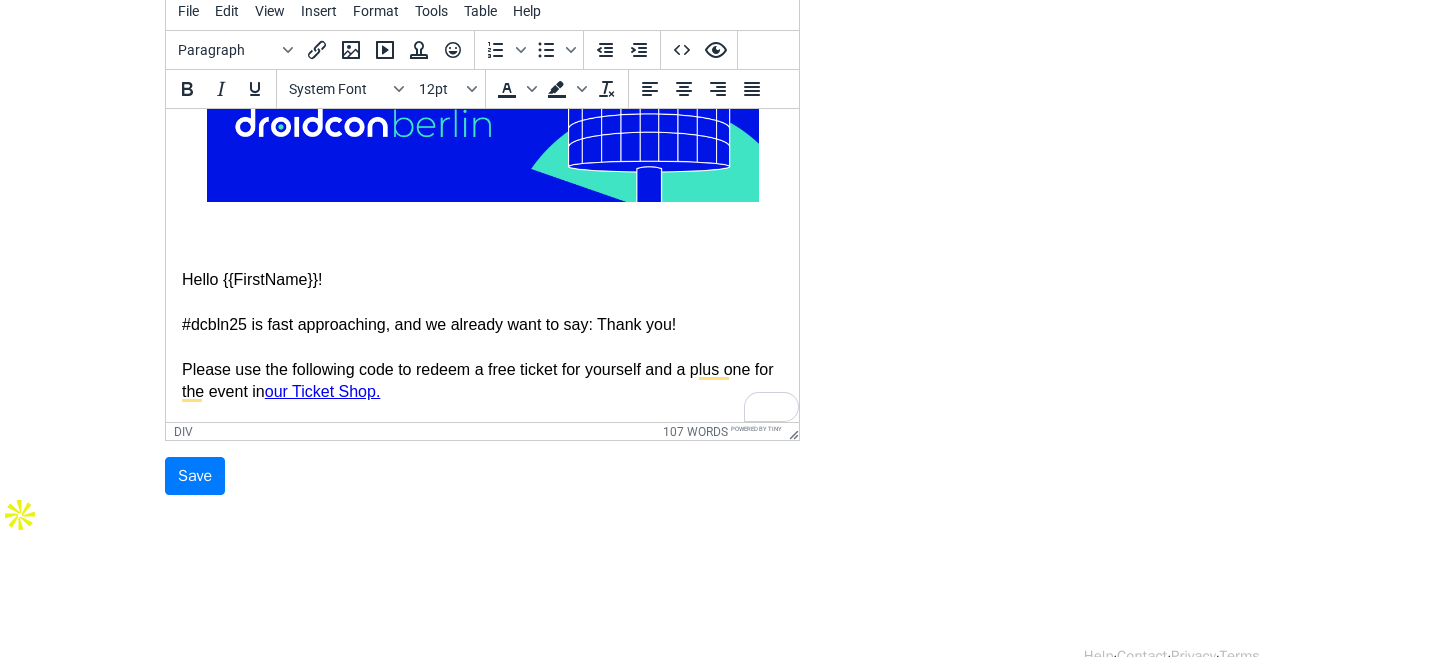 click on "Hello {{FirstName}}! #dcbln25 is fast approaching, and we already want to say: Thank you!  Please use the following code to redeem a free ticket for yourself and a plus one for the event in  our Ticket Shop. Personal Ticket Code:  {{PB Code (2x 100% discount ticket)}} We are also sharing a code for a 50% discount on a droidcon Berlin ticket that you can share with 10 friends, family members, or members of the Android community: Community Ticket code:  {{PB Community Code (10x 50% discount ticket)}} Once again, thank you for your hard work, and please let me know if you have any questions. Best regards, Eduardo" at bounding box center [482, 304] 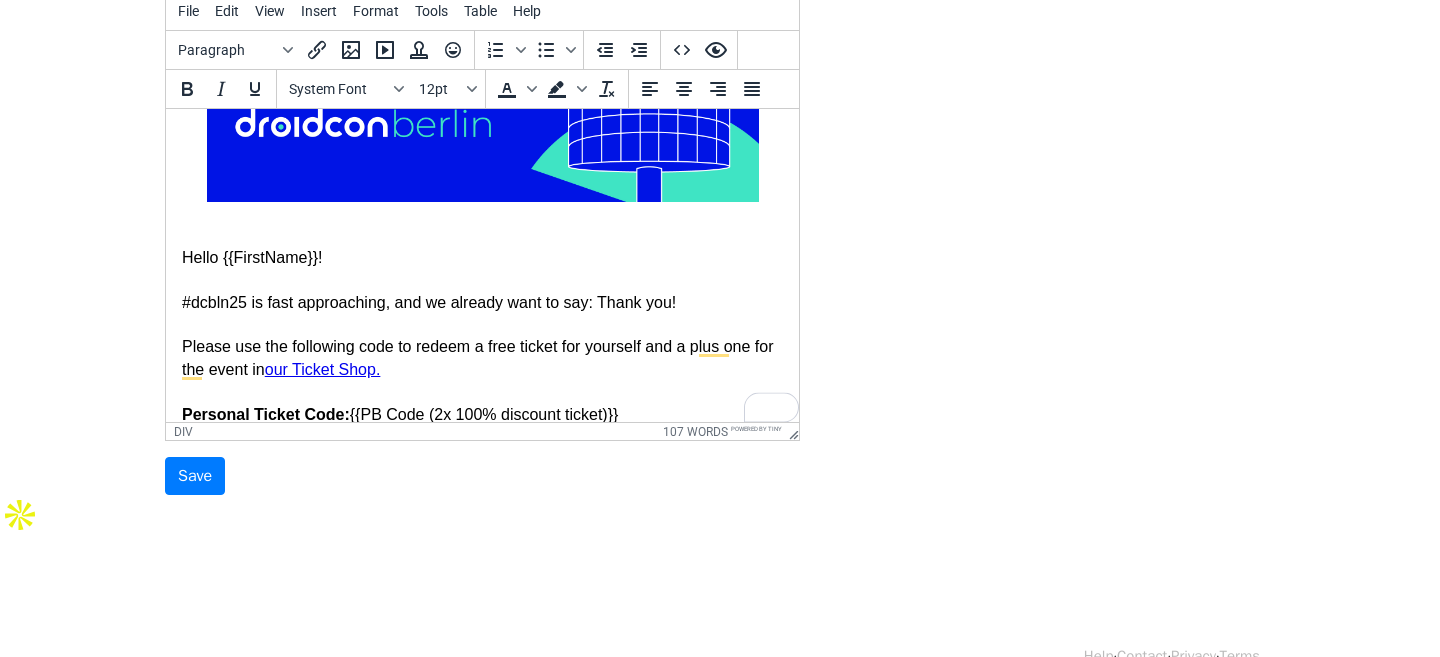 click at bounding box center [482, 325] 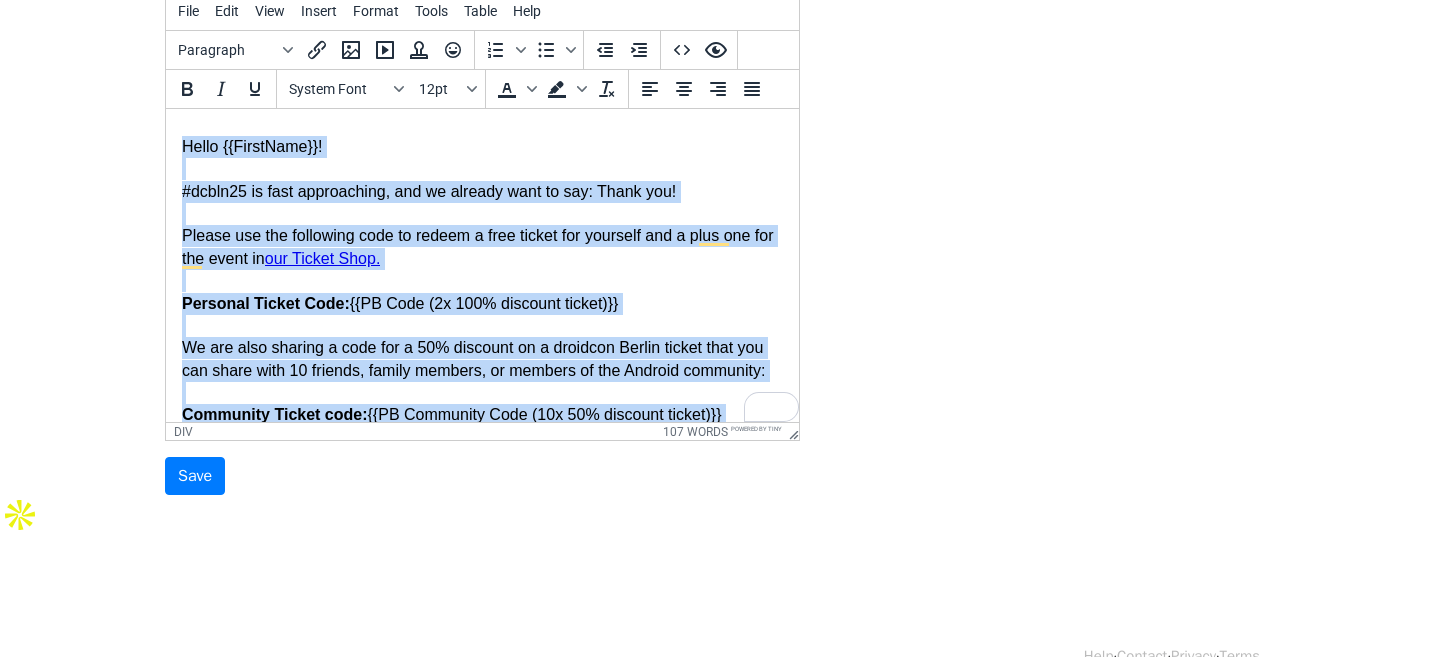 drag, startPoint x: 281, startPoint y: 395, endPoint x: 179, endPoint y: 151, distance: 264.46173 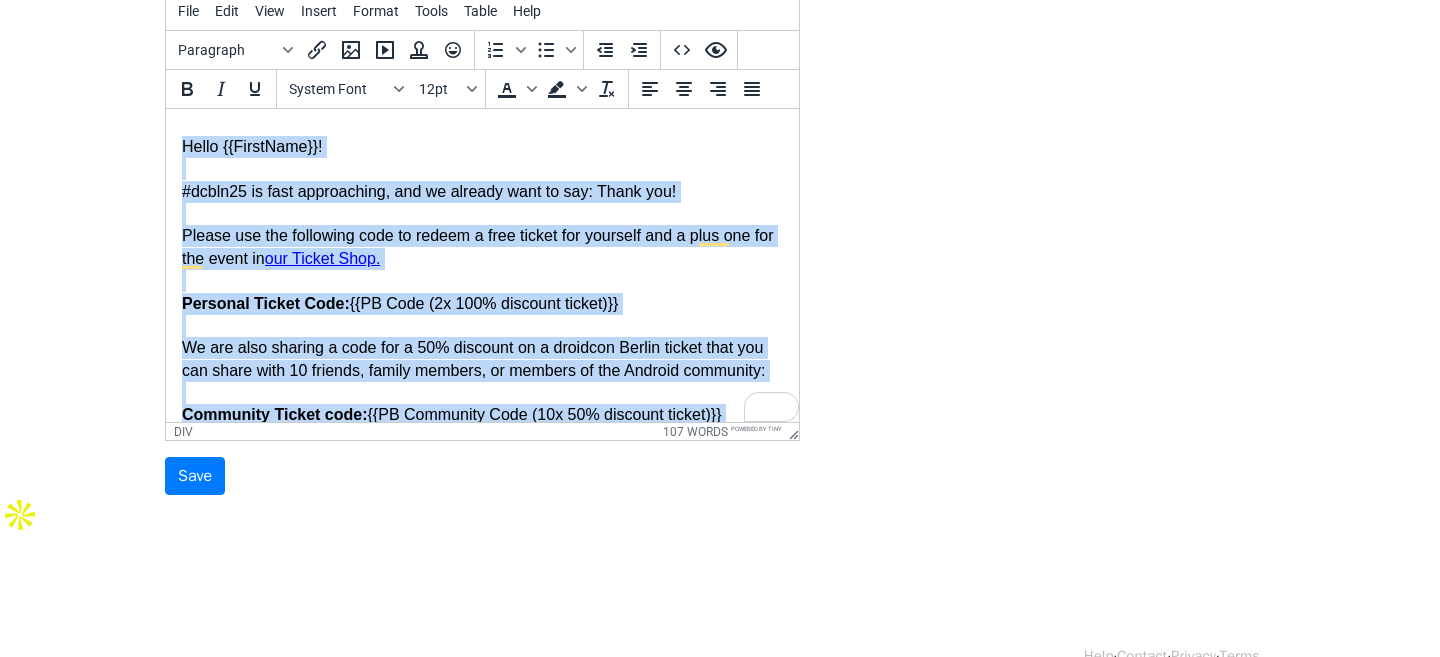 click on "Hello {{FirstName}}! #dcbln25 is fast approaching, and we already want to say: Thank you!  Please use the following code to redeem a free ticket for yourself and a plus one for the event in  our Ticket Shop. Personal Ticket Code:  {{PB Code (2x 100% discount ticket)}} We are also sharing a code for a 50% discount on a droidcon Berlin ticket that you can share with 10 friends, family members, or members of the Android community: Community Ticket code:  {{PB Community Code (10x 50% discount ticket)}} Once again, thank you for your hard work, and please let me know if you have any questions. Best regards, Eduardo" at bounding box center [482, 182] 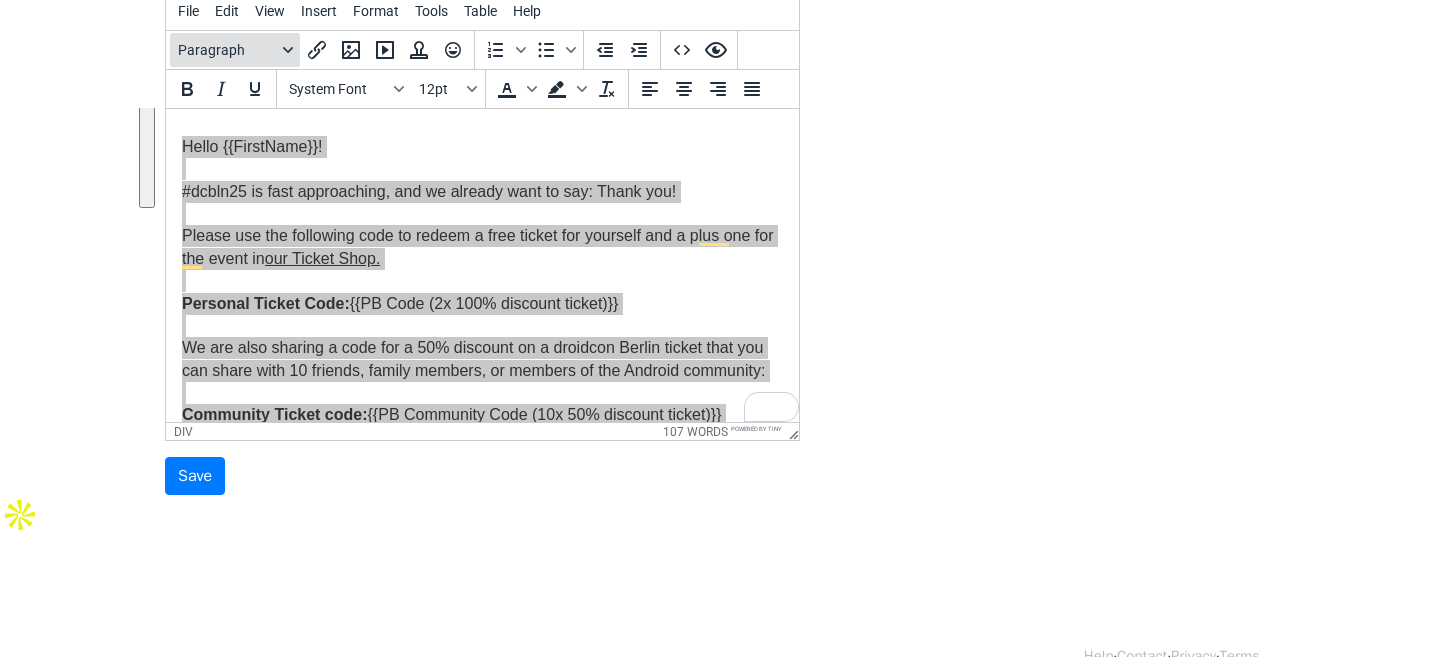 click on "Paragraph" at bounding box center (227, 50) 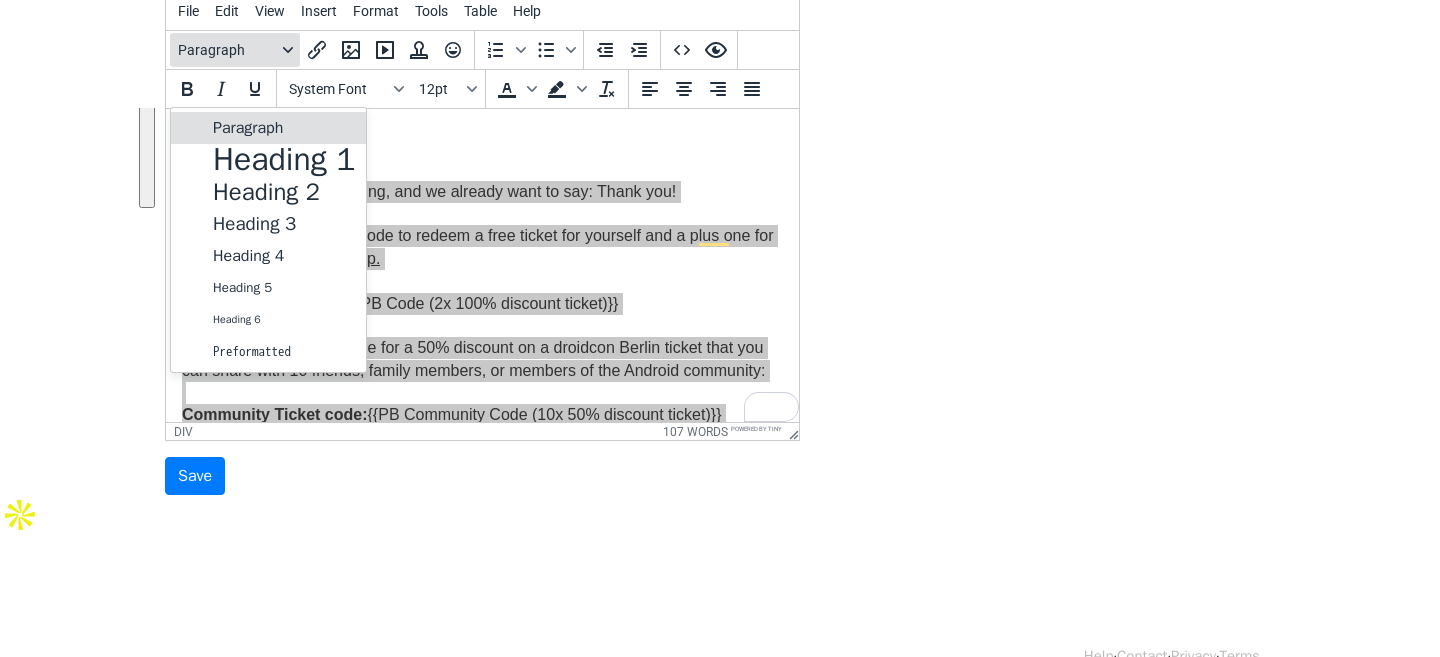 click on "Paragraph" at bounding box center (227, 50) 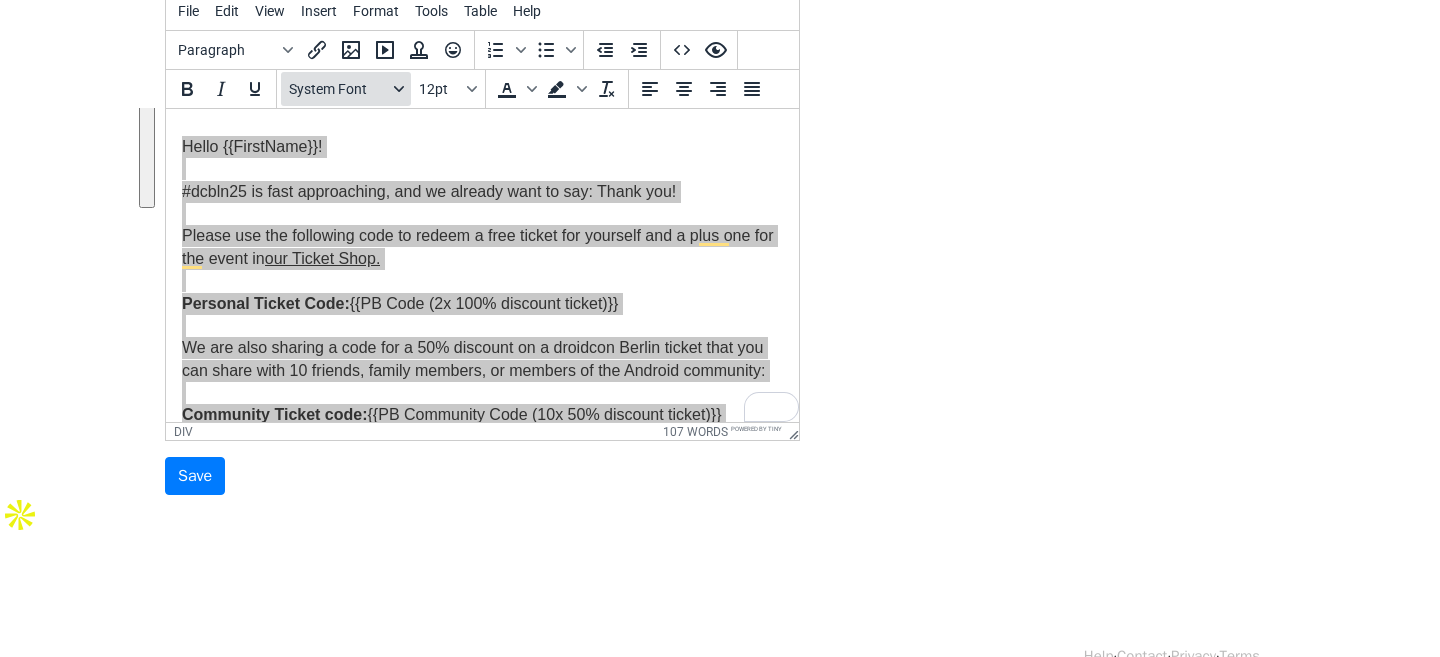 click on "System Font" at bounding box center (338, 89) 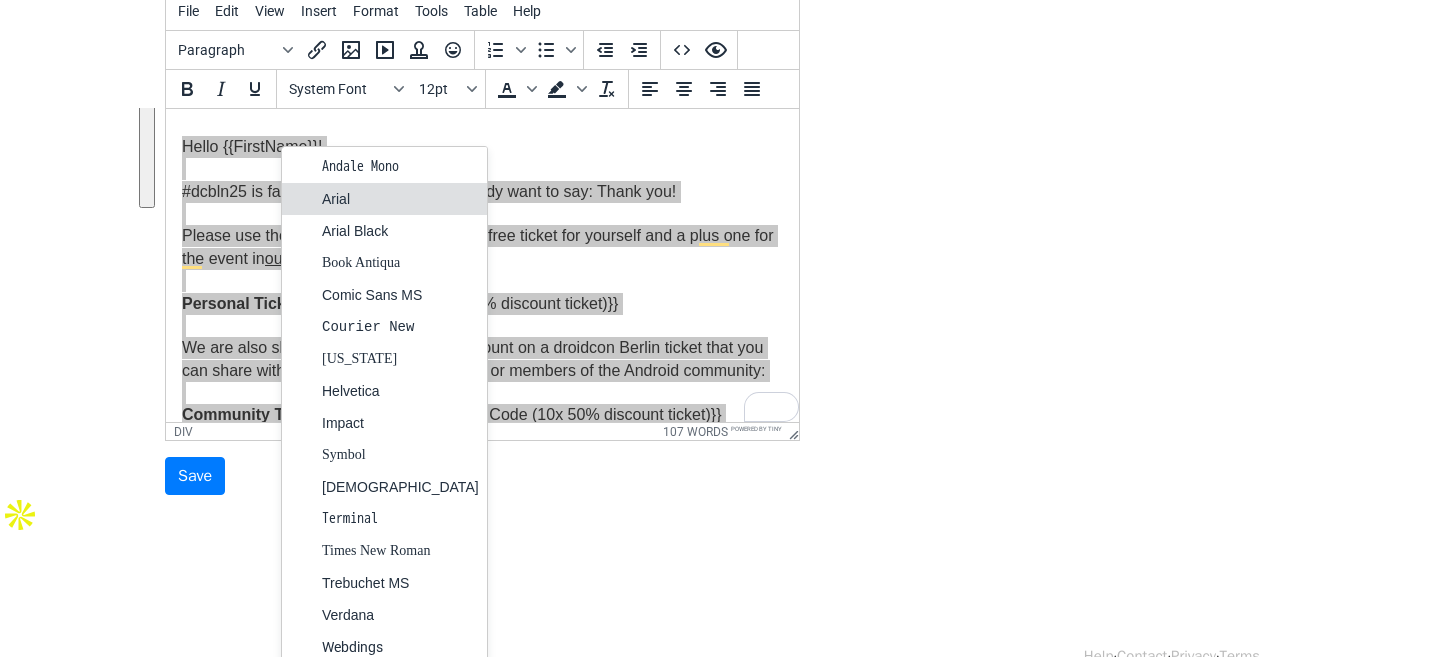 click on "Arial" at bounding box center (400, 199) 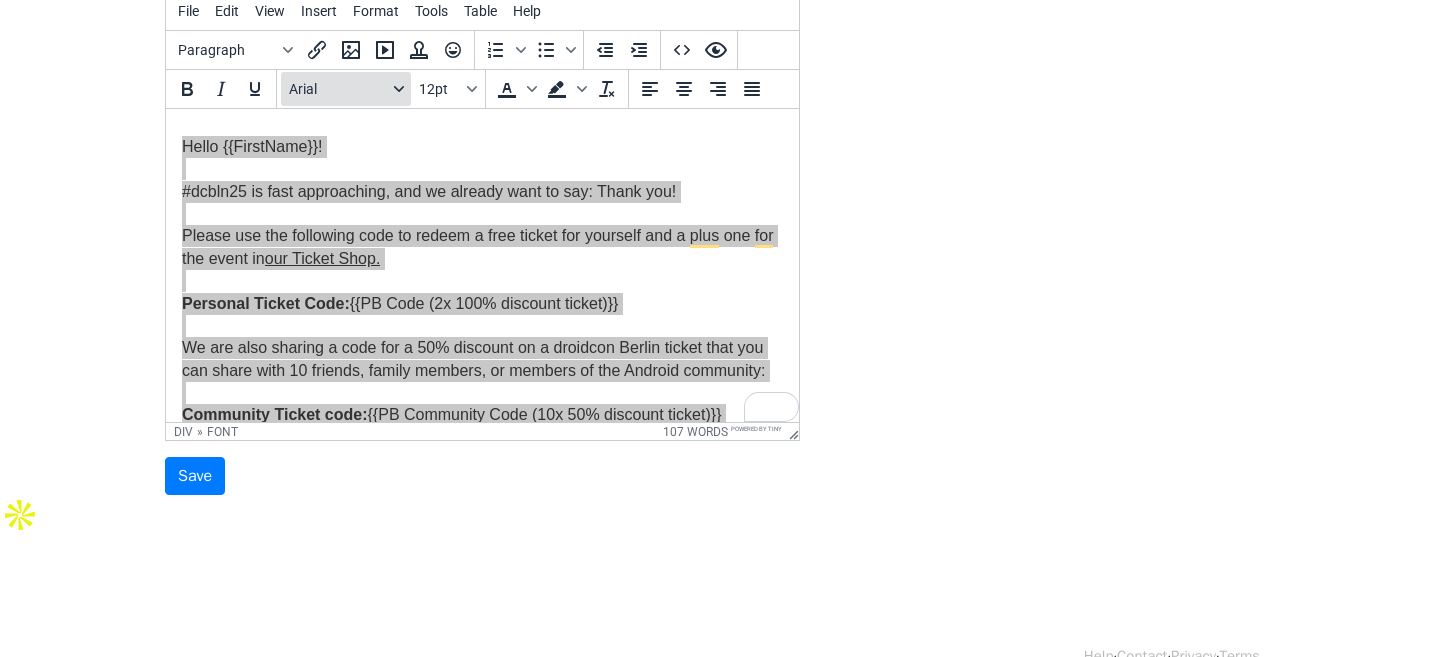 click on "Arial" at bounding box center (338, 89) 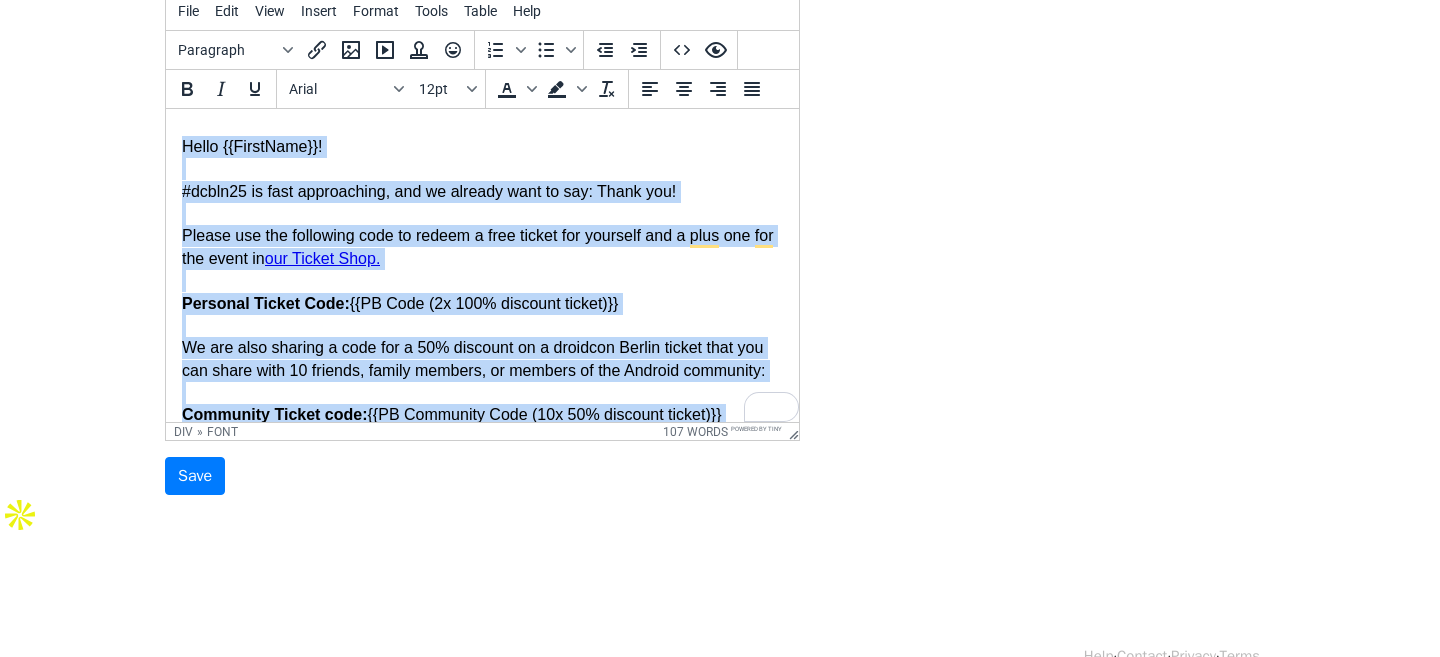 click at bounding box center [482, 281] 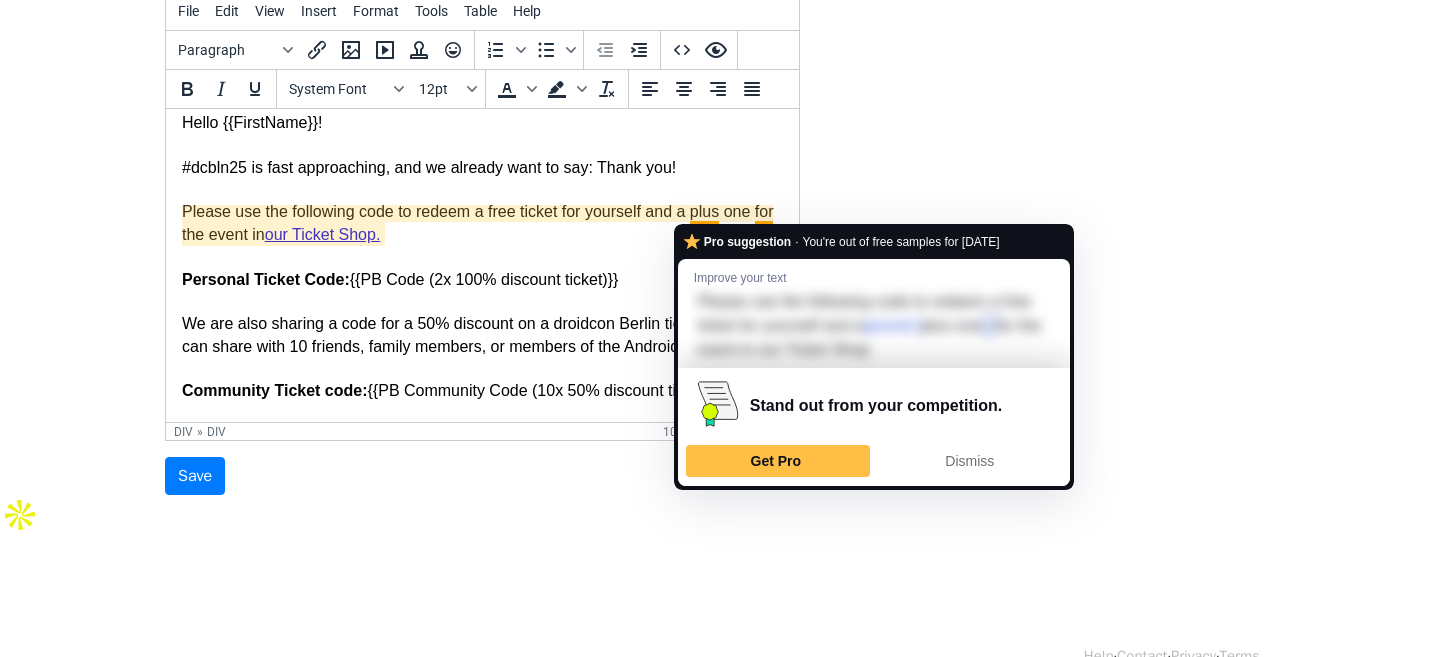 click on "Please use the following code to redeem a free ticket for yourself and a plus one for the event in  our Ticket Shop." at bounding box center (477, 222) 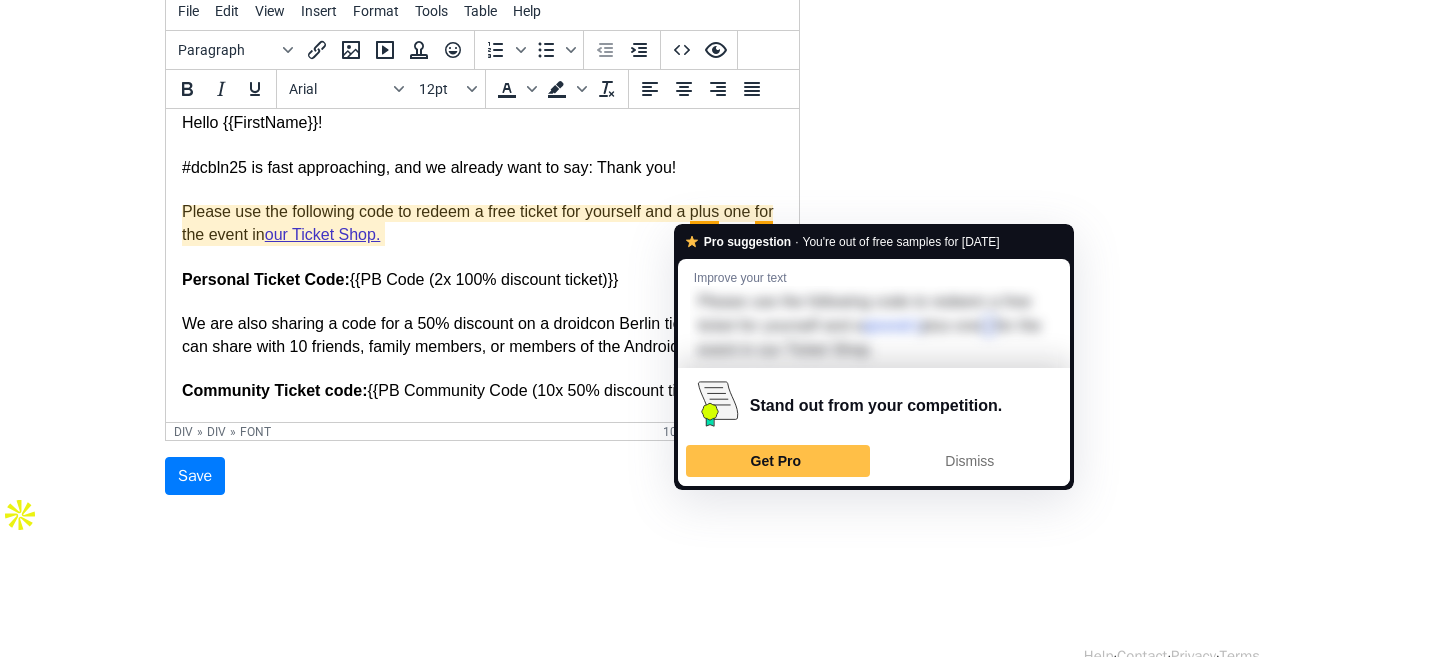click on "Please use the following code to redeem a free ticket for yourself and a plus one for the event in  our Ticket Shop." at bounding box center [477, 222] 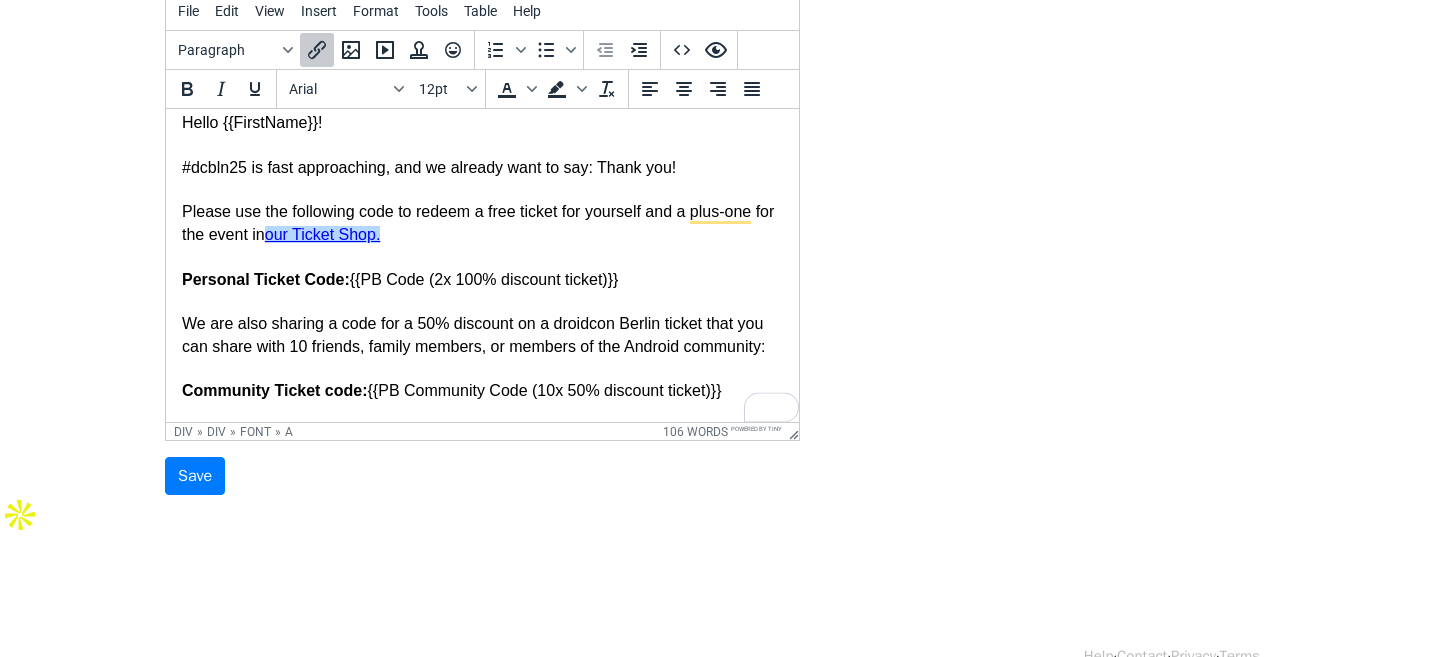 drag, startPoint x: 639, startPoint y: 226, endPoint x: 849, endPoint y: 333, distance: 235.68835 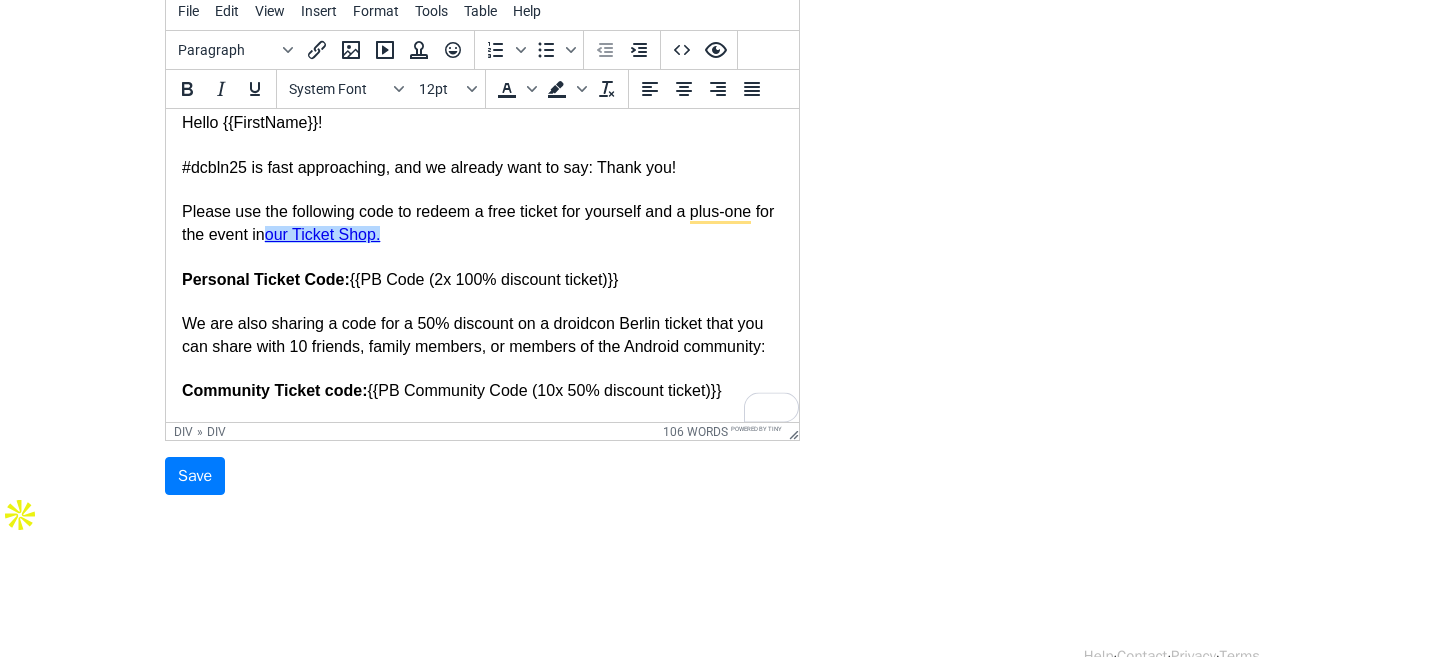click at bounding box center (482, 257) 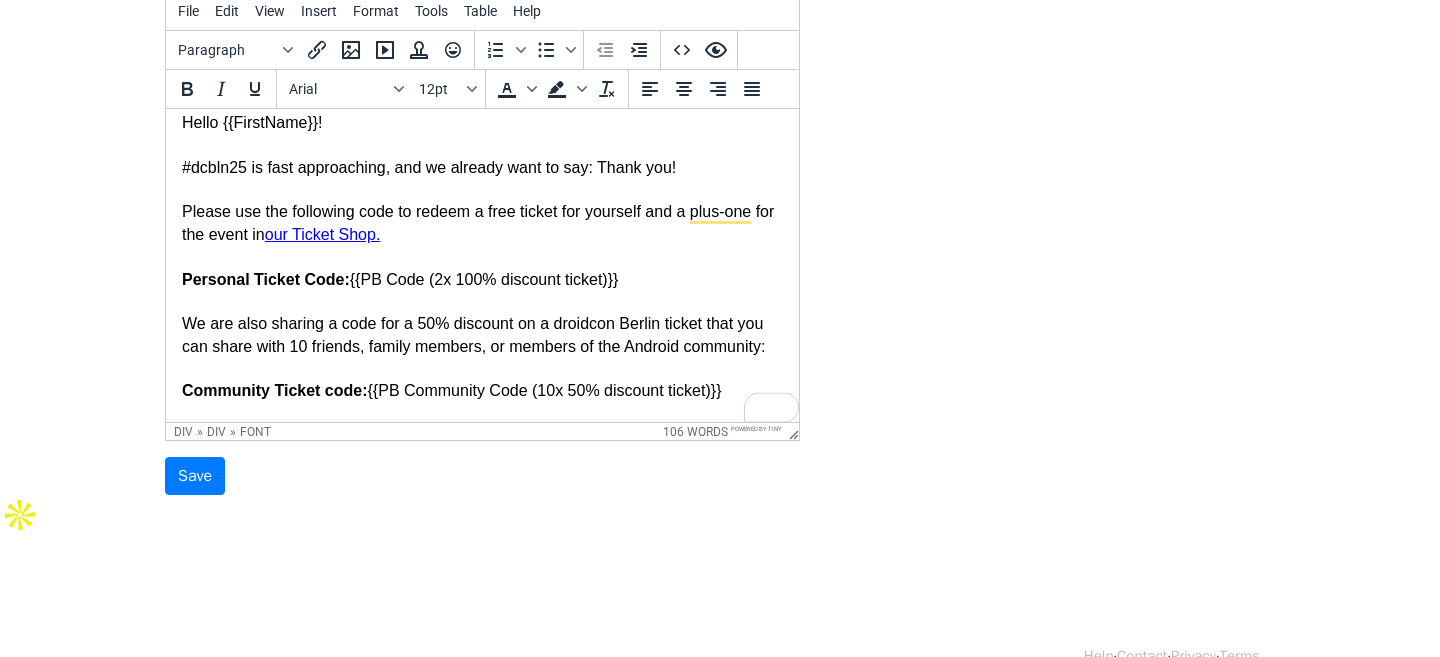 click on "Please use the following code to redeem a free ticket for yourself and a plus-one for the event in  our Ticket Shop.﻿" at bounding box center (478, 222) 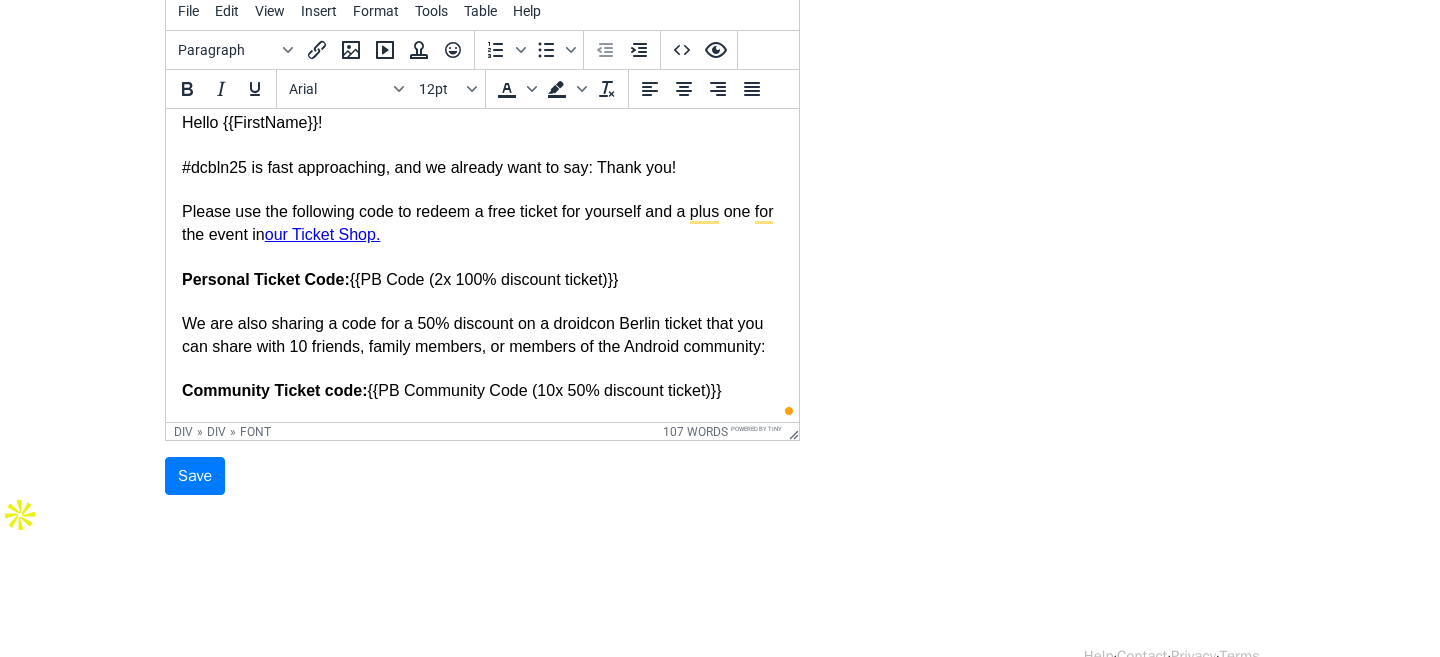 click at bounding box center [482, 302] 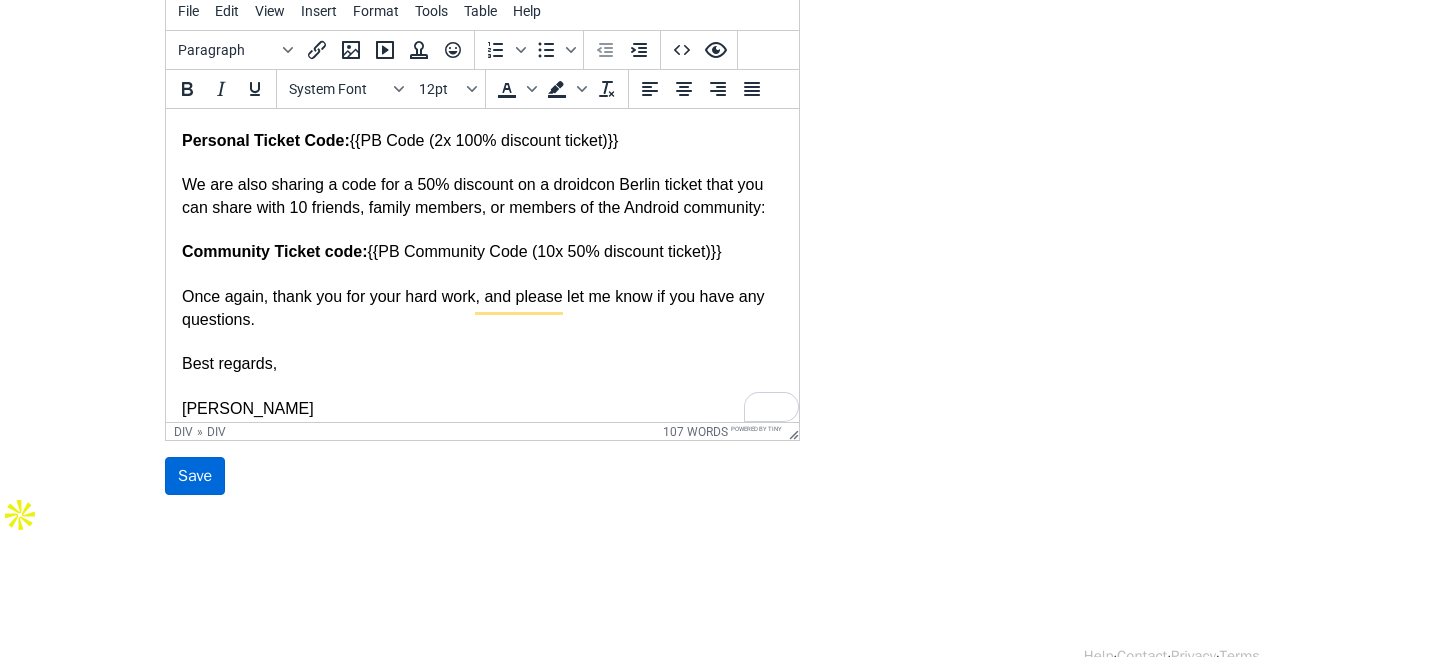 click on "Save" at bounding box center [195, 476] 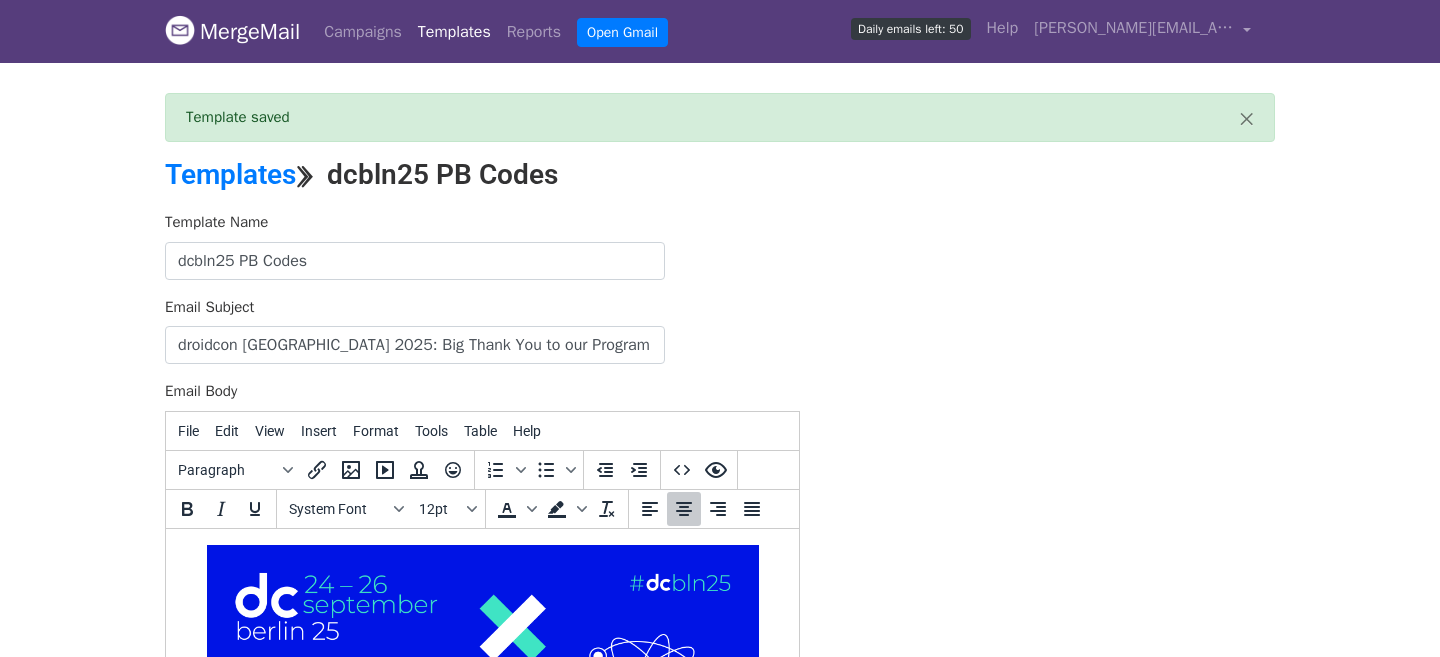 scroll, scrollTop: 0, scrollLeft: 0, axis: both 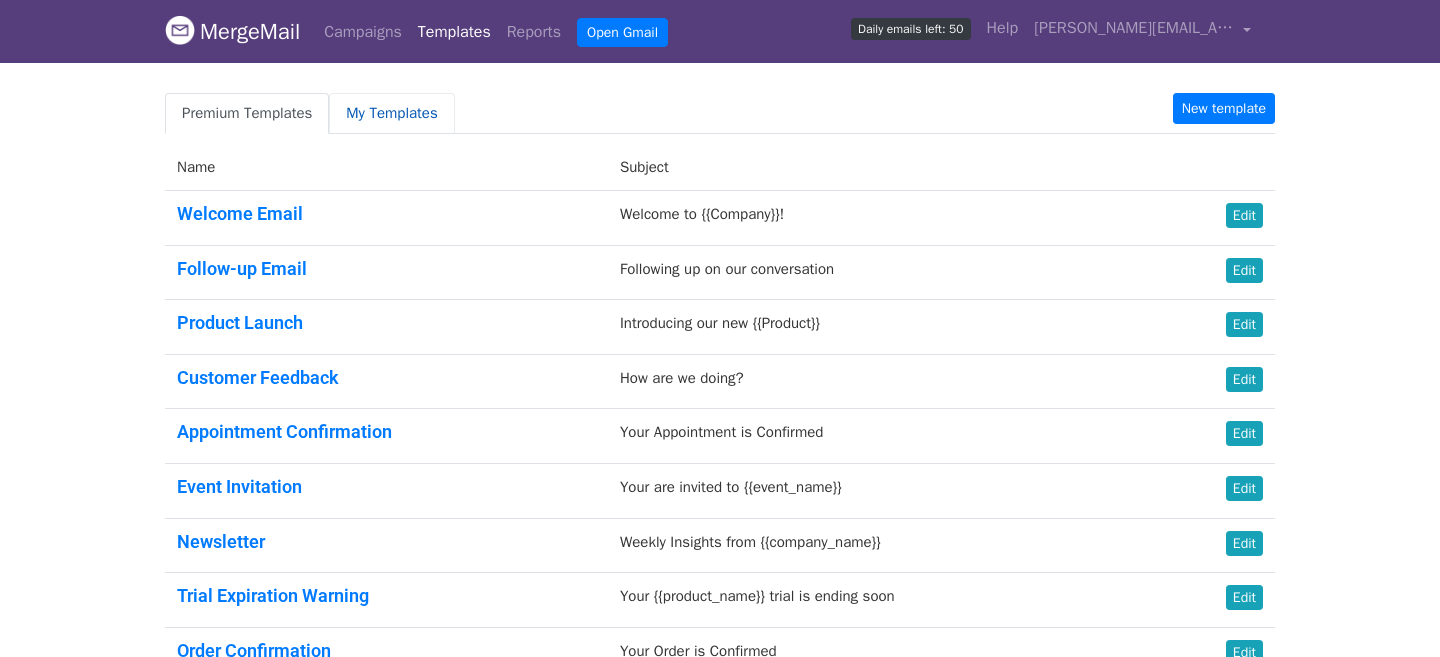 click on "My Templates" at bounding box center [391, 113] 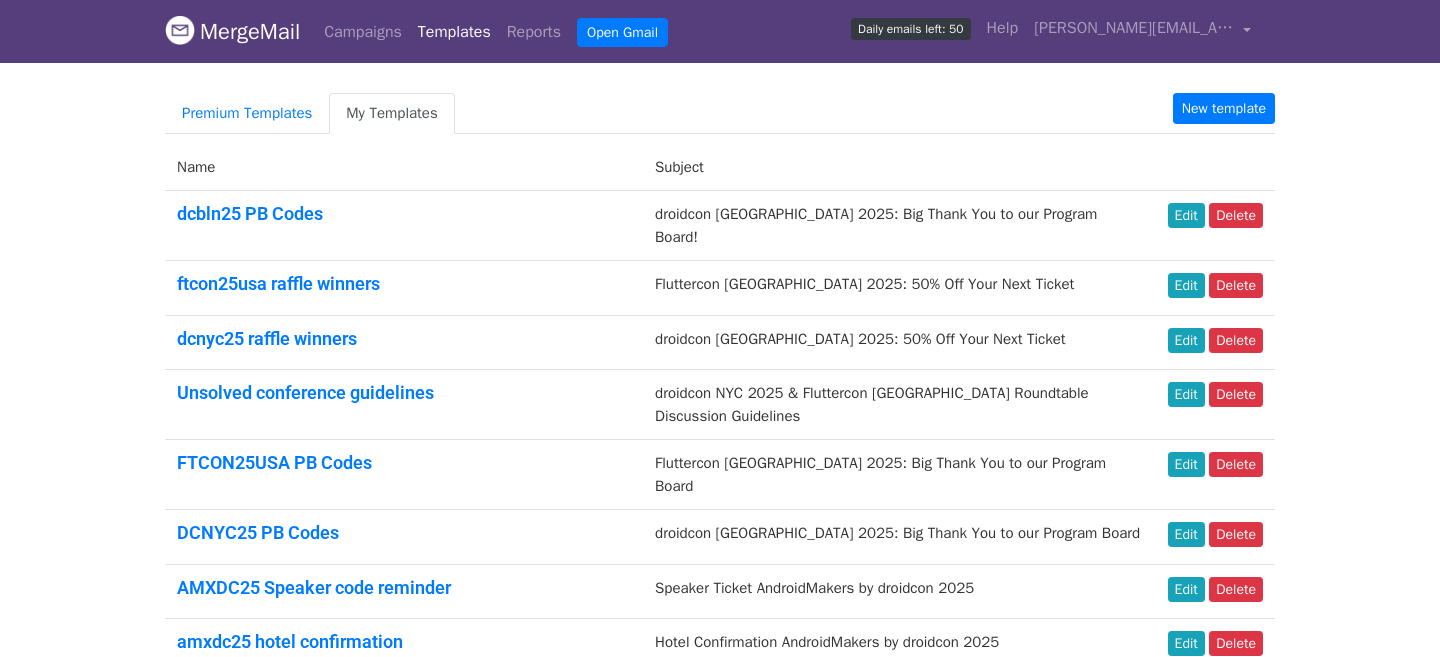 scroll, scrollTop: 0, scrollLeft: 0, axis: both 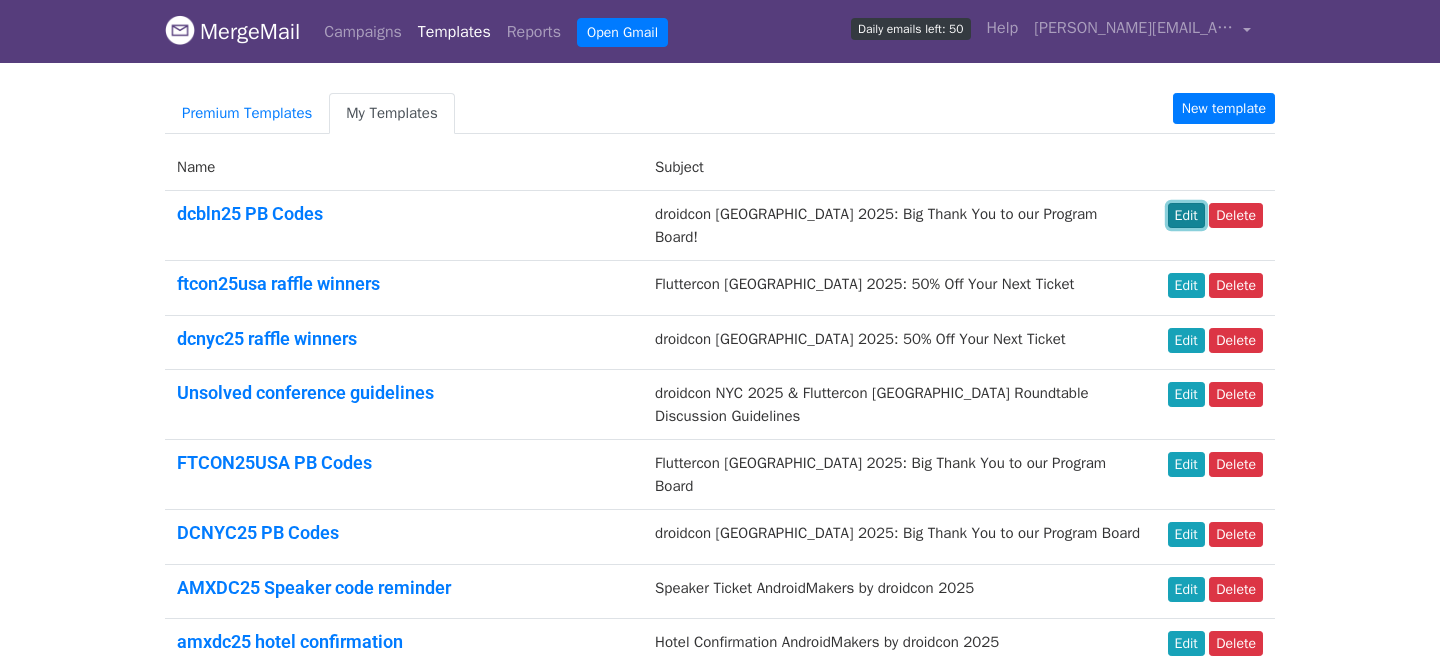 click on "Edit" at bounding box center (1186, 215) 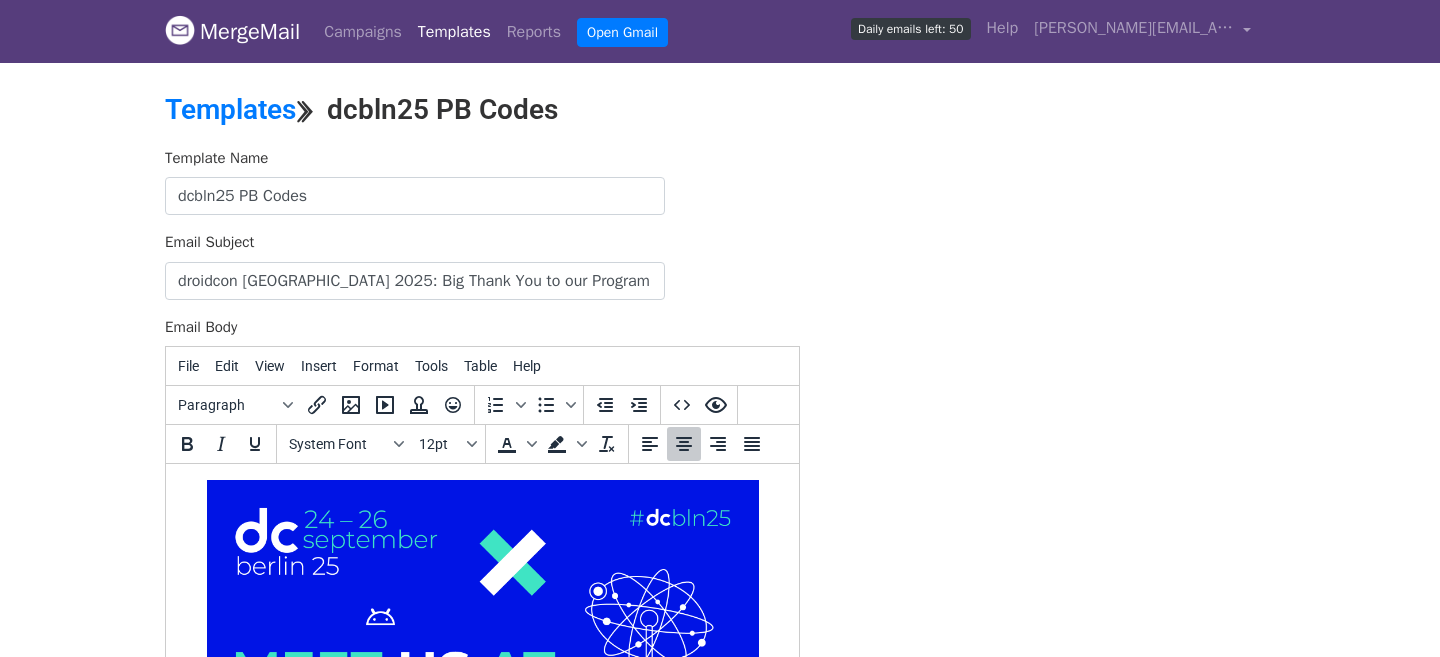 scroll, scrollTop: 0, scrollLeft: 0, axis: both 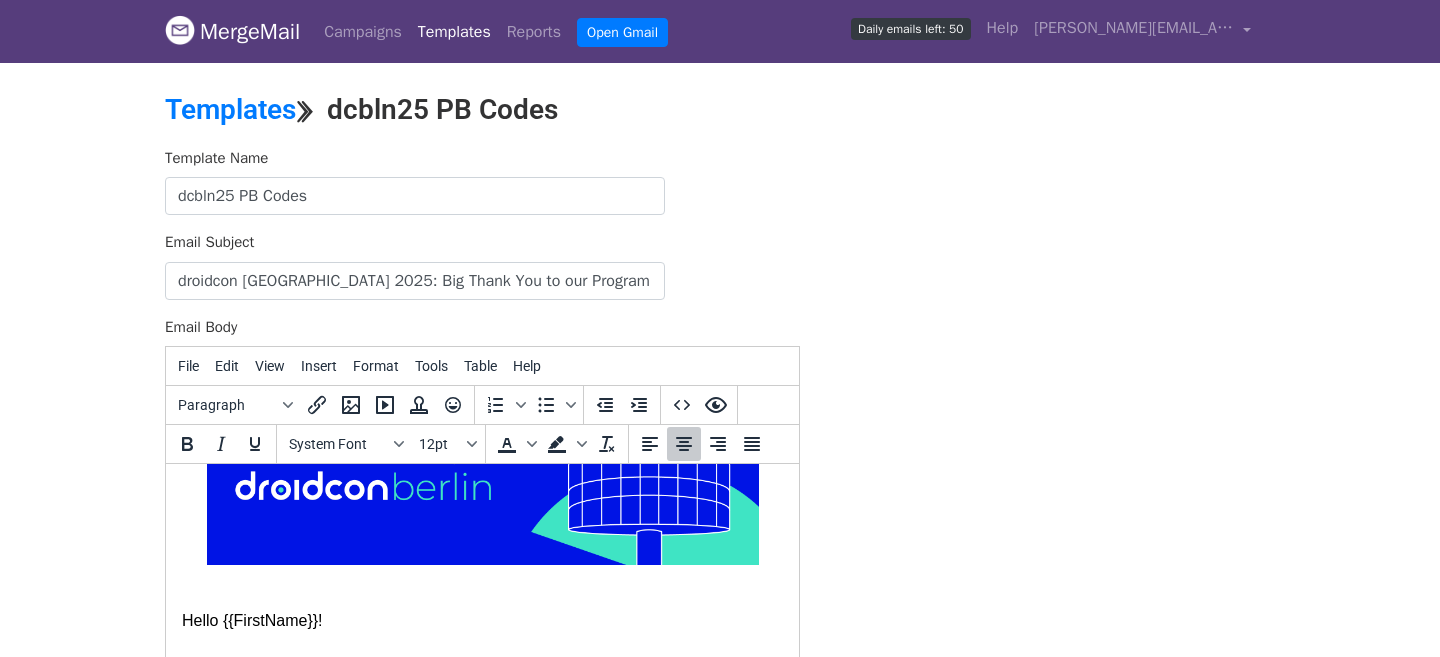 click on "Hello {{FirstName}}! #dcbln25 is fast approaching, and we already want to say: Thank you!  Please use the following code to redeem a free ticket for yourself and a plus one for the event in  our Ticket Shop. Personal Ticket Code:  {{PB Code (2x 100% discount ticket)}} We are also sharing a code for a 50% discount on a droidcon Berlin ticket that you can share with 10 friends, family members, or members of the Android community: Community Ticket code:  {{PB Community Code (10x 50% discount ticket)}} Once again, thank you for your hard work, and please let me know if you have any questions. Best regards, Eduardo" at bounding box center [482, 656] 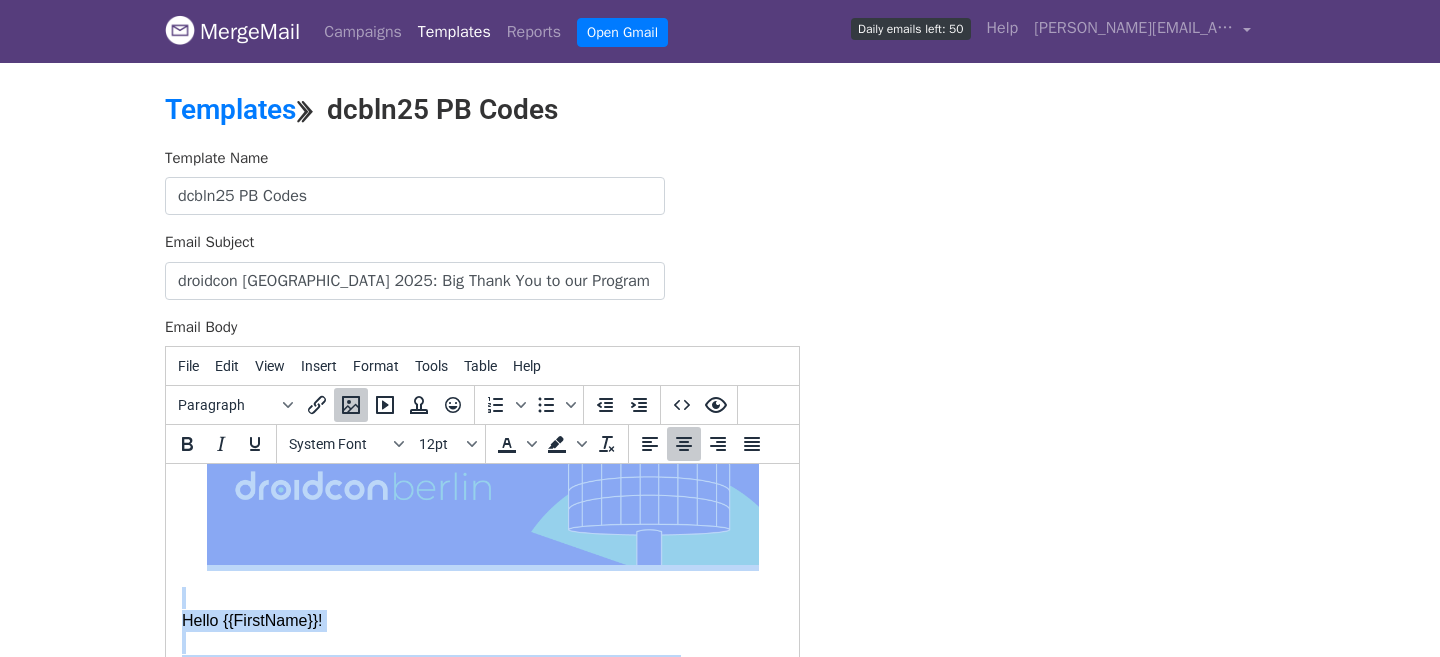 copy on "Hello {{FirstName}}! #dcbln25 is fast approaching, and we already want to say: Thank you!  Please use the following code to redeem a free ticket for yourself and a plus one for the event in  our Ticket Shop. Personal Ticket Code:  {{PB Code (2x 100% discount ticket)}} We are also sharing a code for a 50% discount on a droidcon Berlin ticket that you can share with 10 friends, family members, or members of the Android community: Community Ticket code:  {{PB Community Code (10x 50% discount ticket)}} Once again, thank you for your hard work, and please let me know if you have any questions. Best regards, Eduardo" 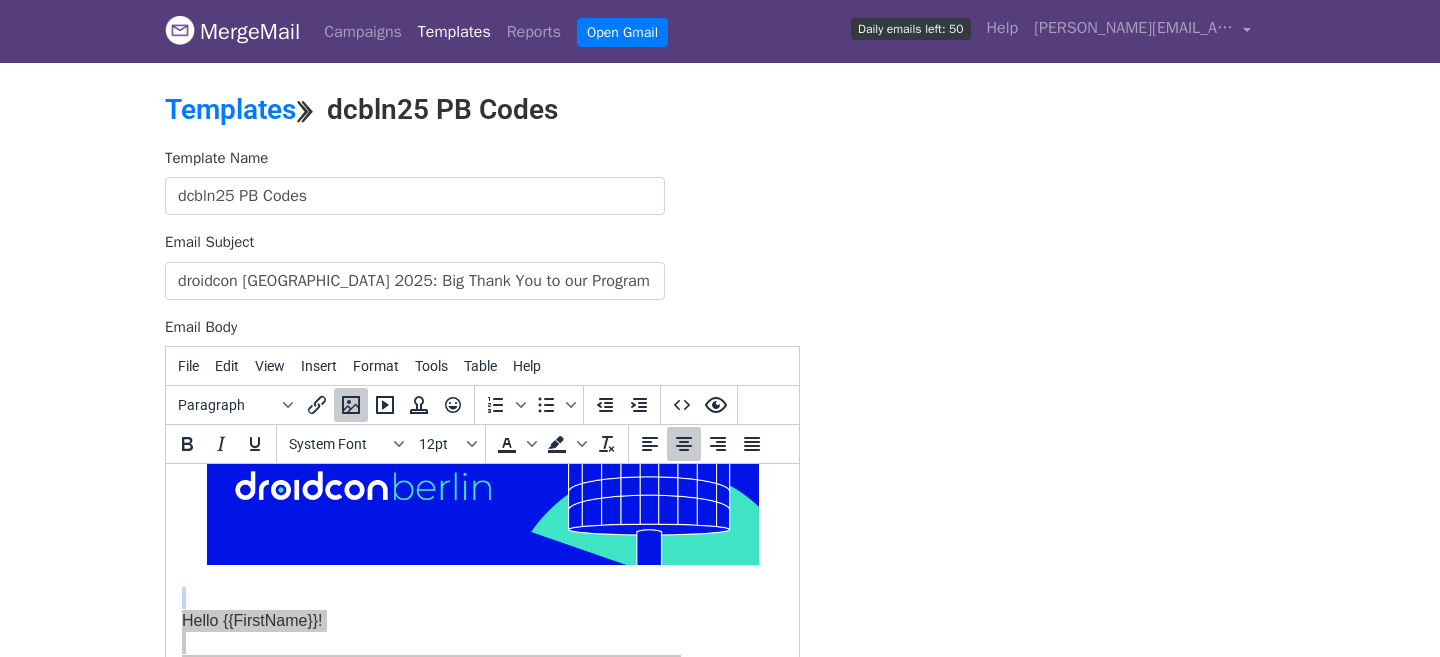 click on "Templates" at bounding box center [454, 32] 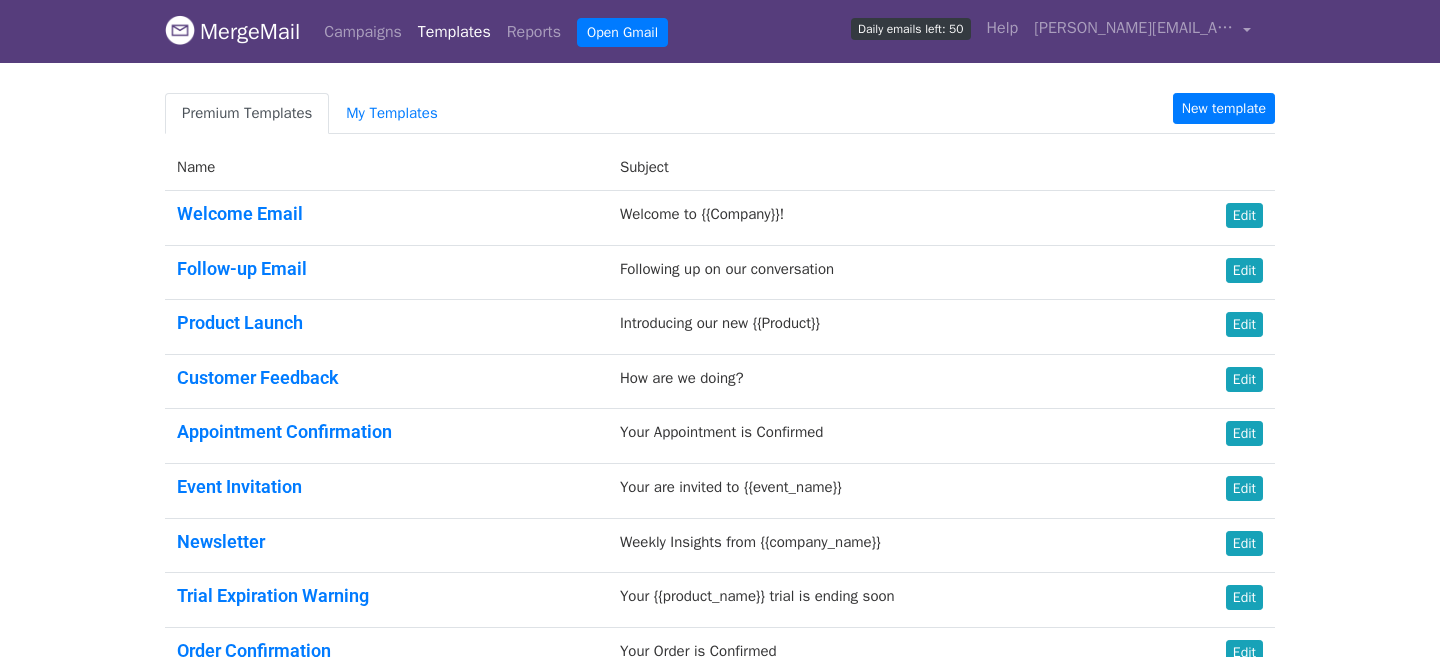 scroll, scrollTop: 0, scrollLeft: 0, axis: both 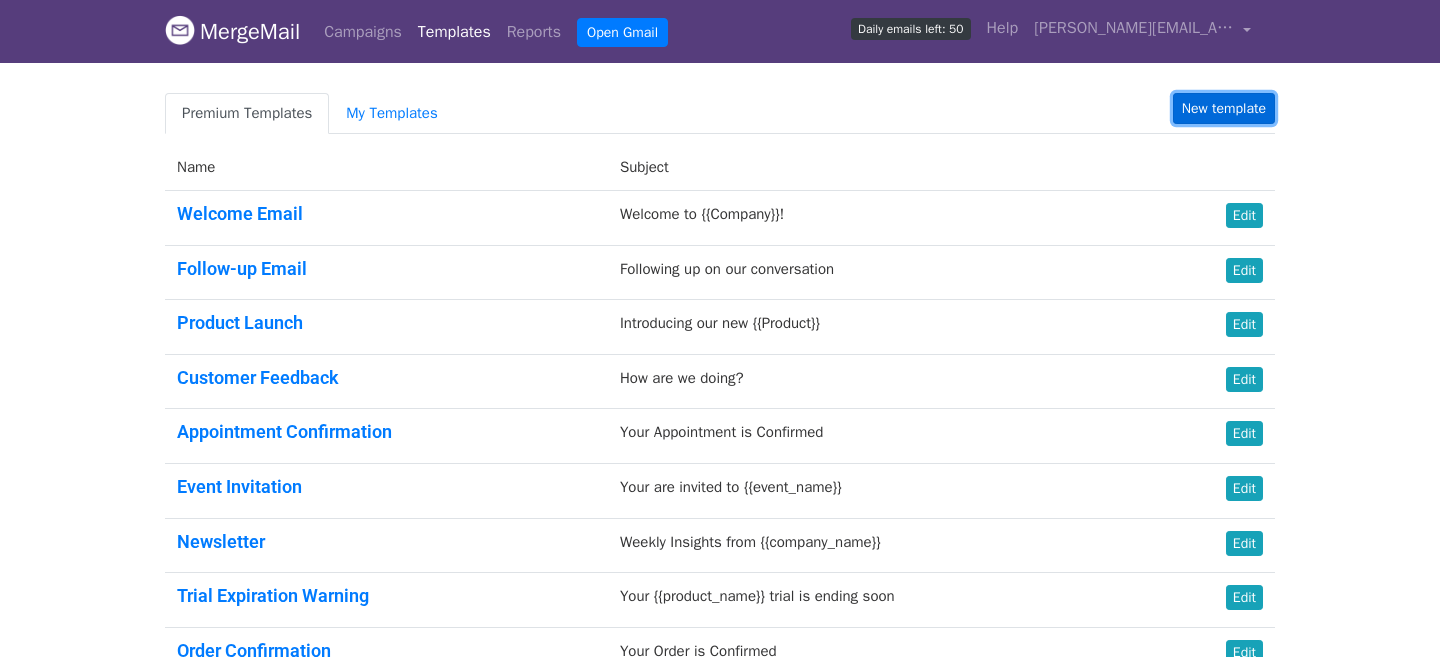click on "New template" at bounding box center [1224, 108] 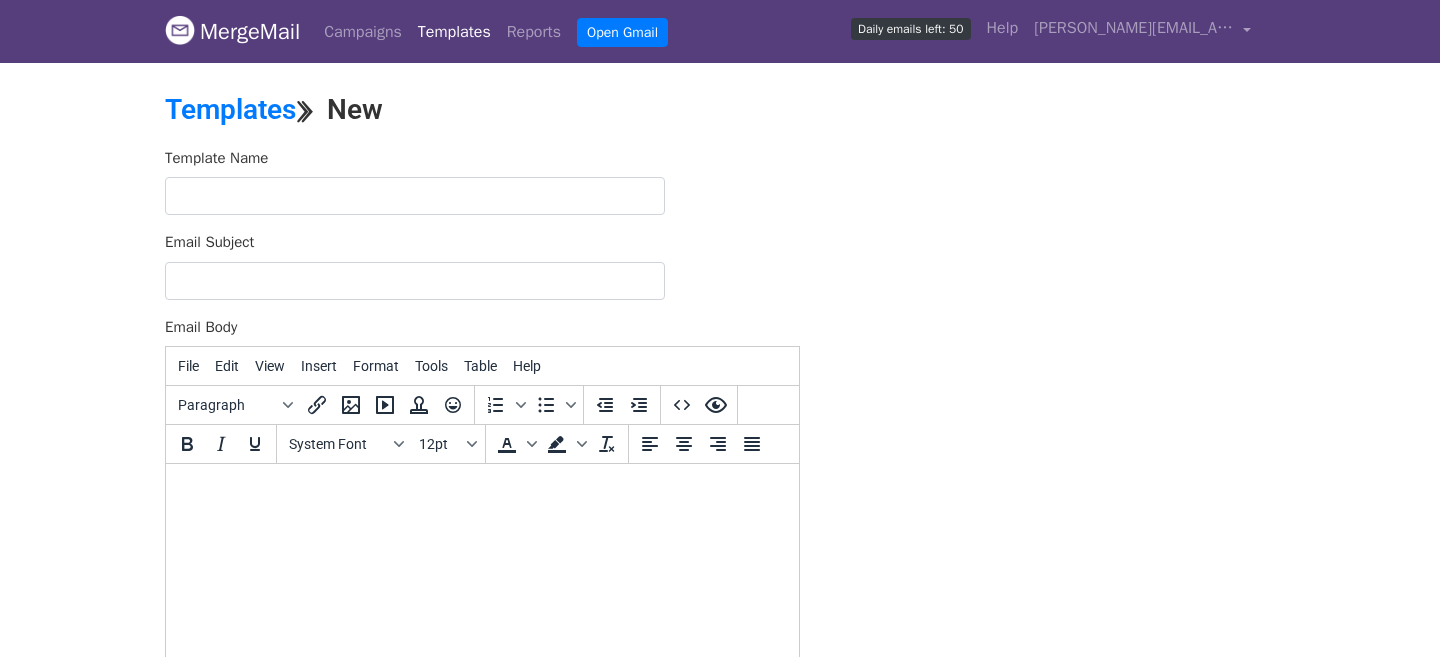 scroll, scrollTop: 0, scrollLeft: 0, axis: both 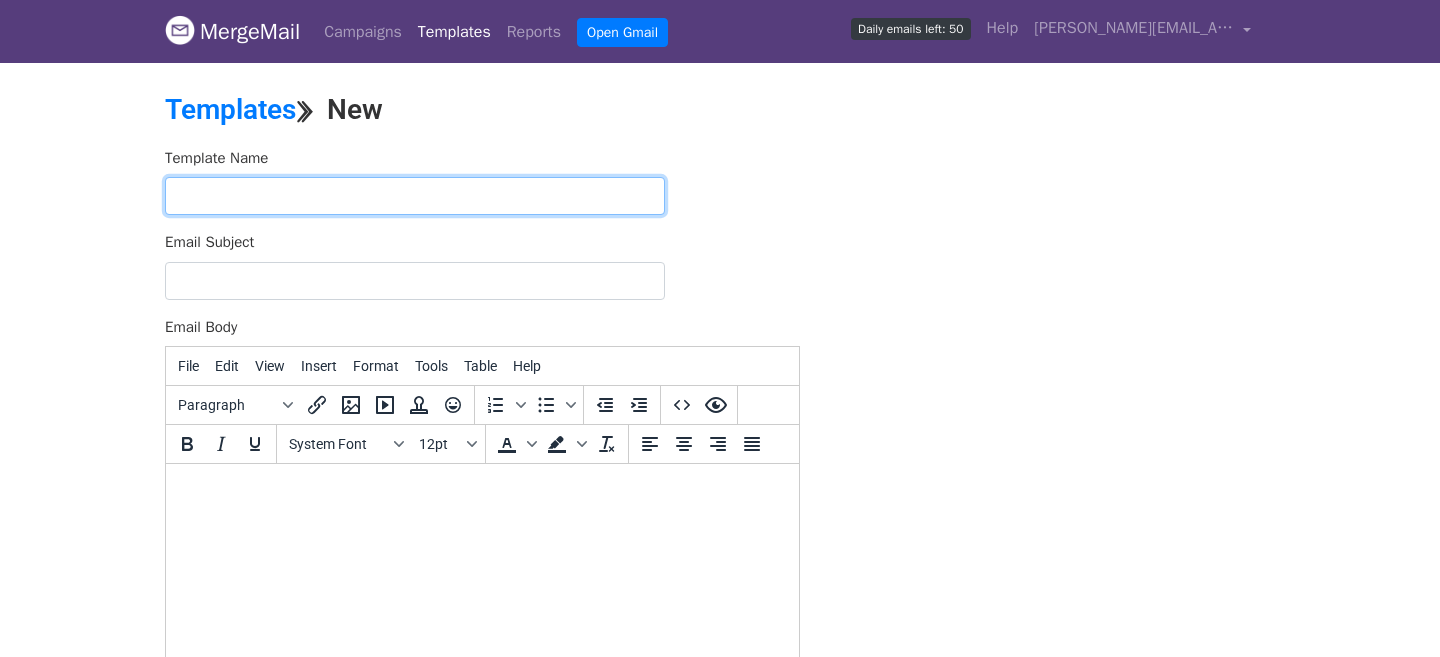 click at bounding box center (415, 196) 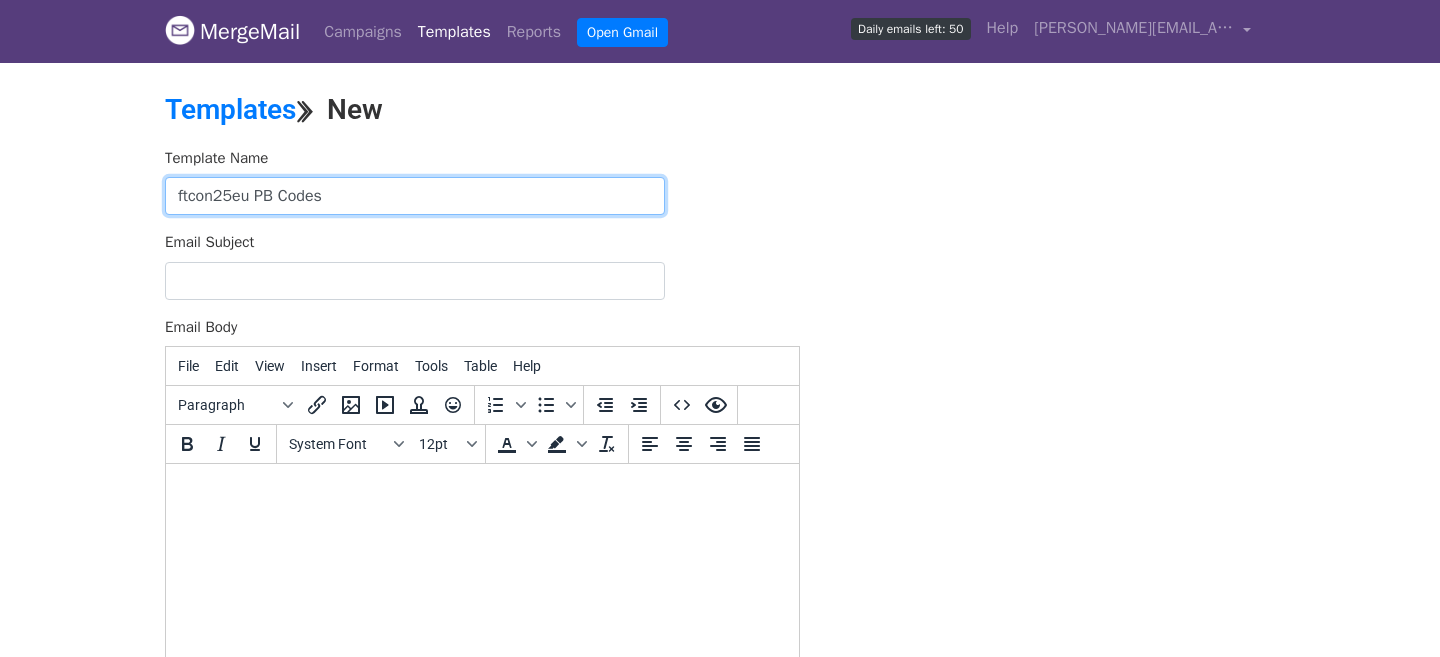 type on "ftcon25eu PB Codes" 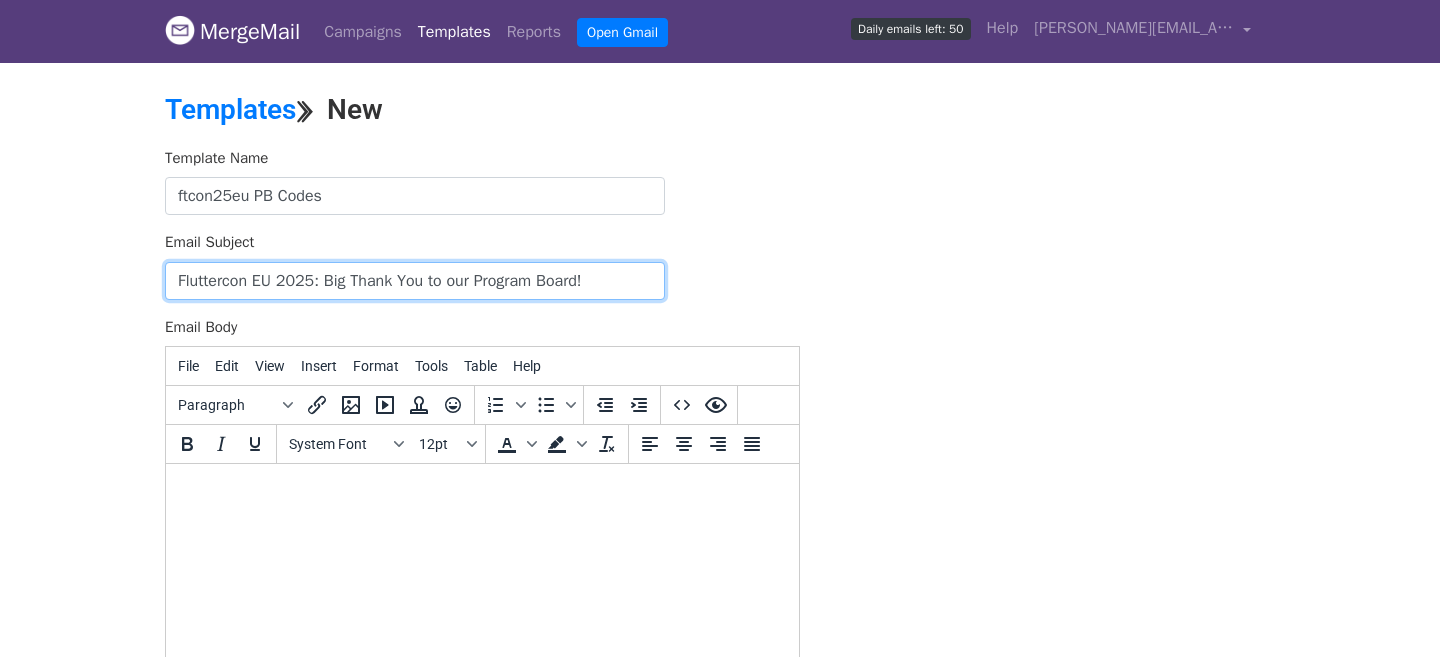 type on "Fluttercon EU 2025: Big Thank You to our Program Board!" 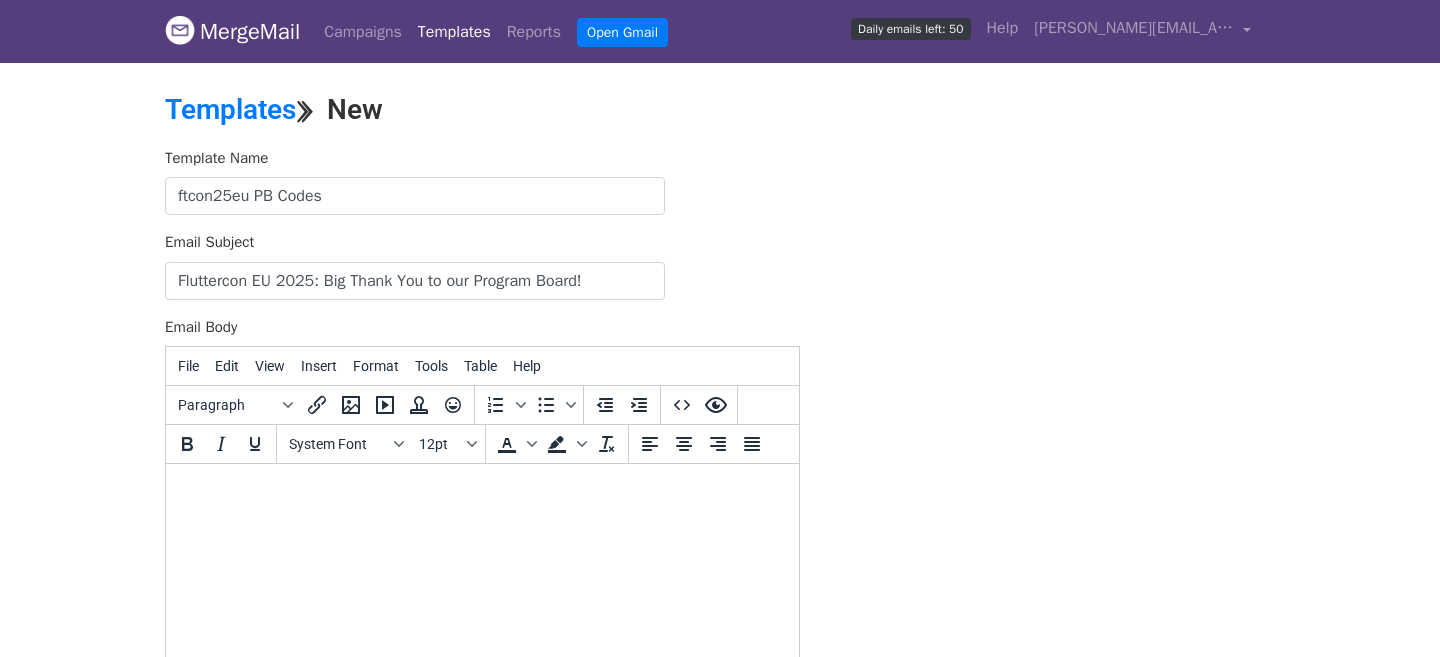 click at bounding box center (482, 491) 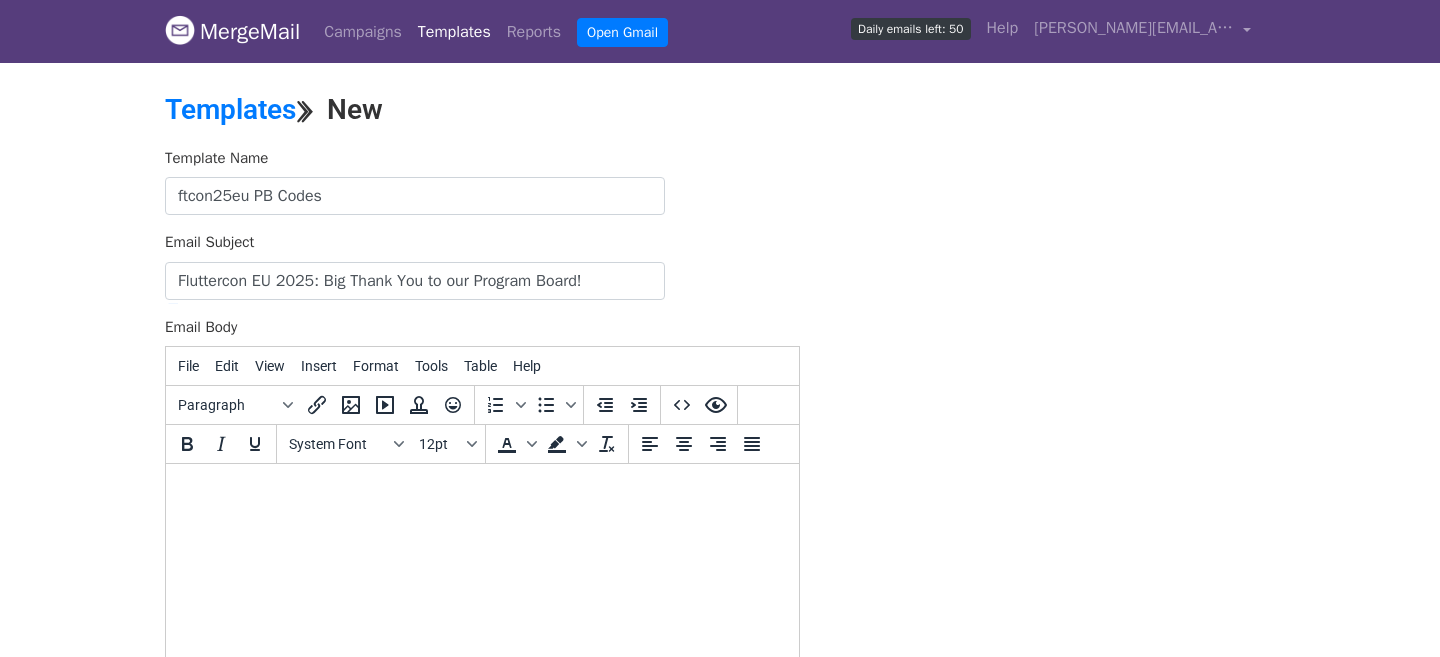 paste 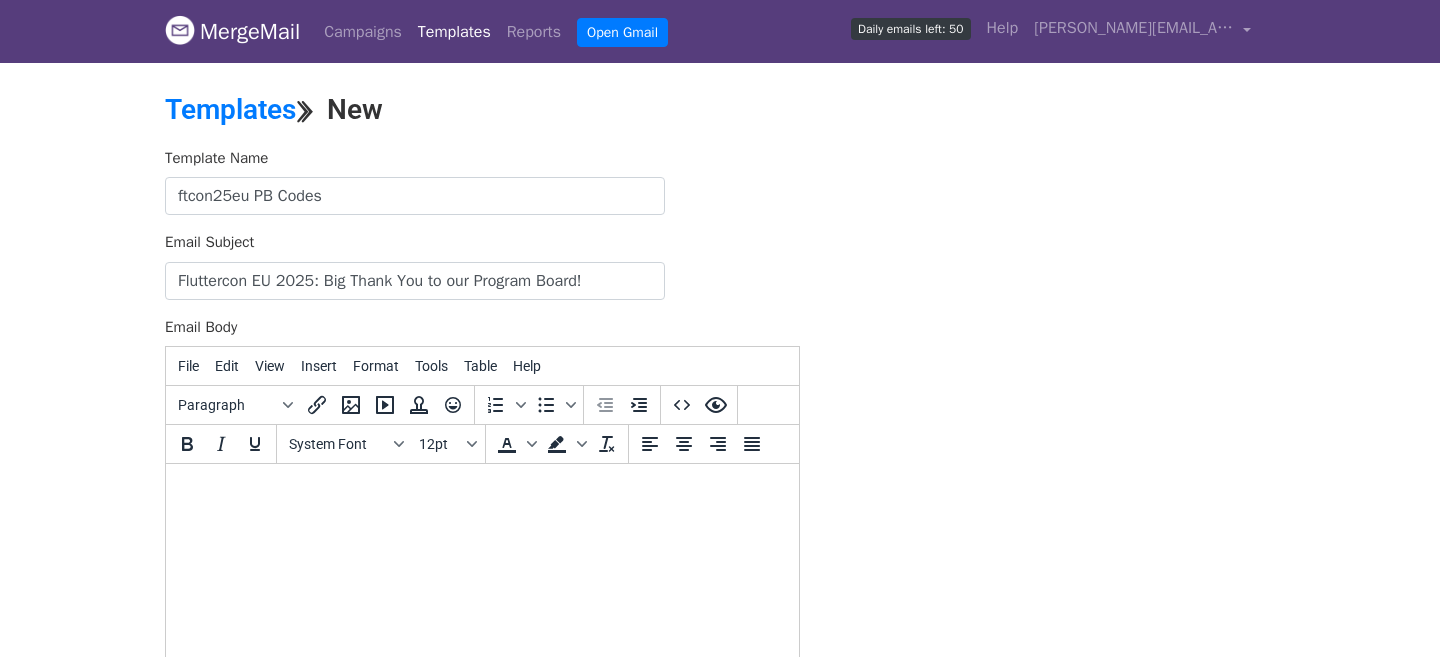 scroll, scrollTop: 119, scrollLeft: 0, axis: vertical 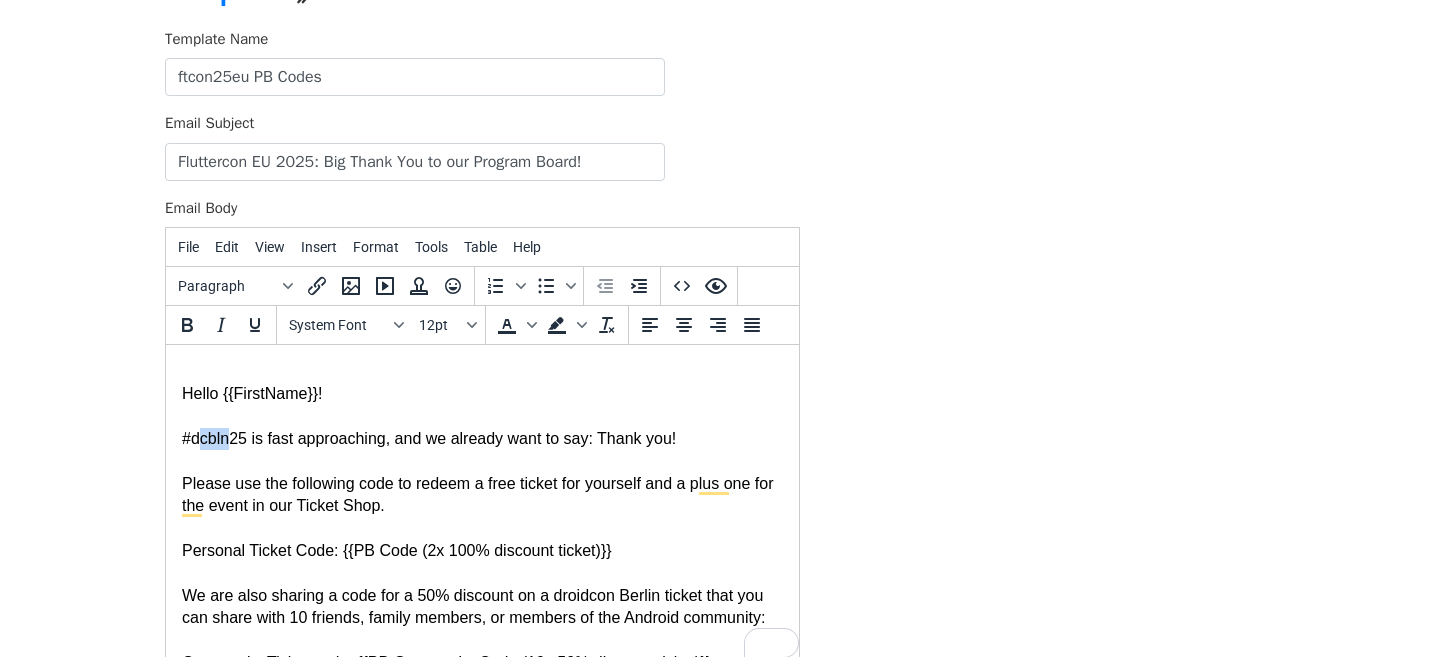 drag, startPoint x: 234, startPoint y: 435, endPoint x: 204, endPoint y: 435, distance: 30 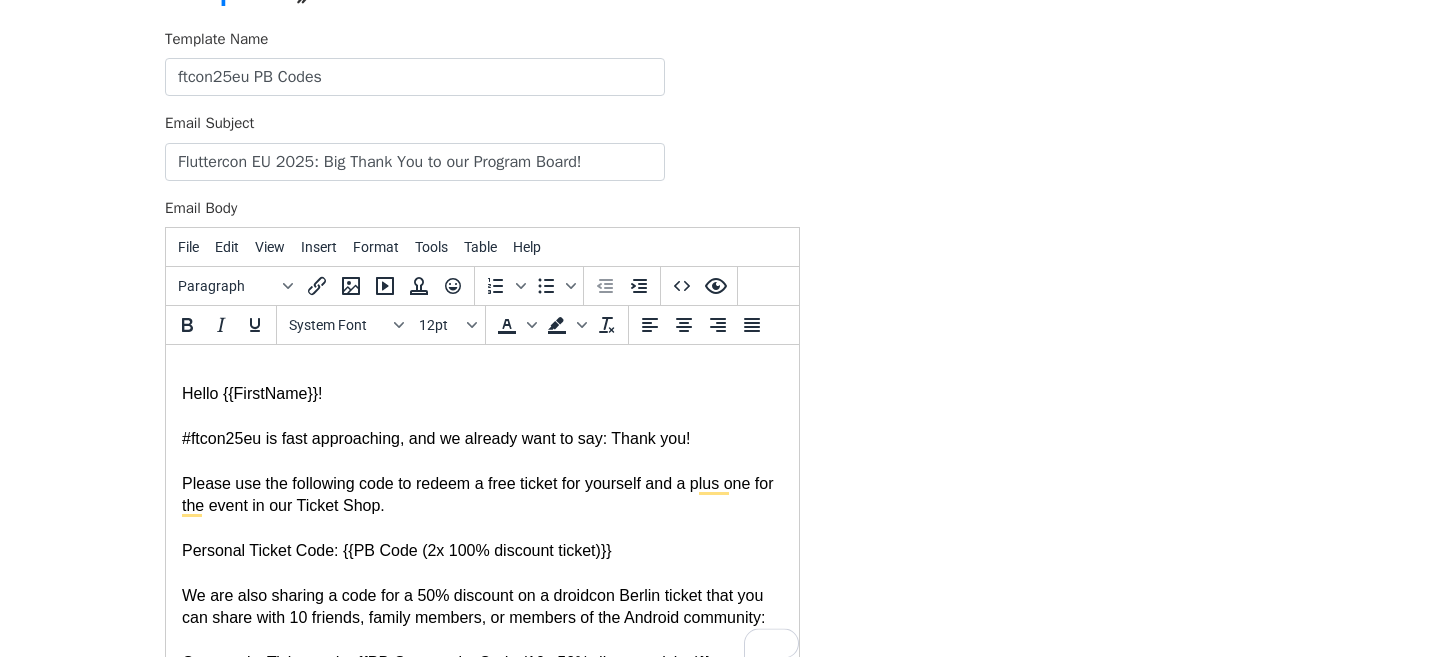 click at bounding box center [482, 372] 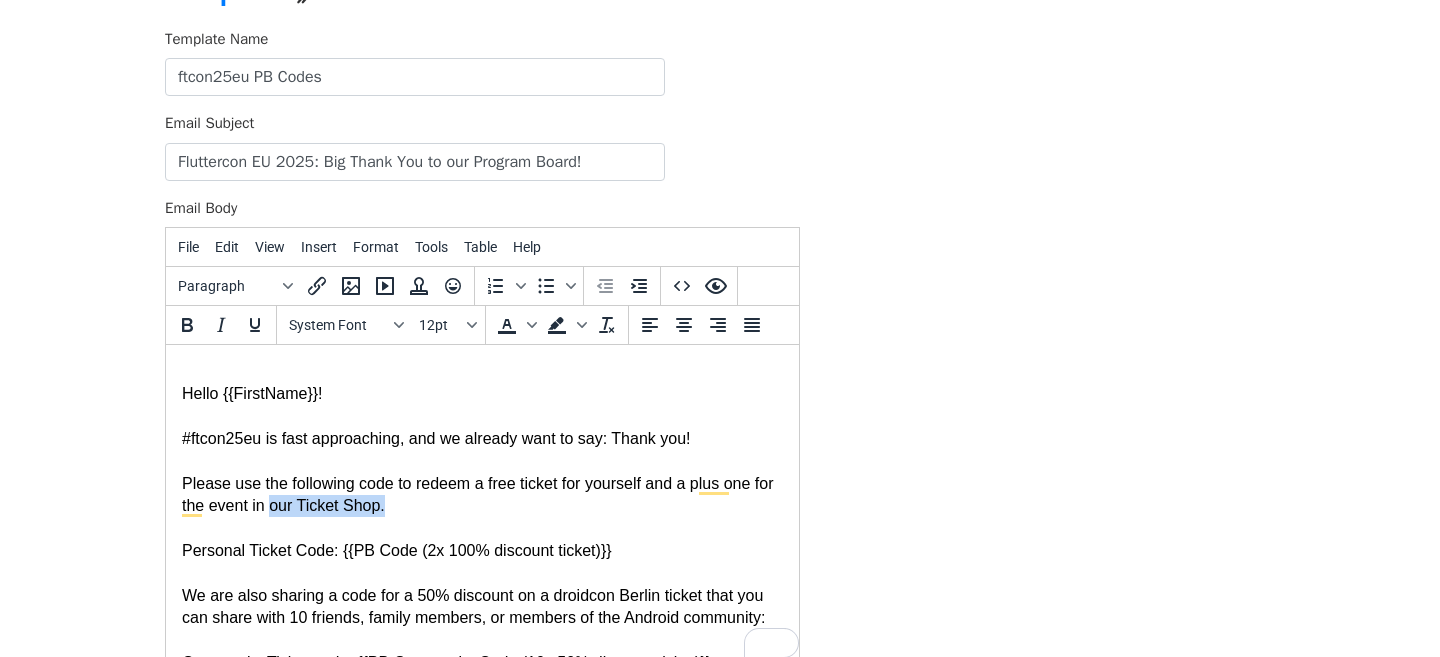 drag, startPoint x: 415, startPoint y: 509, endPoint x: 295, endPoint y: 509, distance: 120 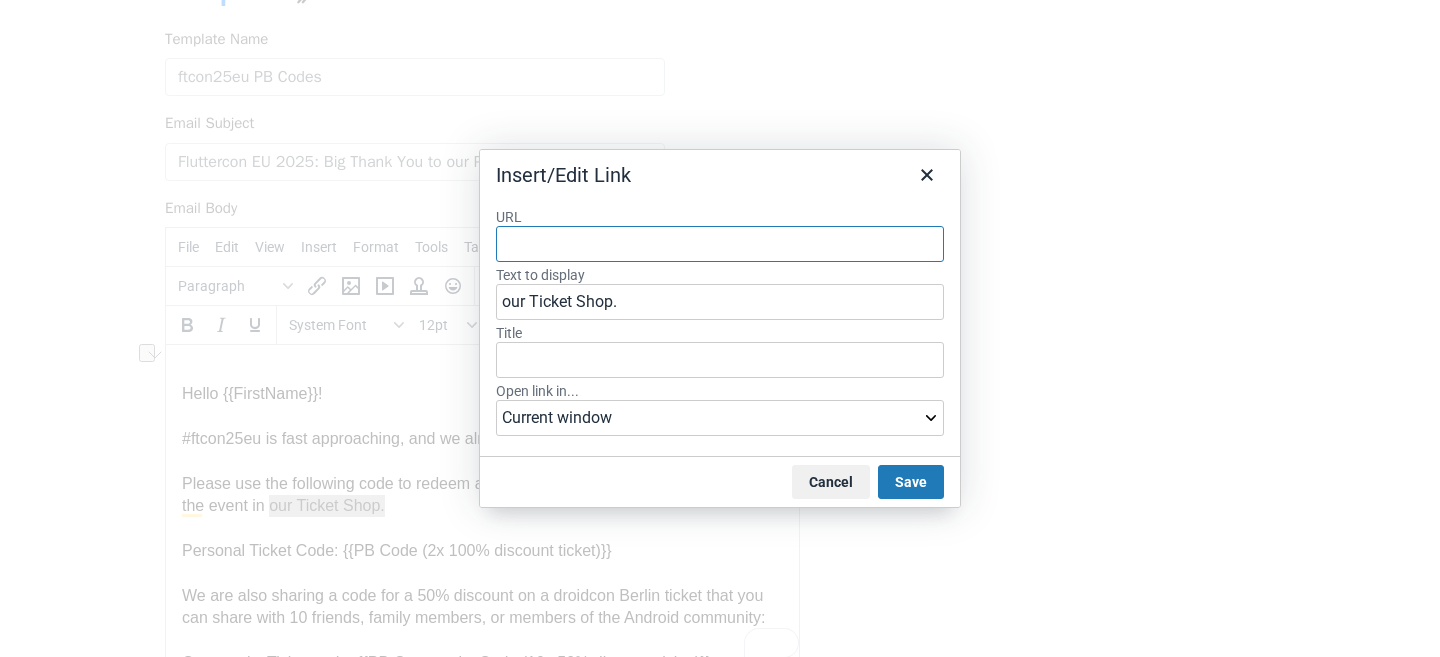 paste on "https://www.fluttercon.dev/tickets" 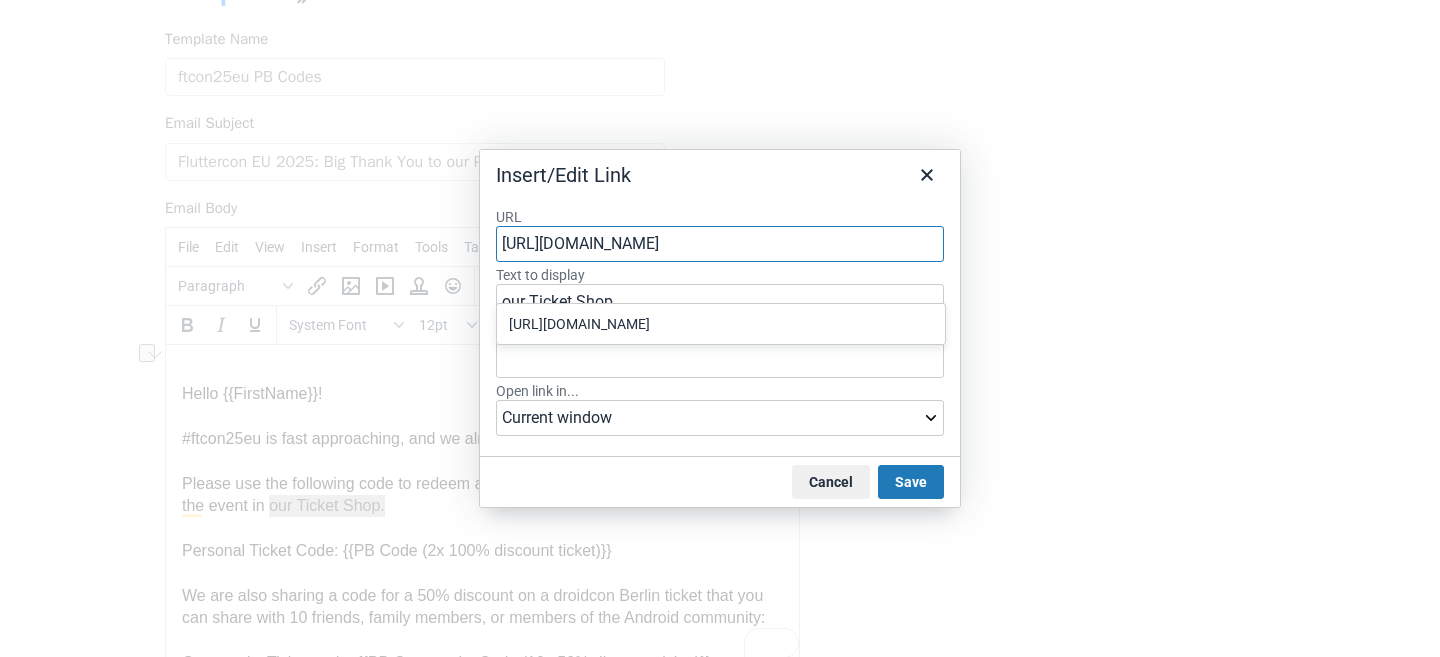 click on "https://www.fluttercon.dev/tickets" at bounding box center (723, 324) 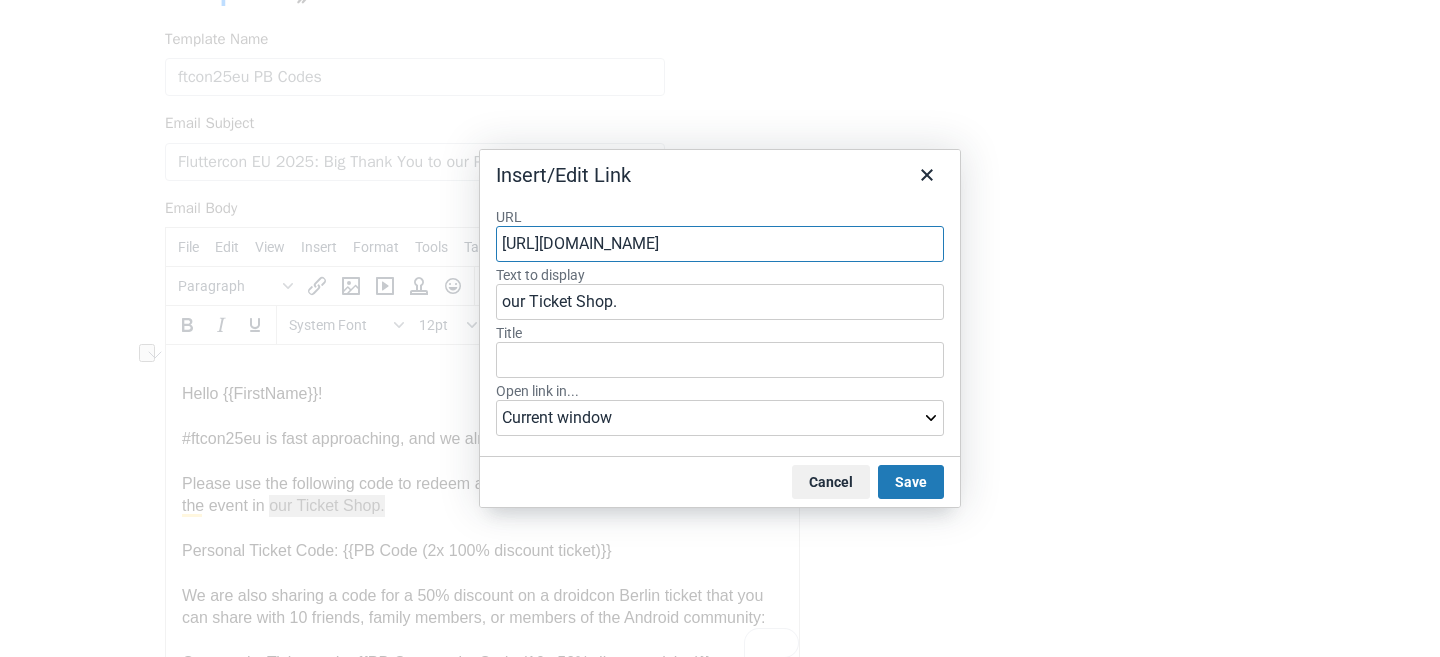 type on "https://www.fluttercon.dev/tickets" 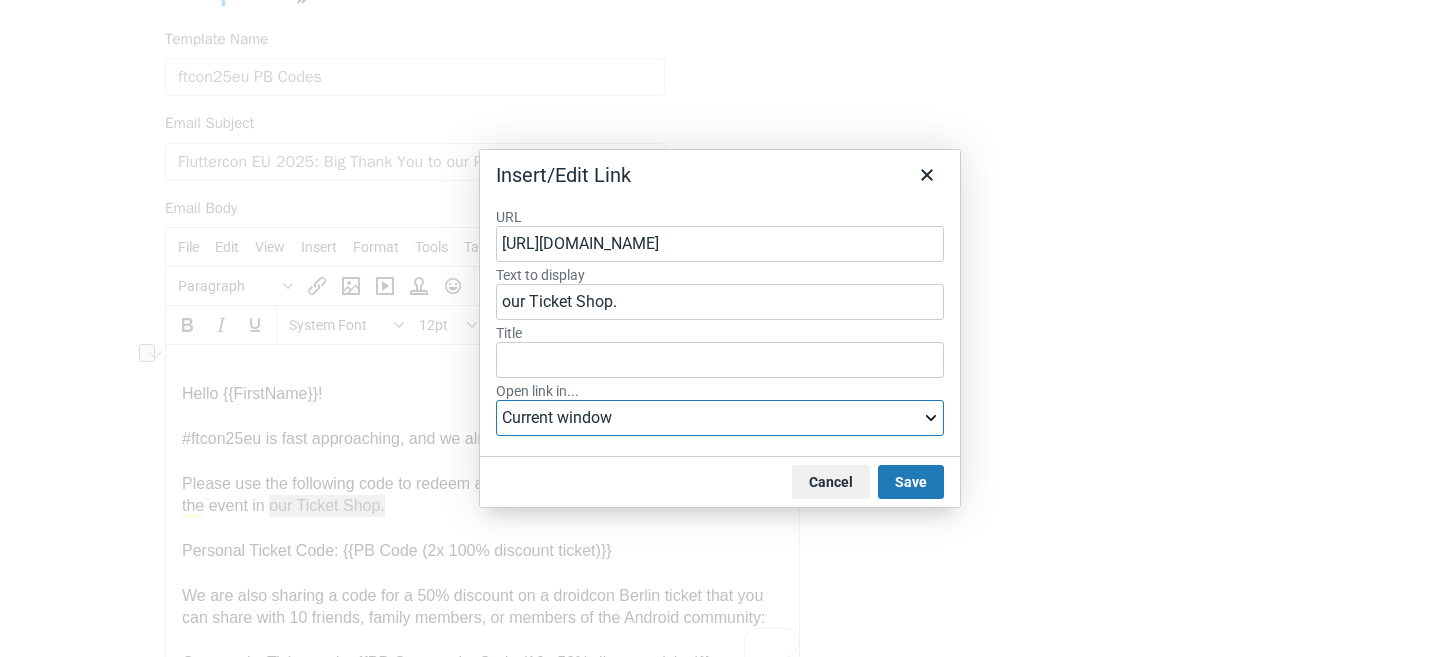 click on "Current window New window" at bounding box center (720, 418) 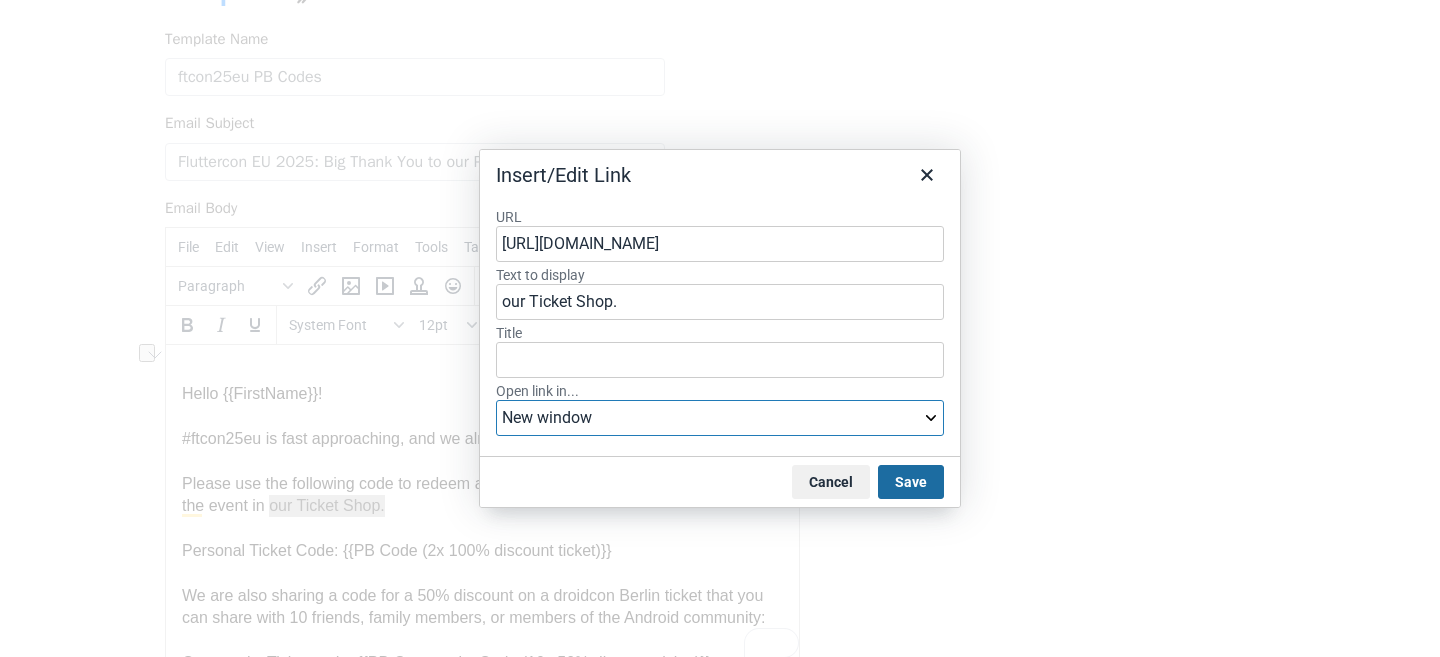 click on "Save" at bounding box center (911, 482) 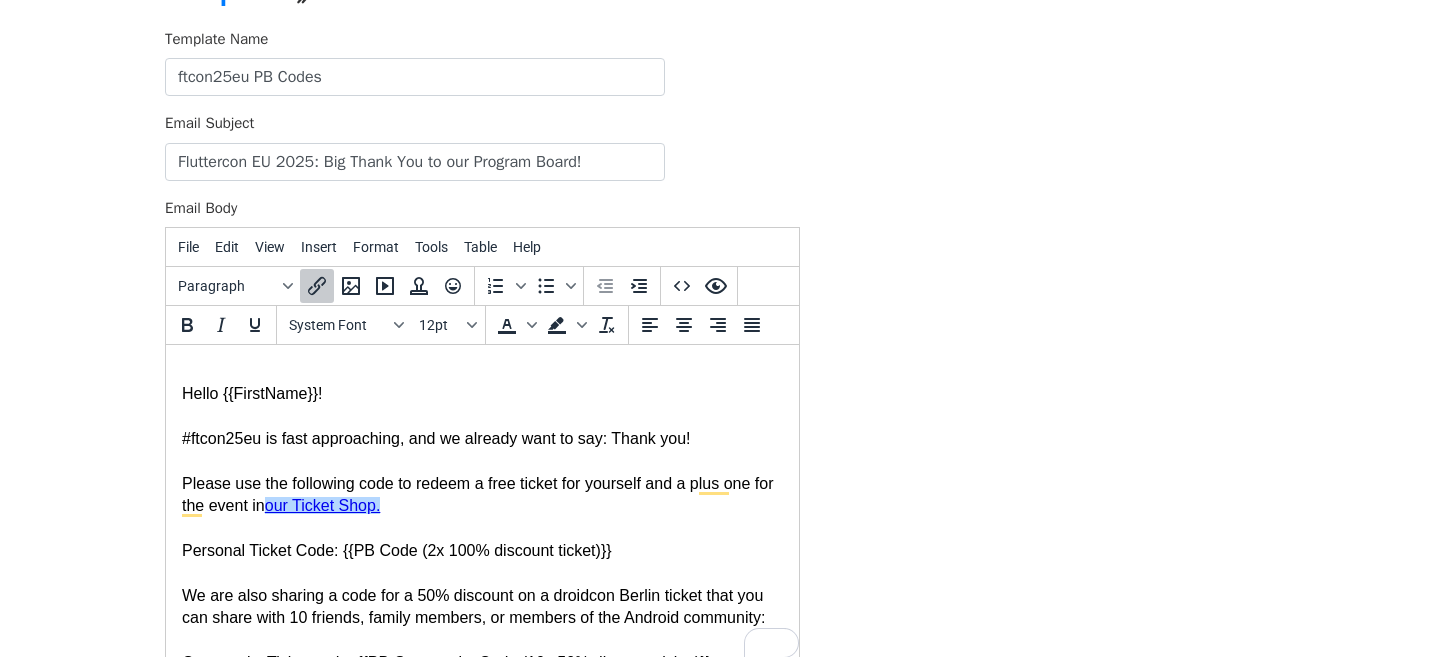 click on "Please use the following code to redeem a free ticket for yourself and a plus one for the event in  our Ticket Shop." at bounding box center (482, 495) 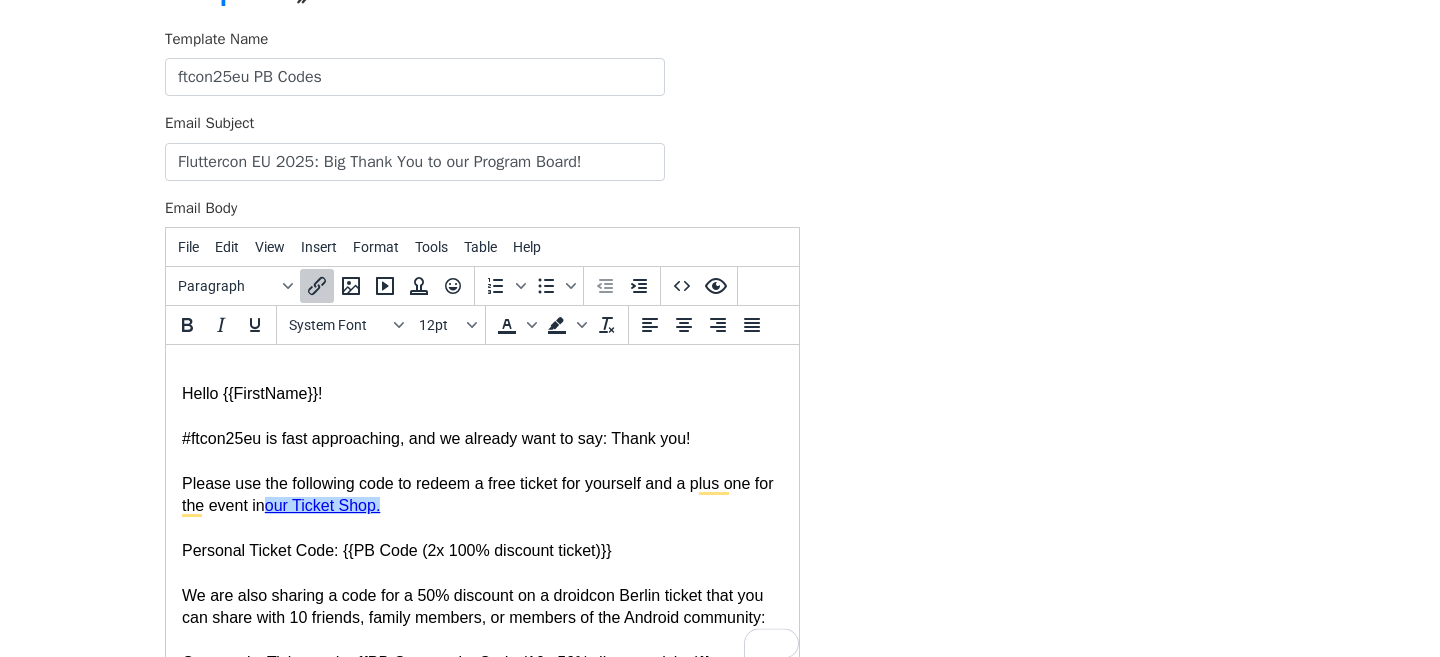 scroll, scrollTop: 105, scrollLeft: 0, axis: vertical 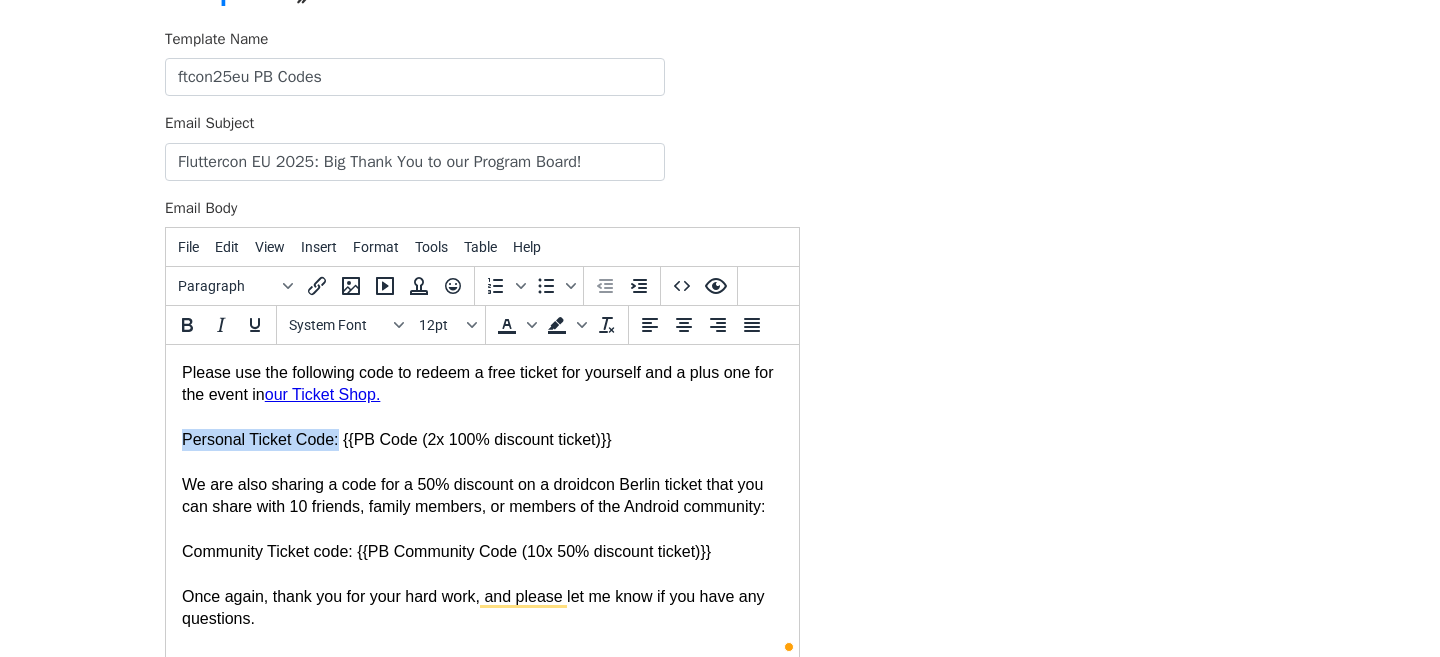 drag, startPoint x: 340, startPoint y: 439, endPoint x: 134, endPoint y: 439, distance: 206 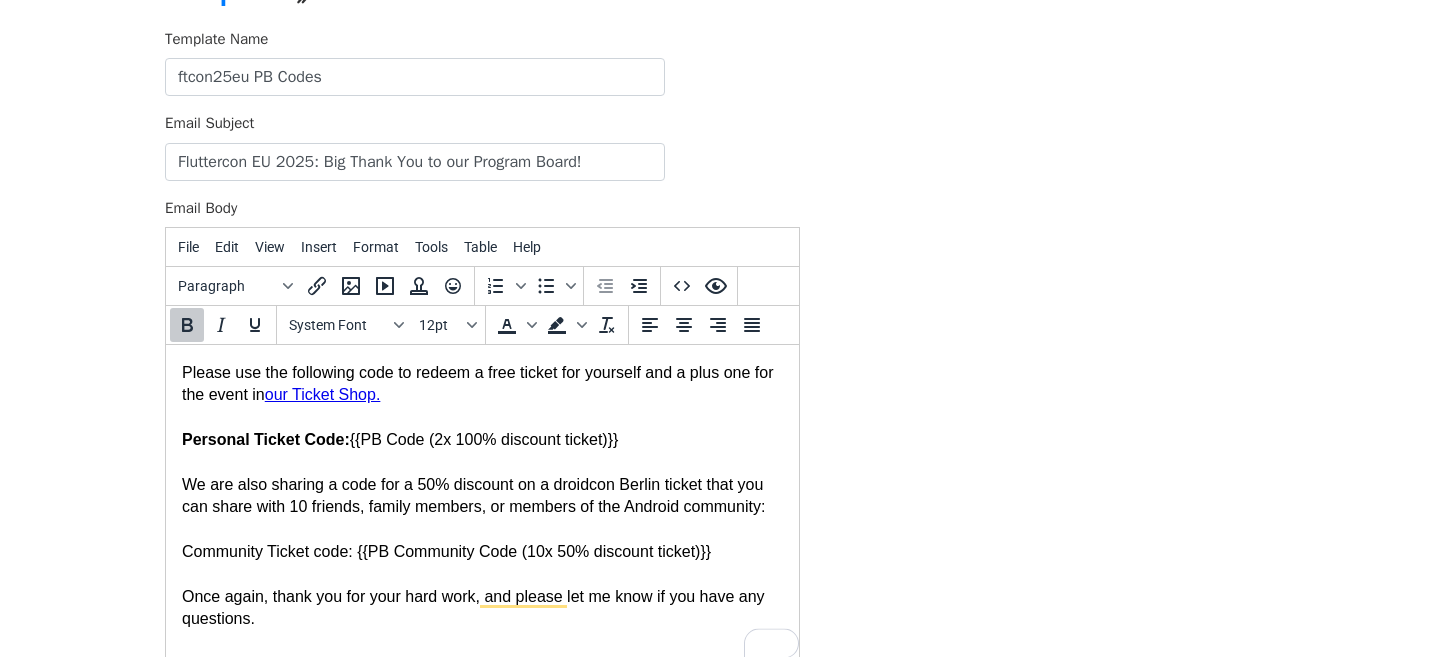 scroll, scrollTop: 5, scrollLeft: 0, axis: vertical 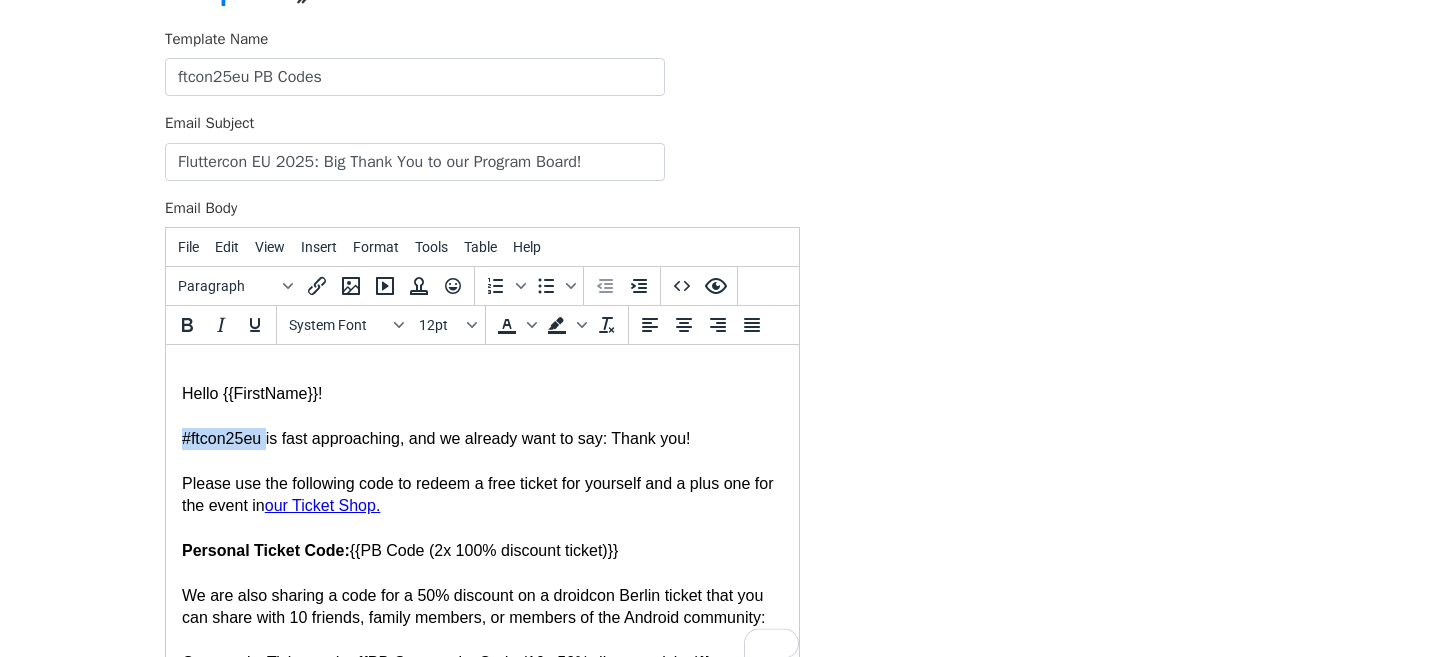 drag, startPoint x: 270, startPoint y: 438, endPoint x: 151, endPoint y: 438, distance: 119 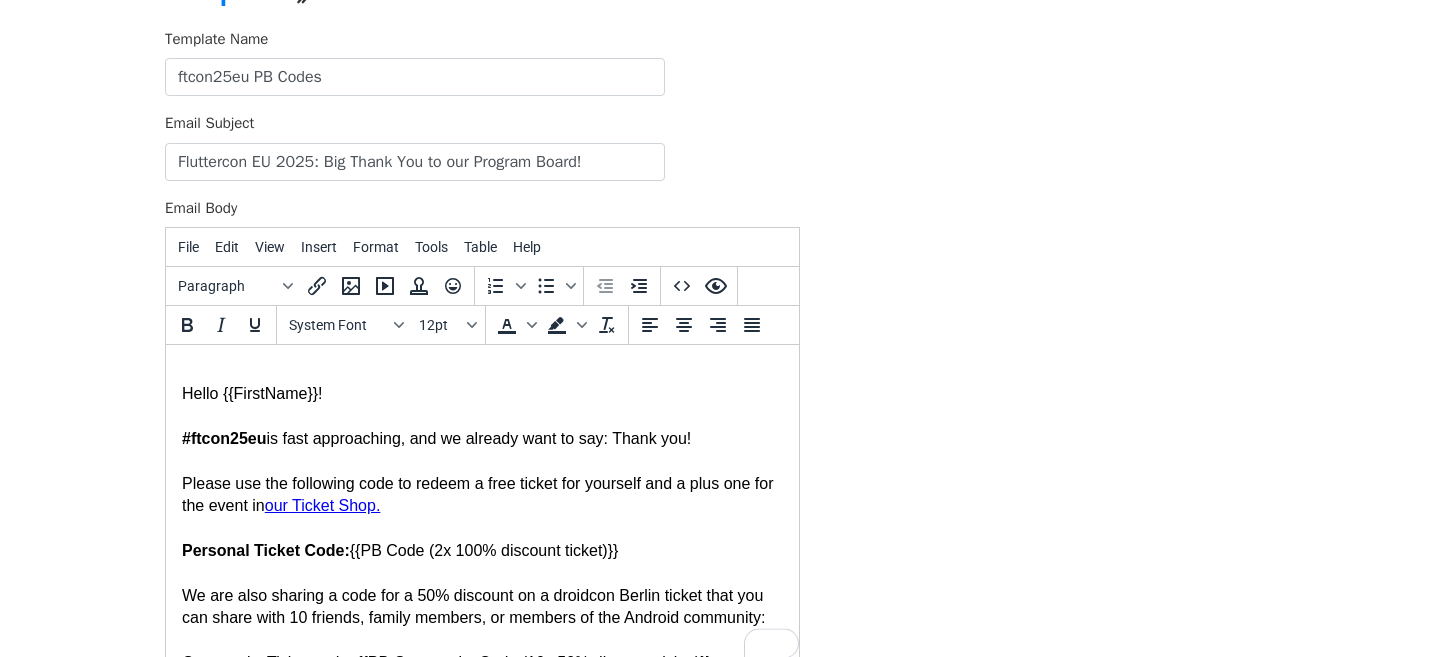 click on "#ftcon25eu  is fast approaching, and we already want to say: Thank you!" at bounding box center [482, 439] 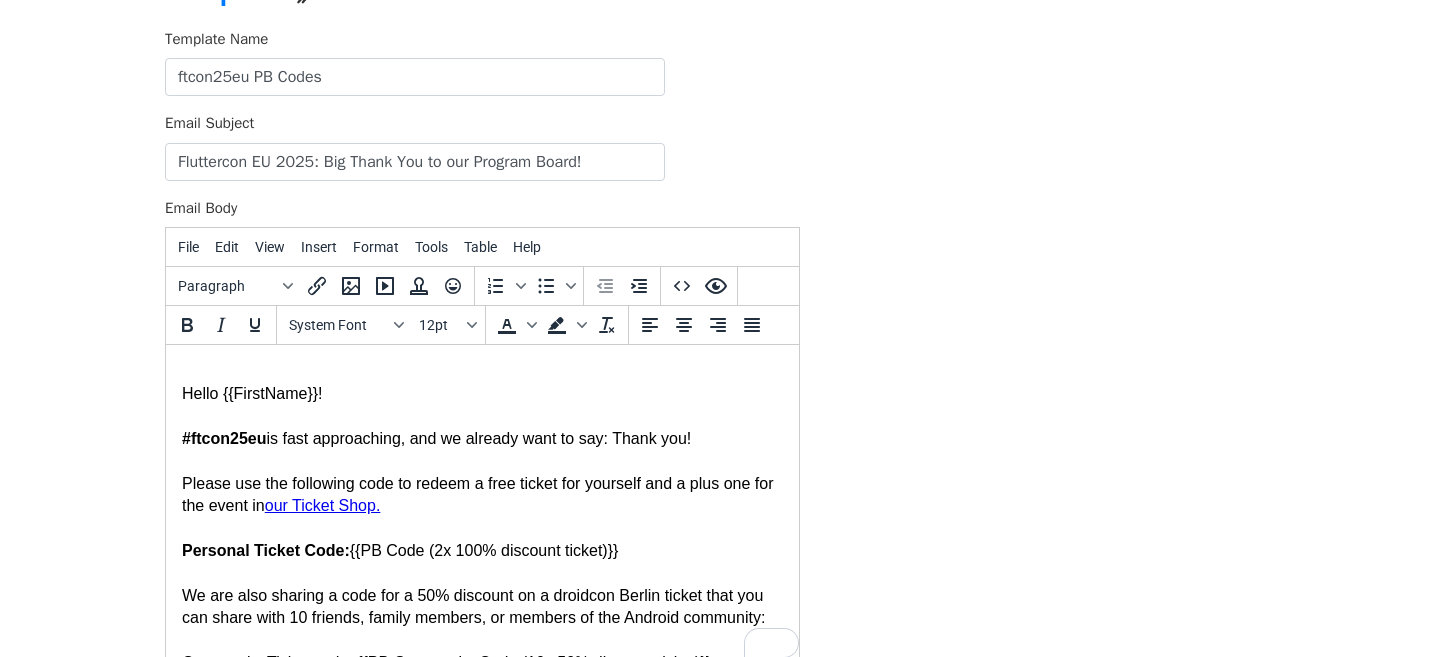 scroll, scrollTop: 116, scrollLeft: 0, axis: vertical 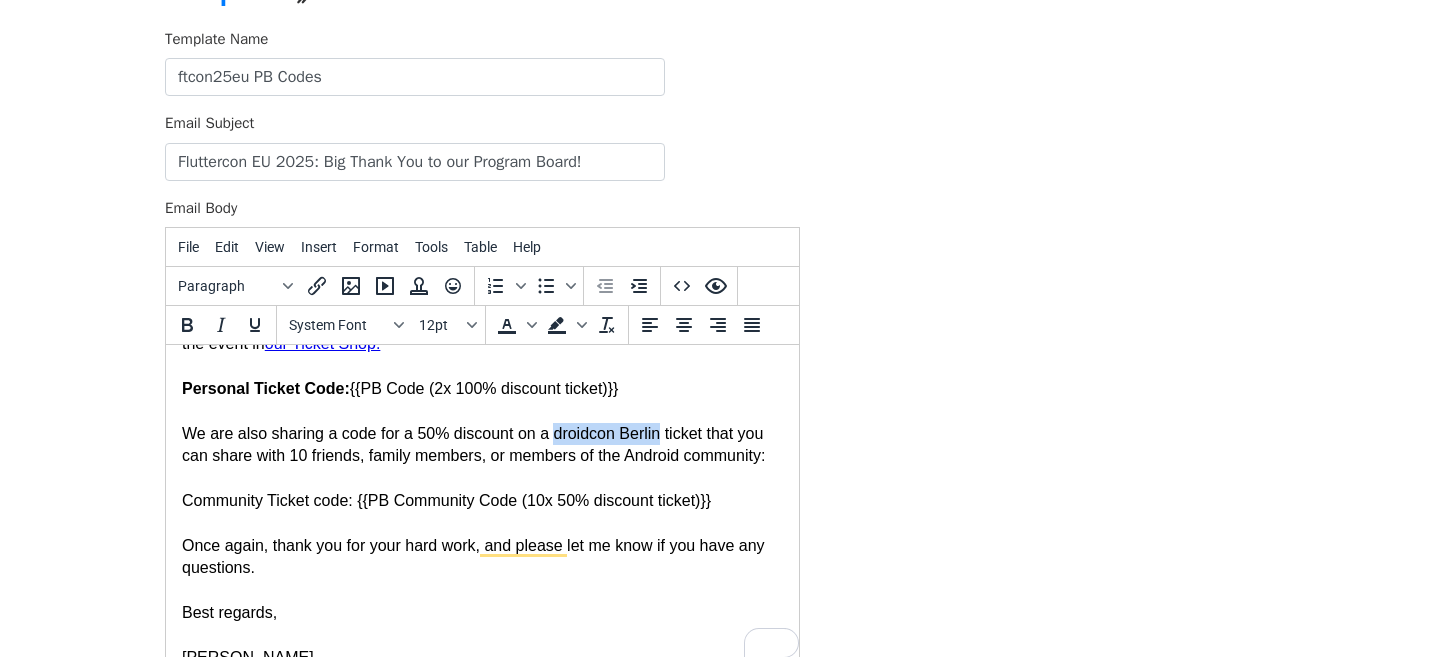 drag, startPoint x: 665, startPoint y: 433, endPoint x: 559, endPoint y: 434, distance: 106.004715 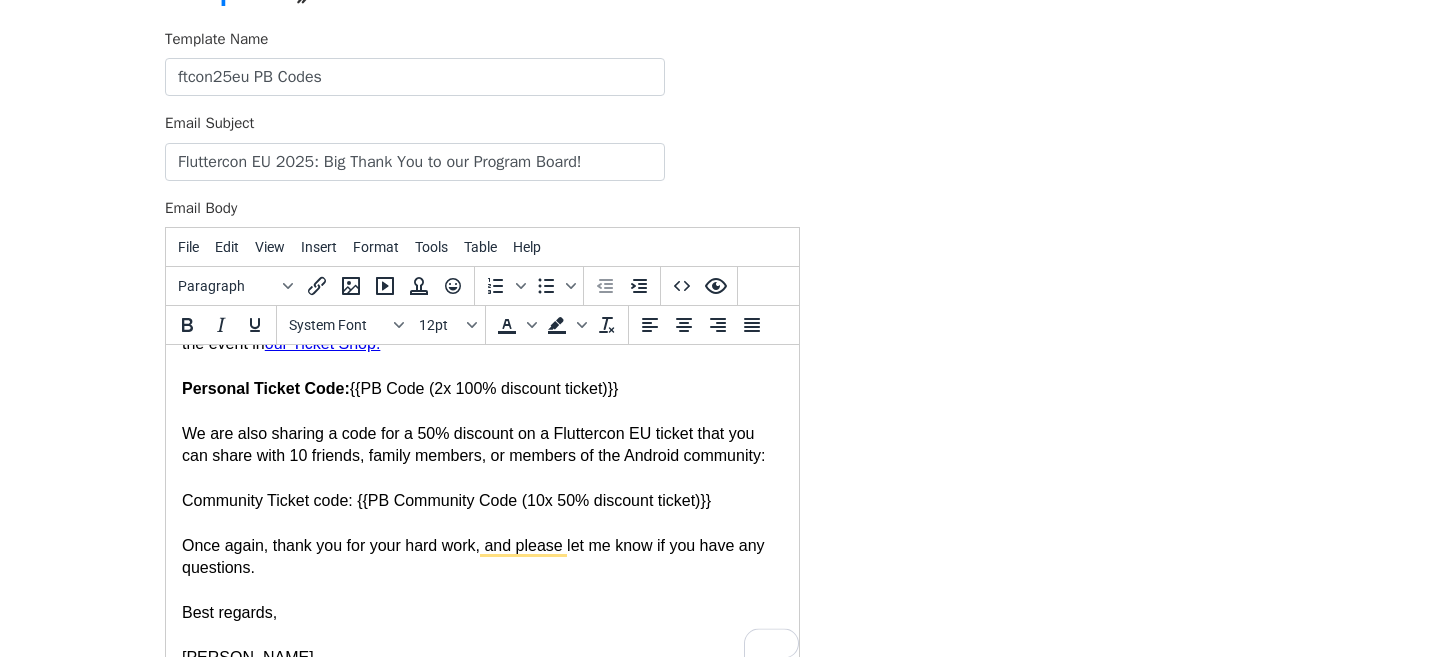 click at bounding box center [482, 479] 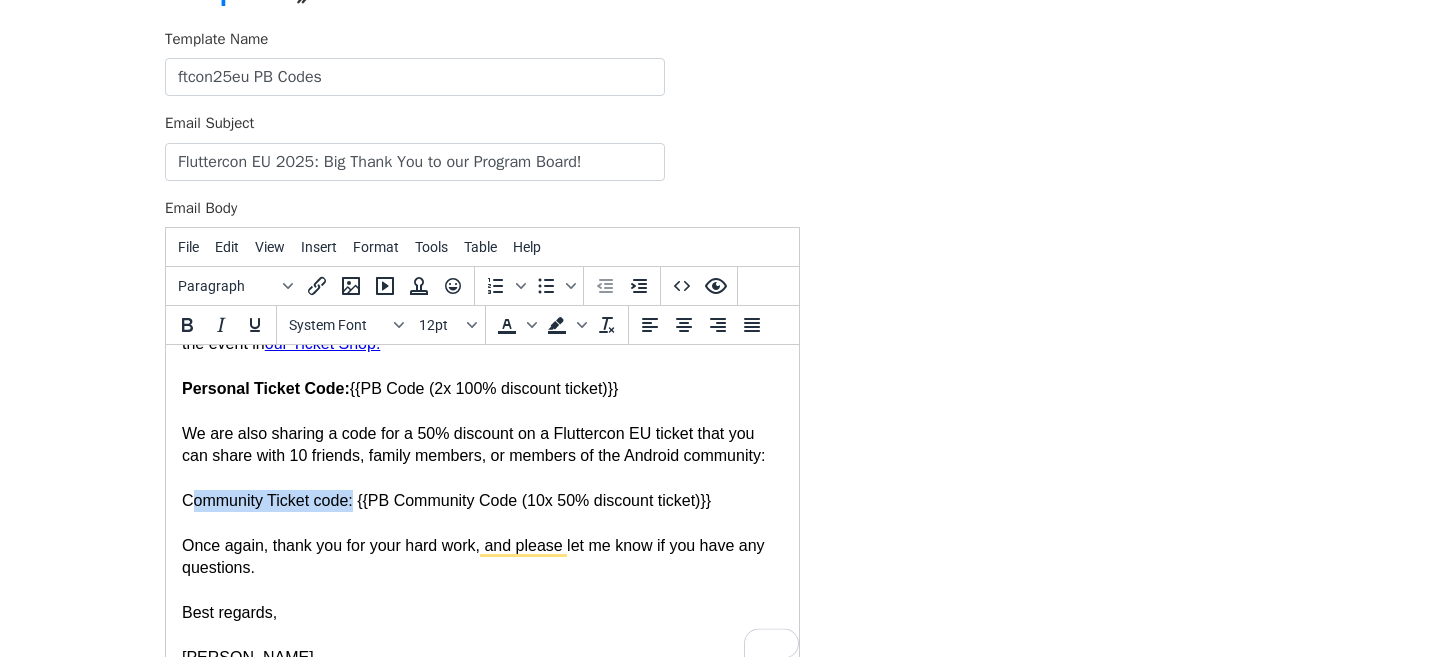 drag, startPoint x: 358, startPoint y: 503, endPoint x: 193, endPoint y: 503, distance: 165 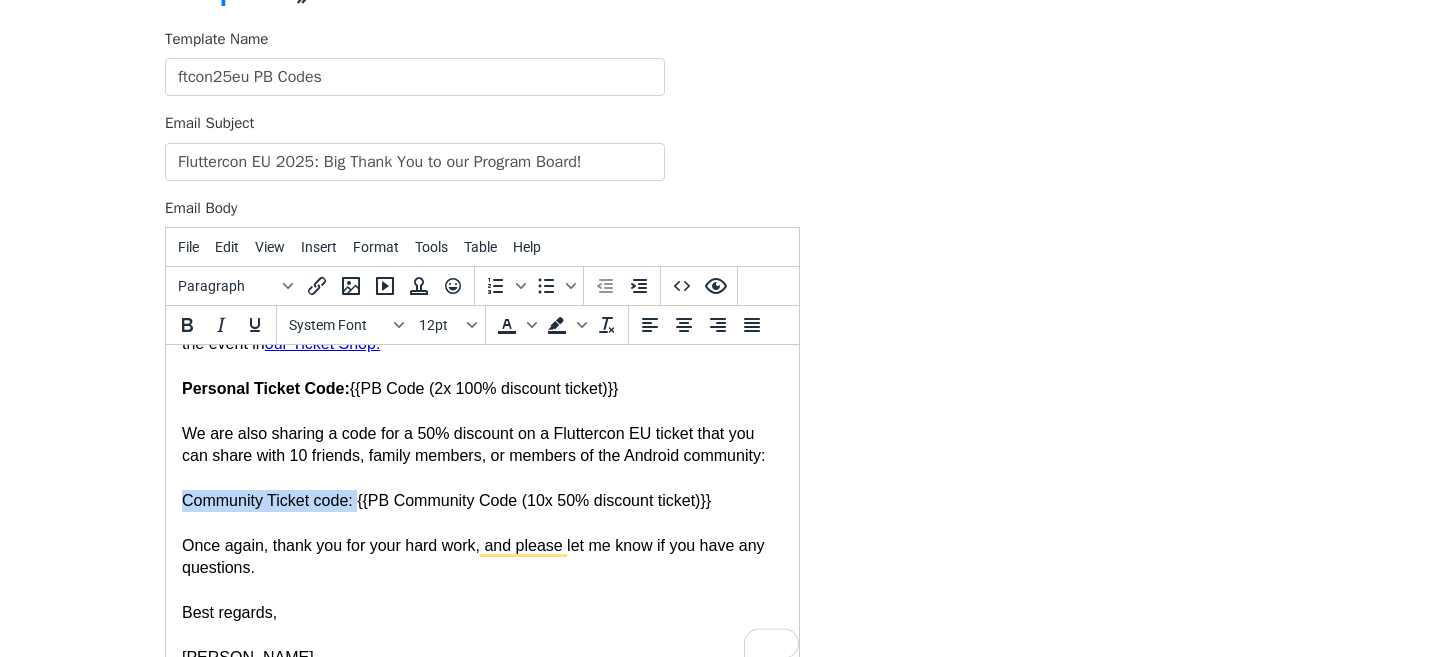 drag, startPoint x: 364, startPoint y: 503, endPoint x: 183, endPoint y: 510, distance: 181.13531 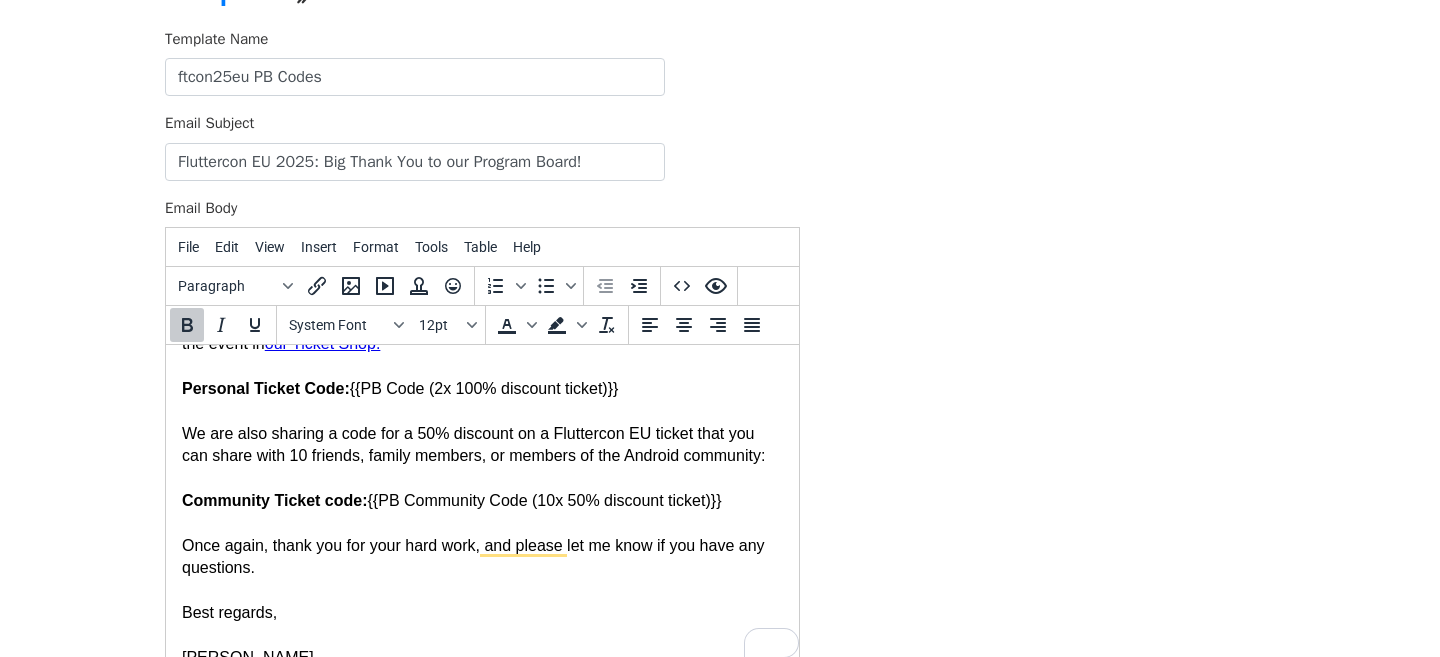 click on "Community Ticket code:  {{PB Community Code (10x 50% discount ticket)}}" at bounding box center [482, 501] 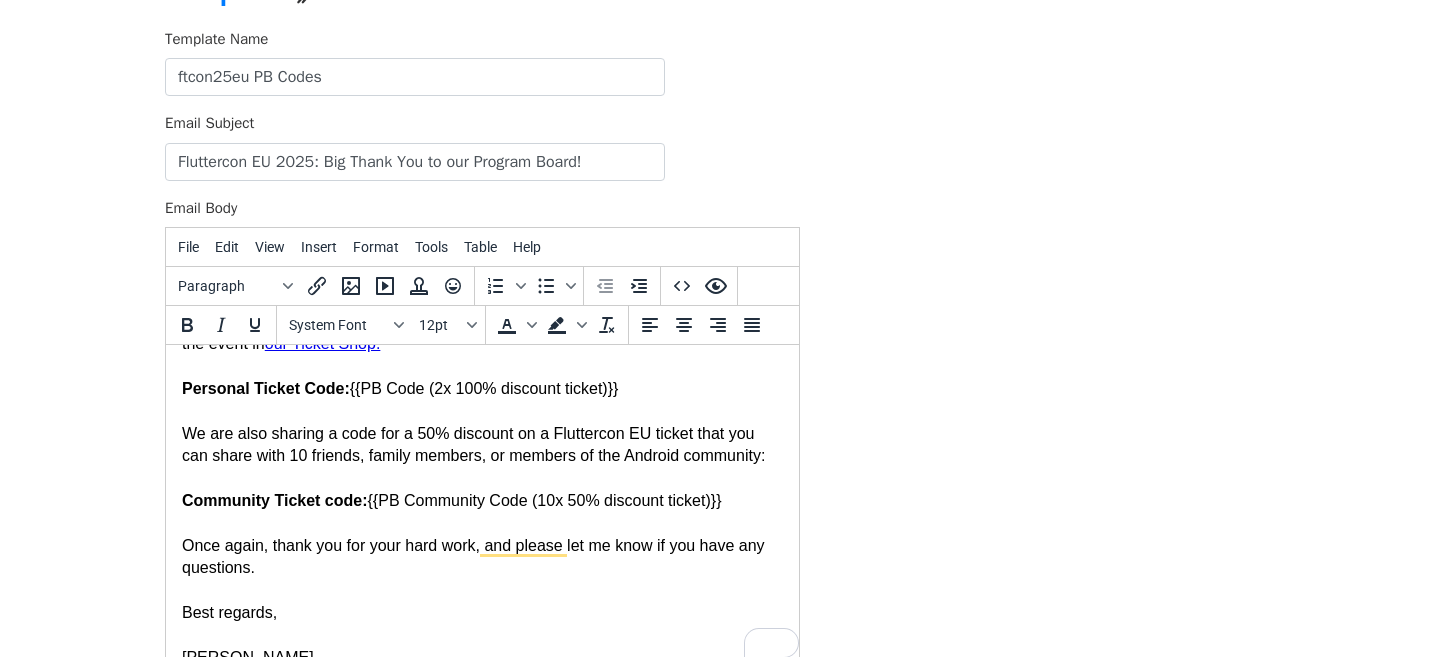 scroll, scrollTop: 189, scrollLeft: 0, axis: vertical 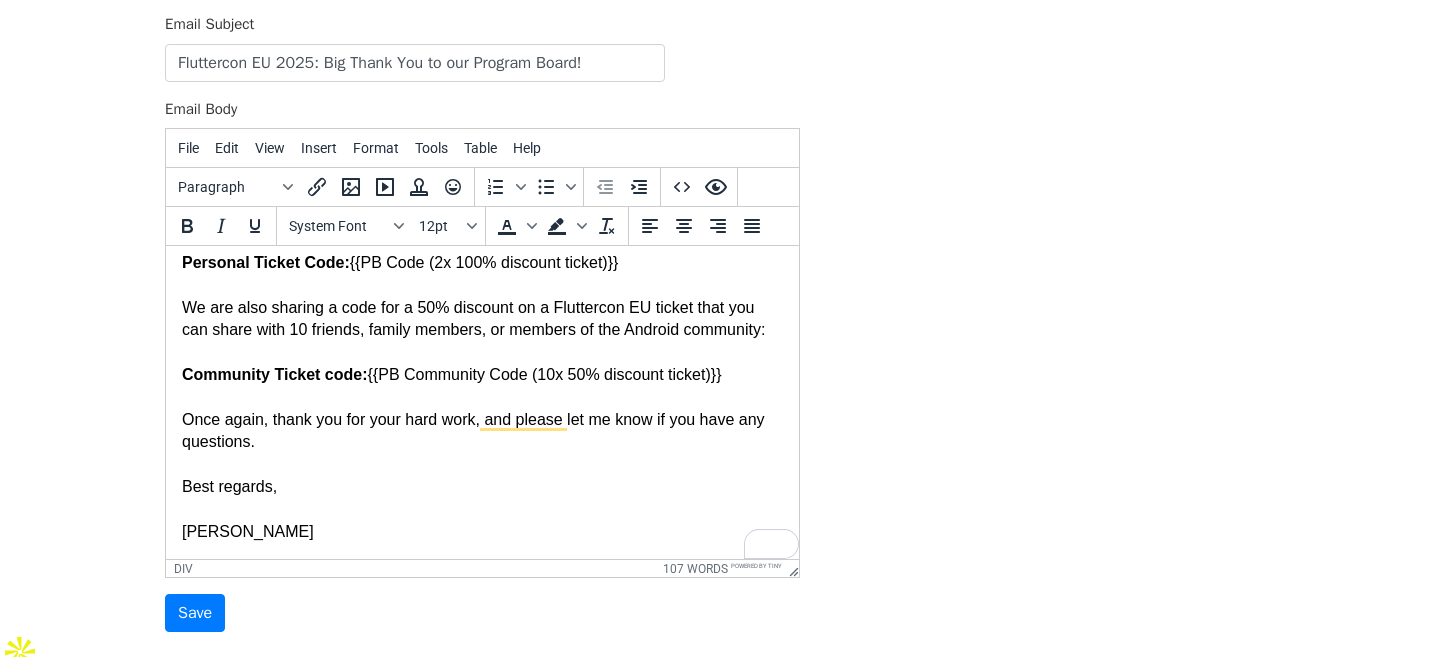click at bounding box center [482, 509] 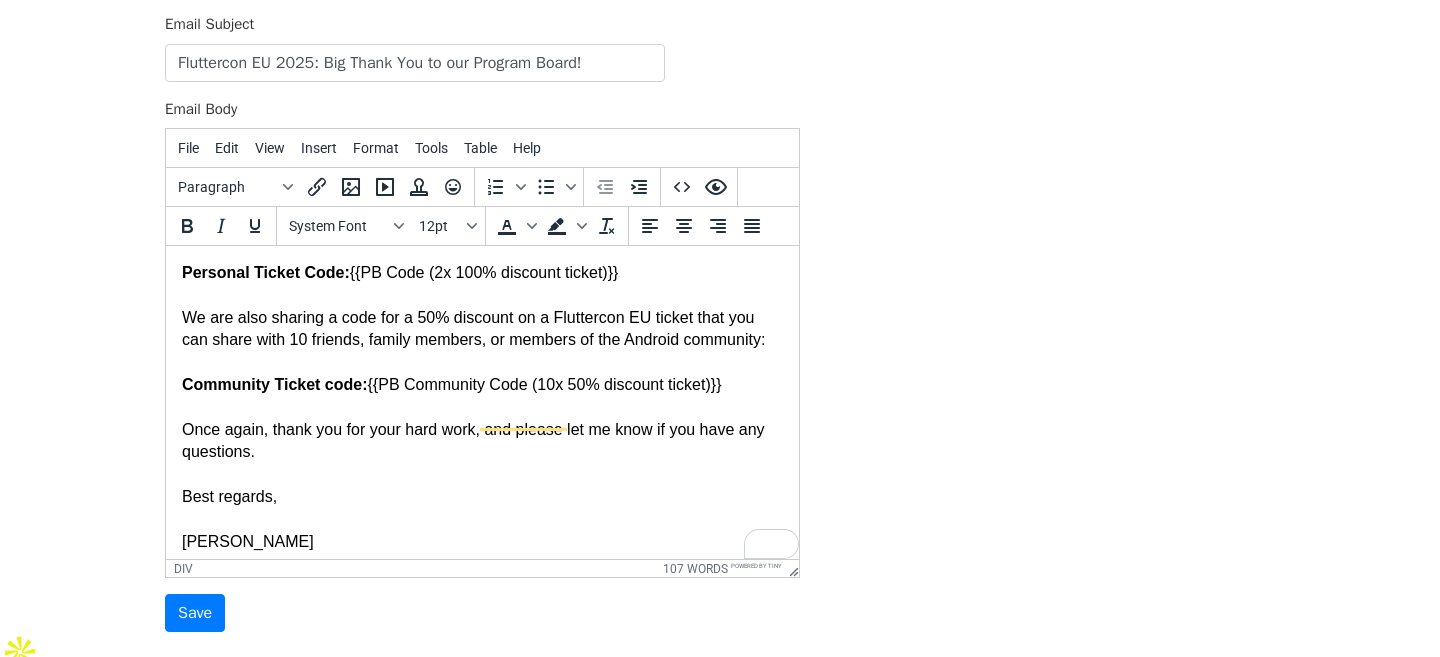 scroll, scrollTop: 166, scrollLeft: 0, axis: vertical 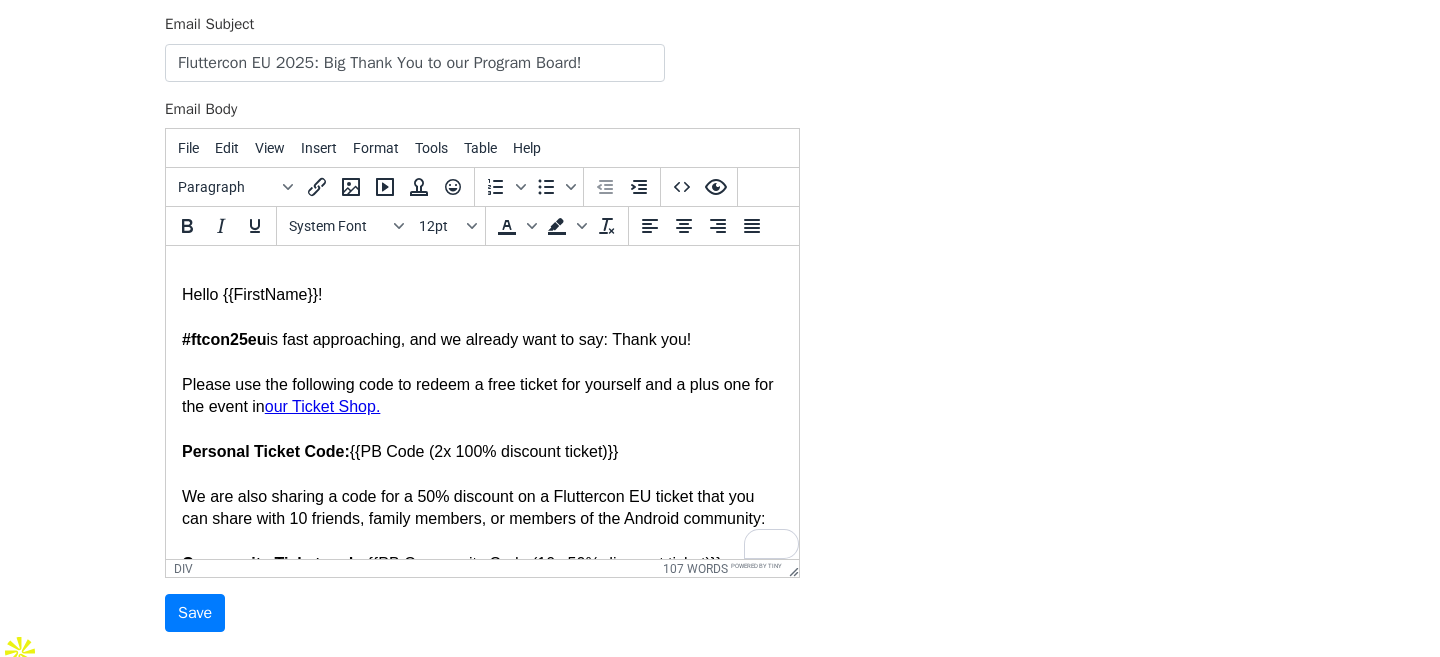 click at bounding box center (482, 273) 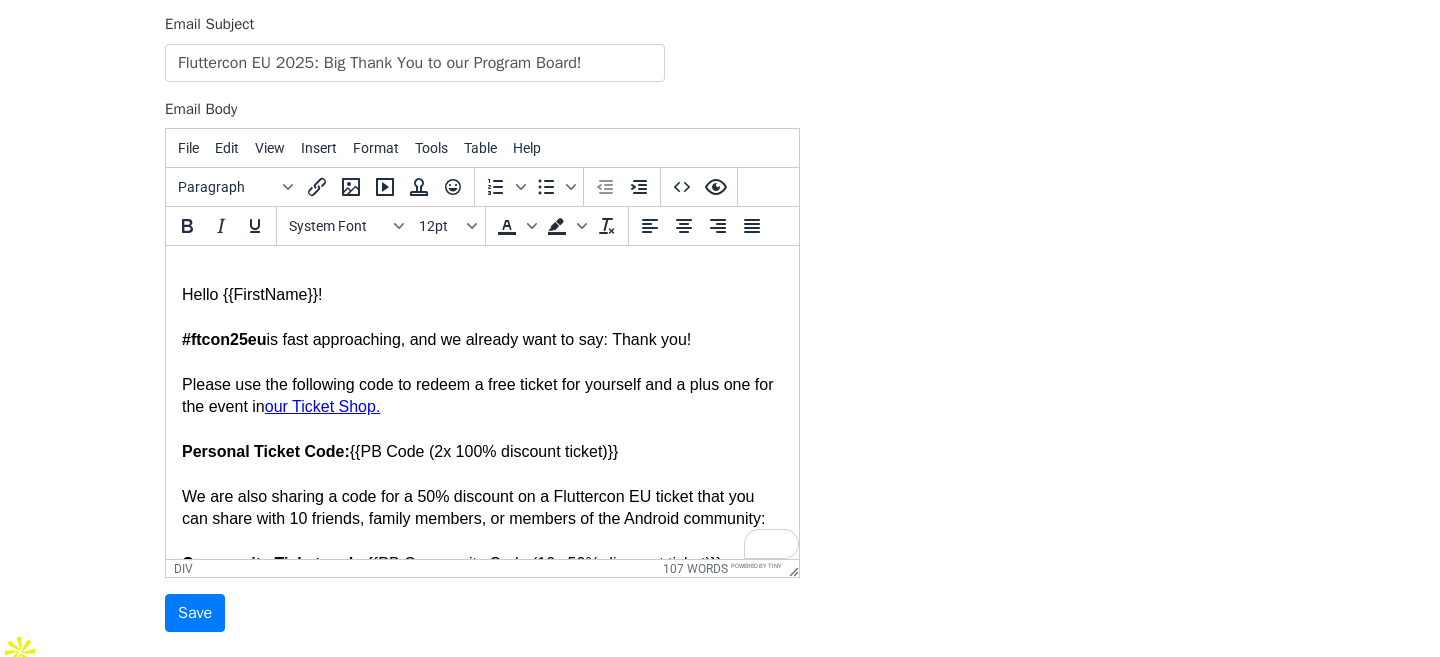 click on "Hello {{FirstName}}!" at bounding box center (482, 295) 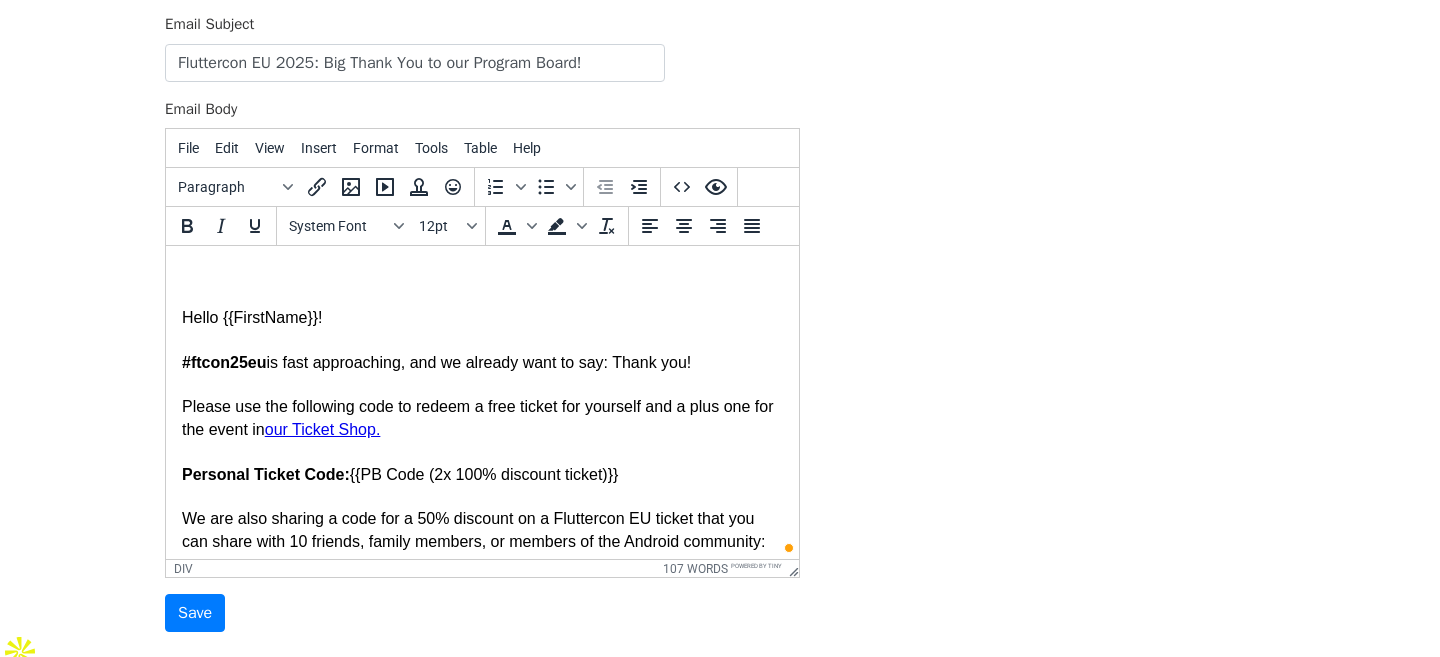 click on "Hello {{FirstName}}!" at bounding box center [482, 295] 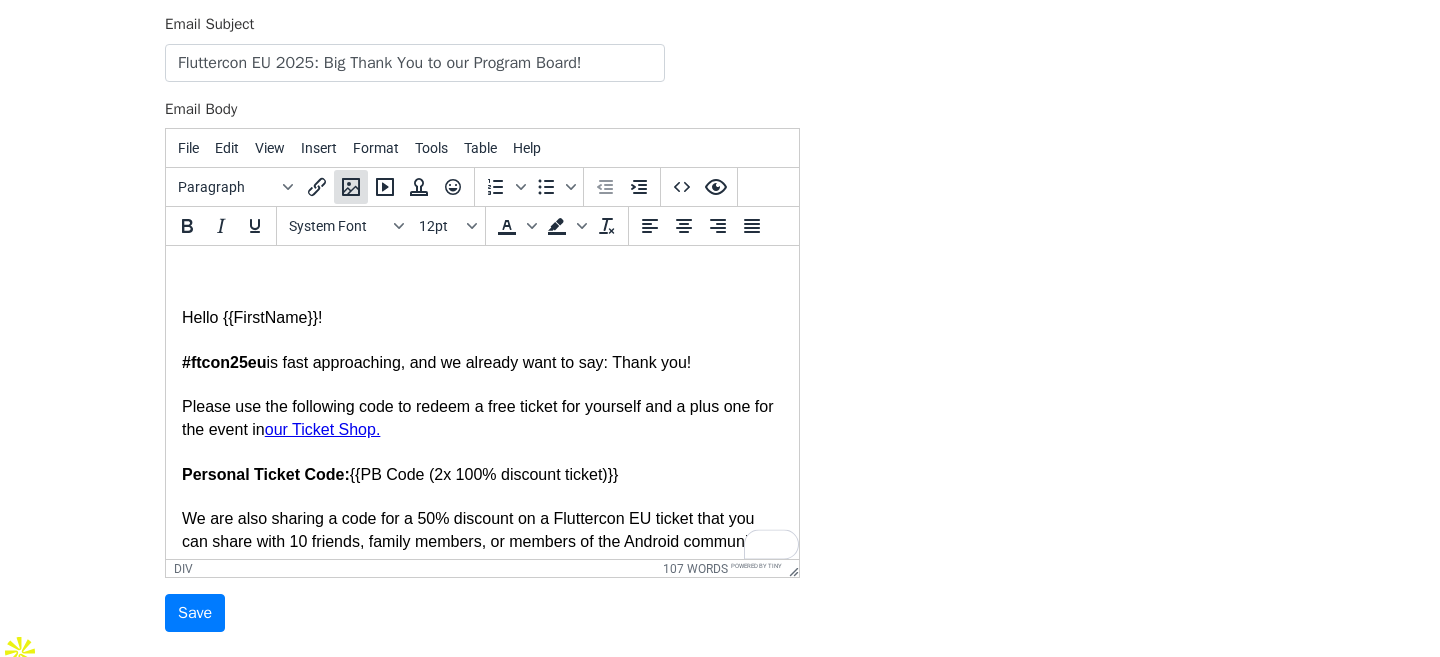 click 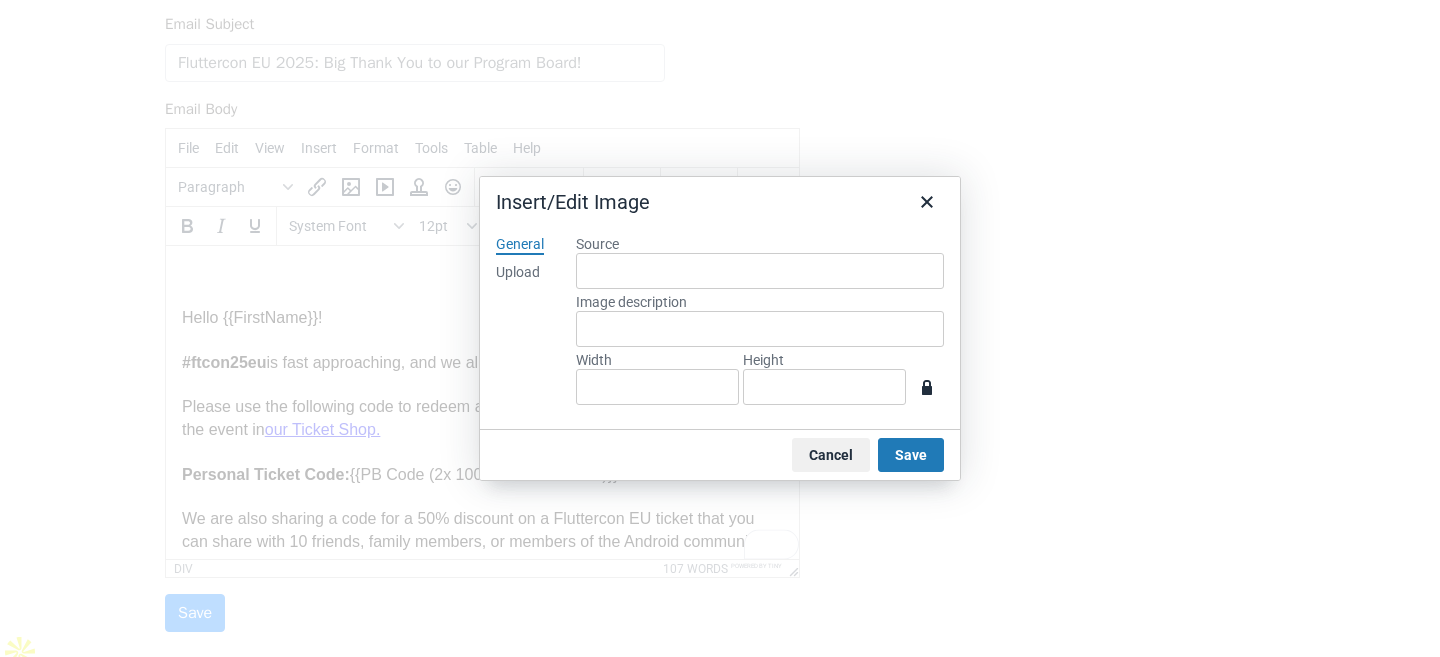 click on "Upload" at bounding box center (518, 273) 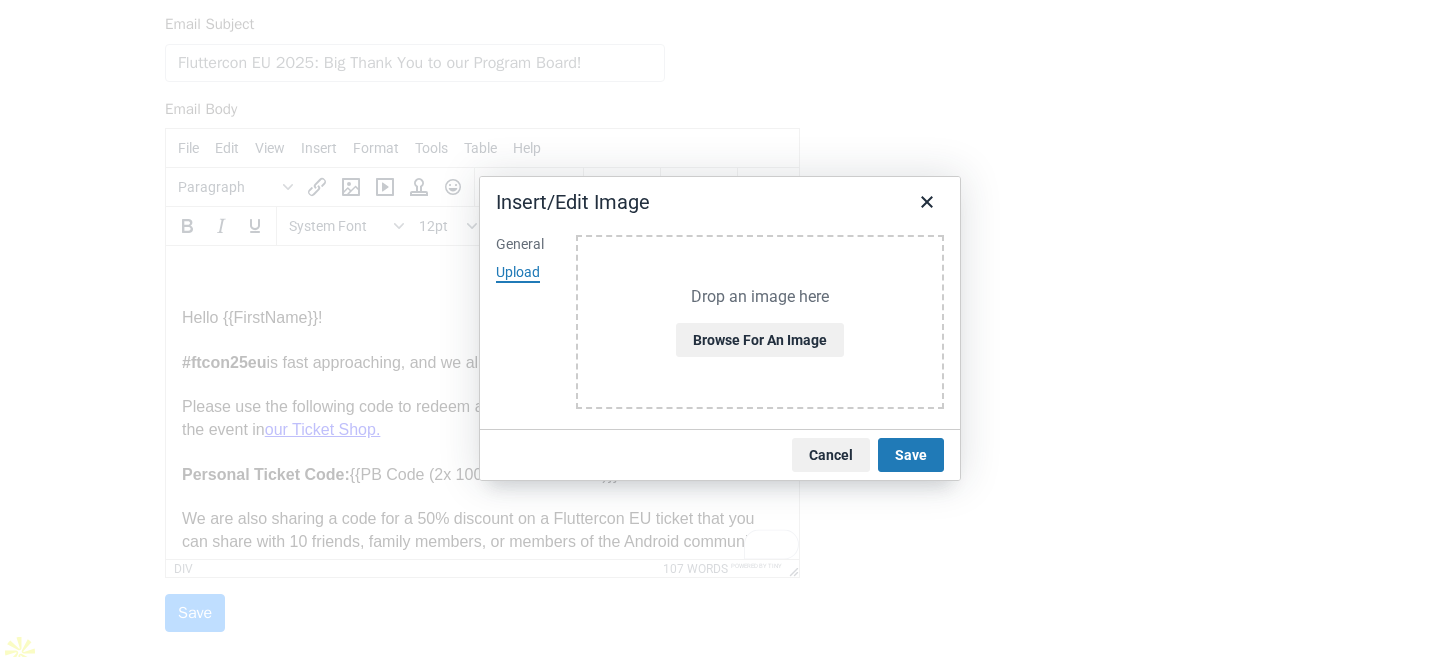 click on "Drop an image here" at bounding box center (760, 297) 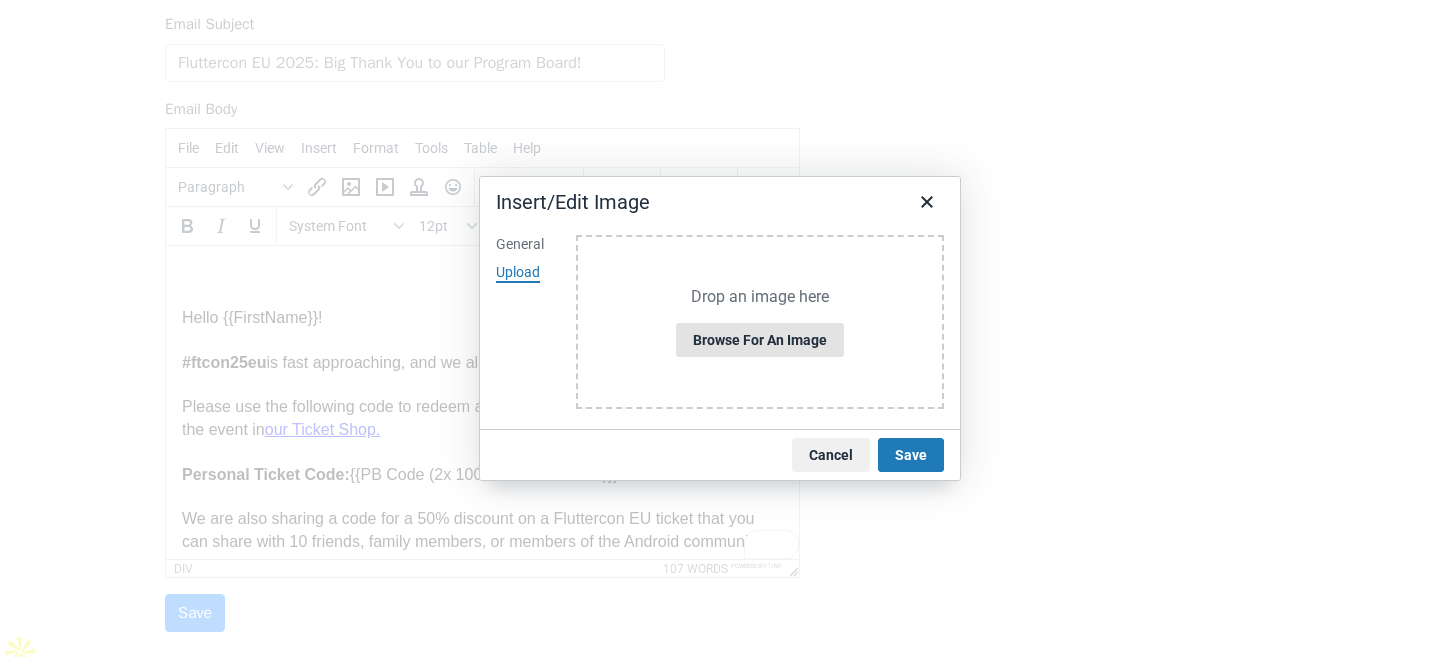 click on "Browse for an image" at bounding box center [760, 340] 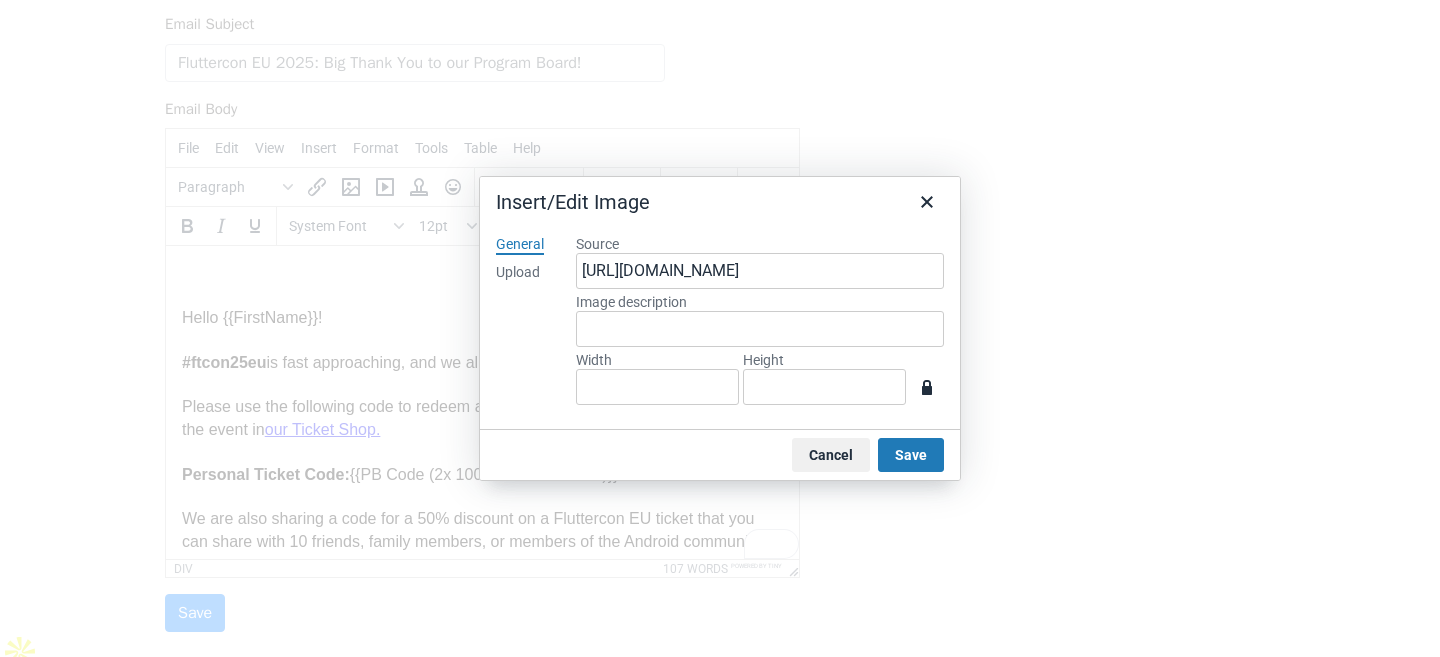 type on "1201" 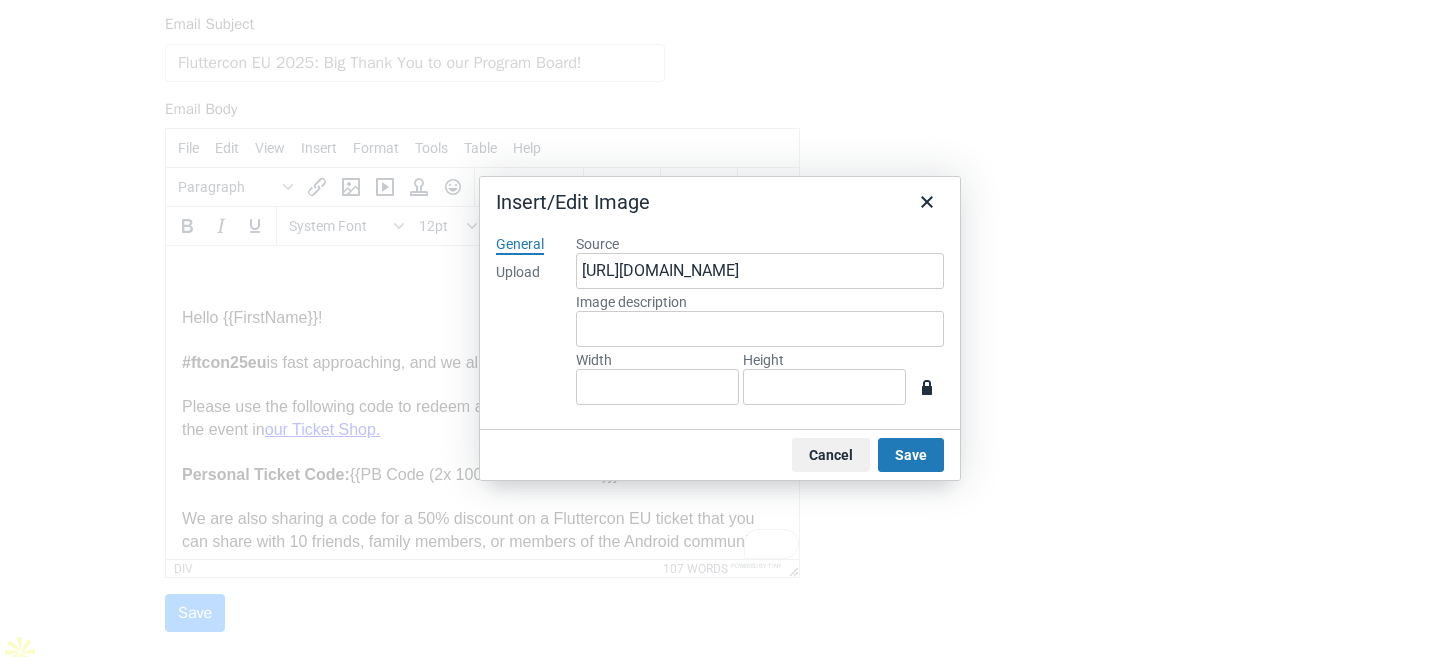 type on "631" 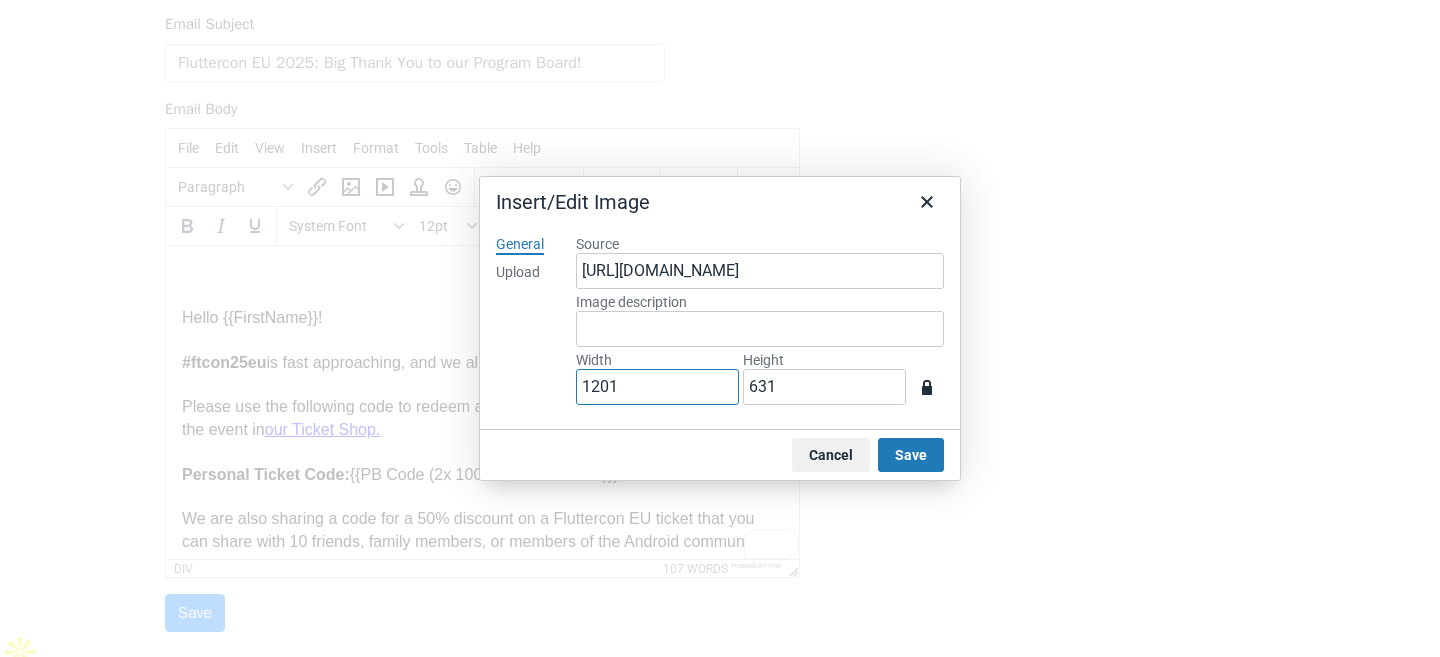 drag, startPoint x: 692, startPoint y: 395, endPoint x: 540, endPoint y: 394, distance: 152.0033 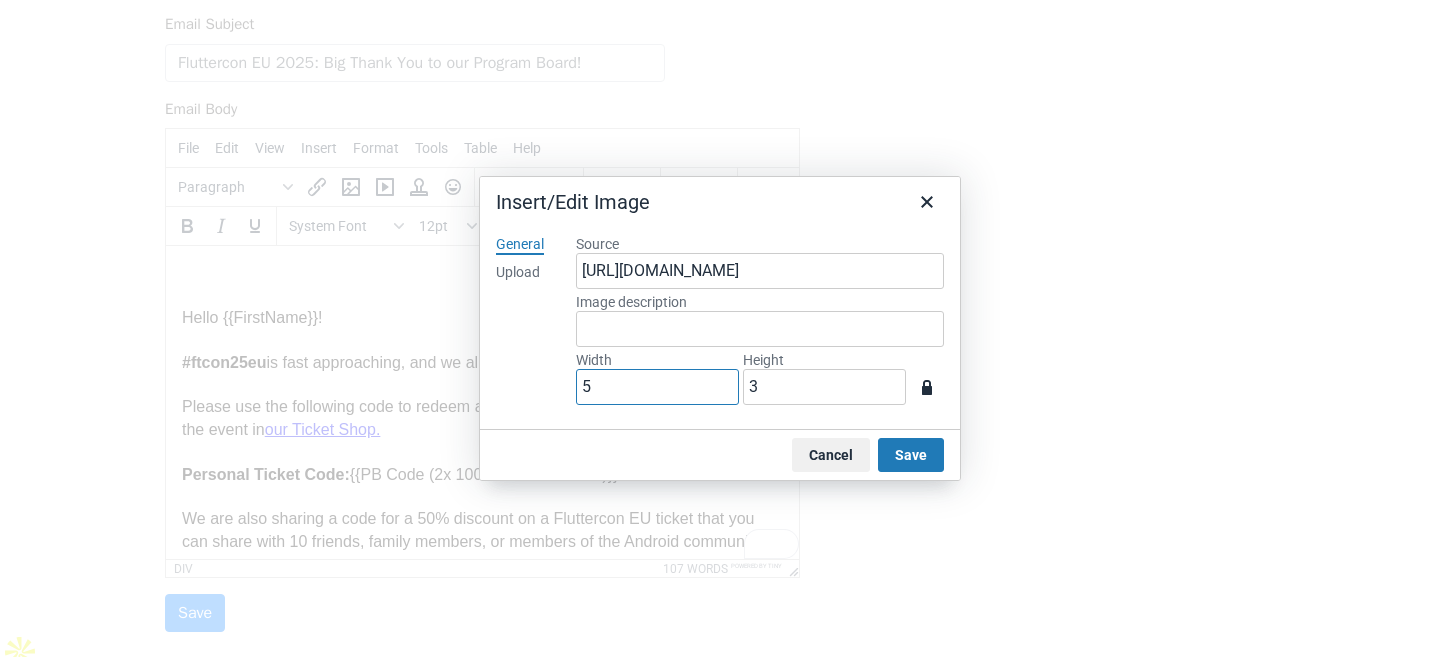 type on "50" 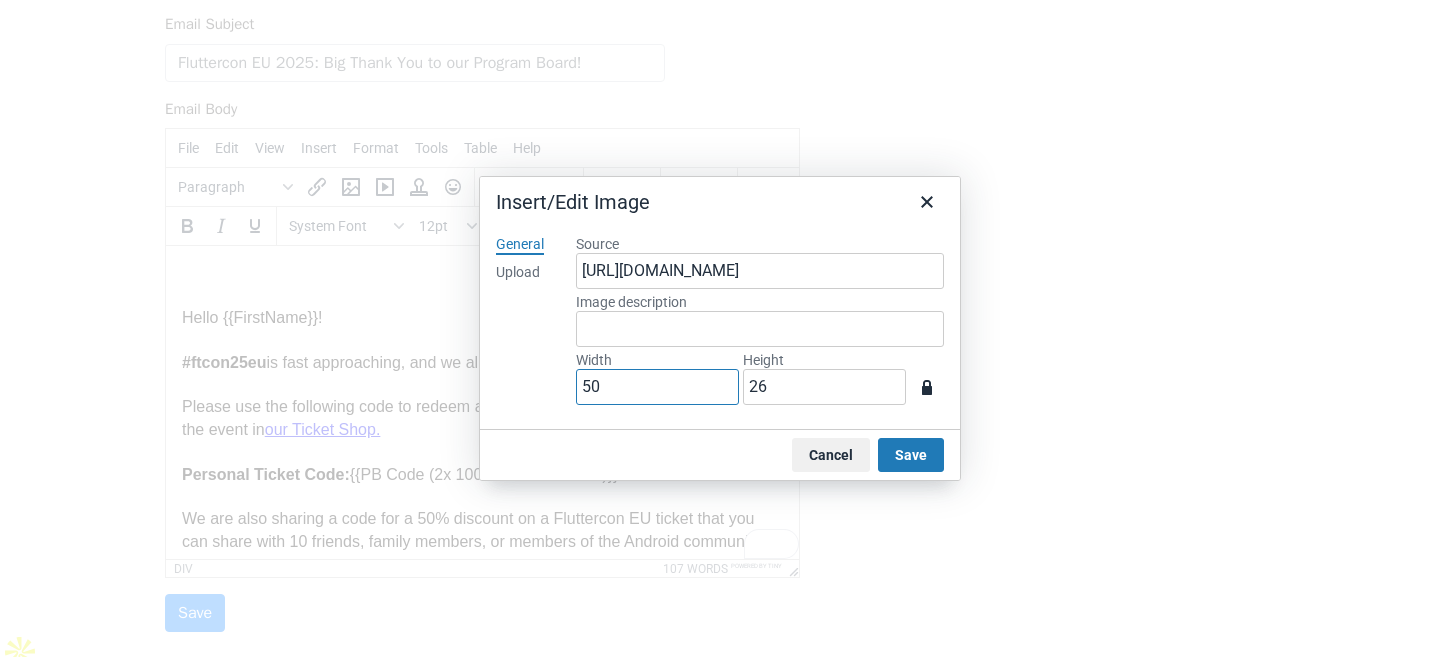 type on "500" 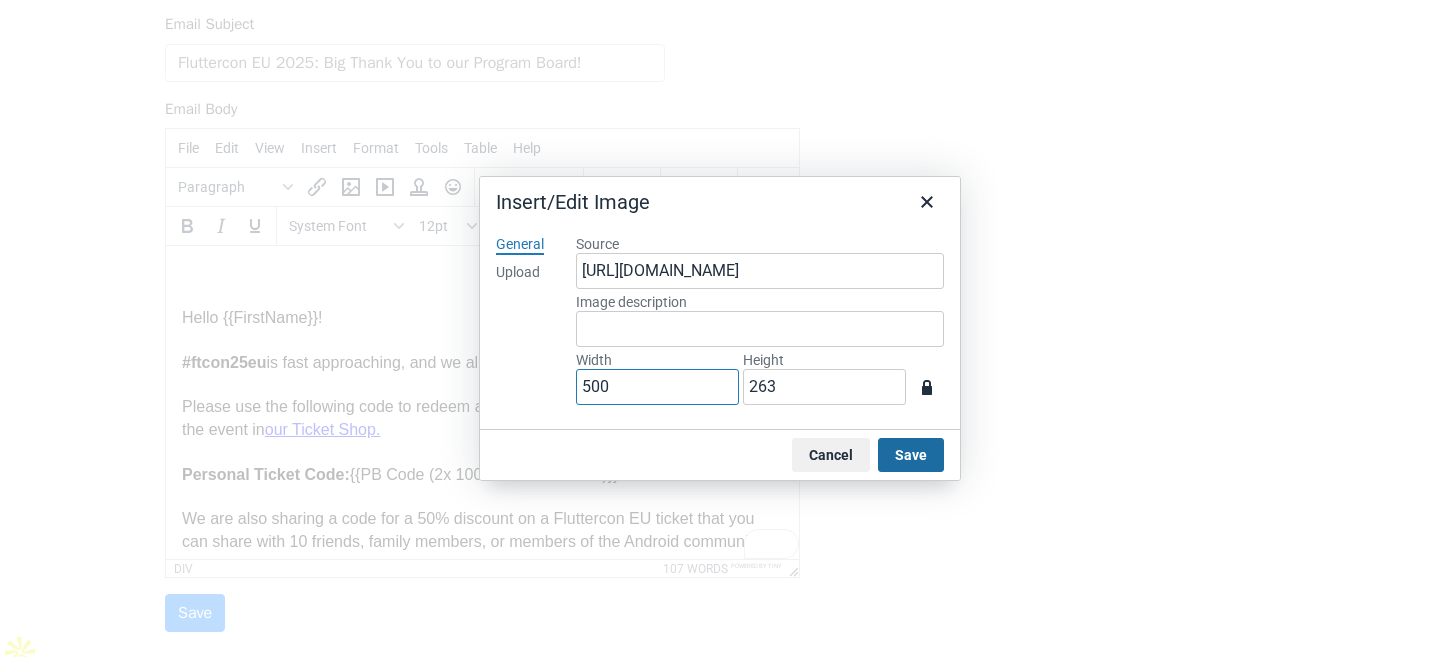 click on "Save" at bounding box center (911, 455) 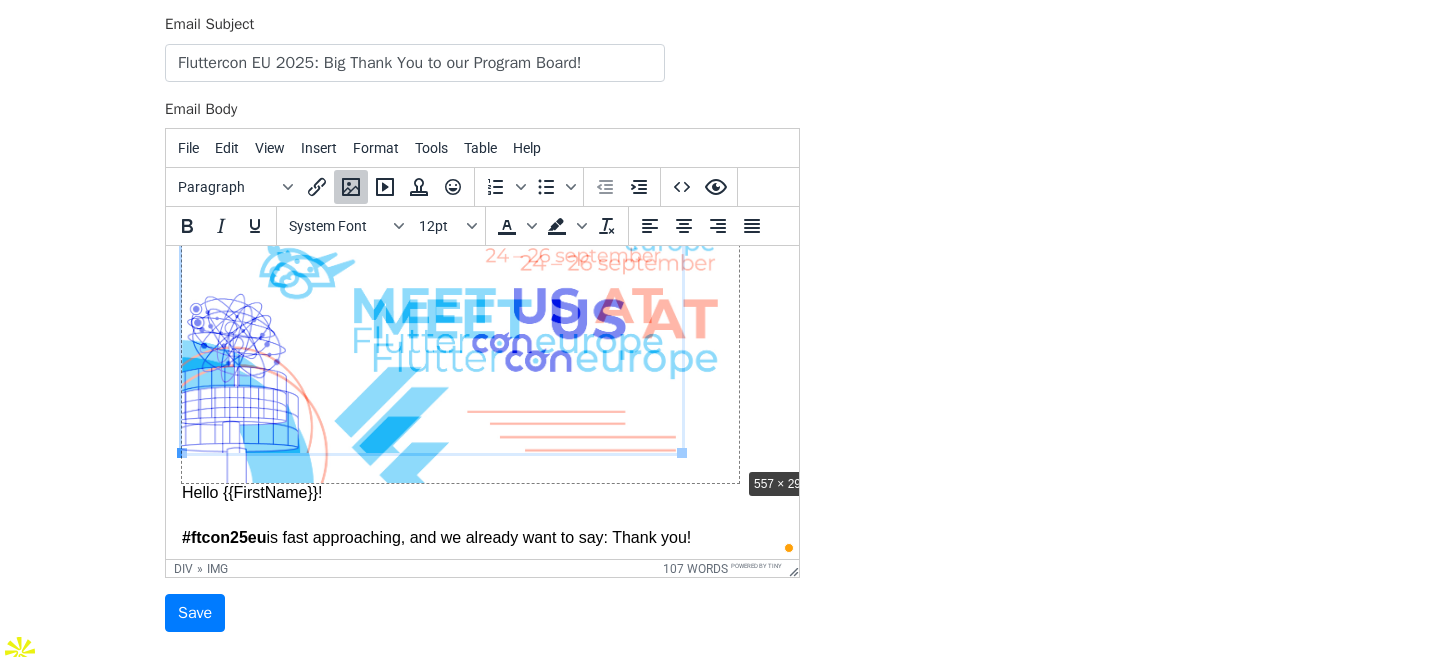 drag, startPoint x: 679, startPoint y: 451, endPoint x: 765, endPoint y: 482, distance: 91.416626 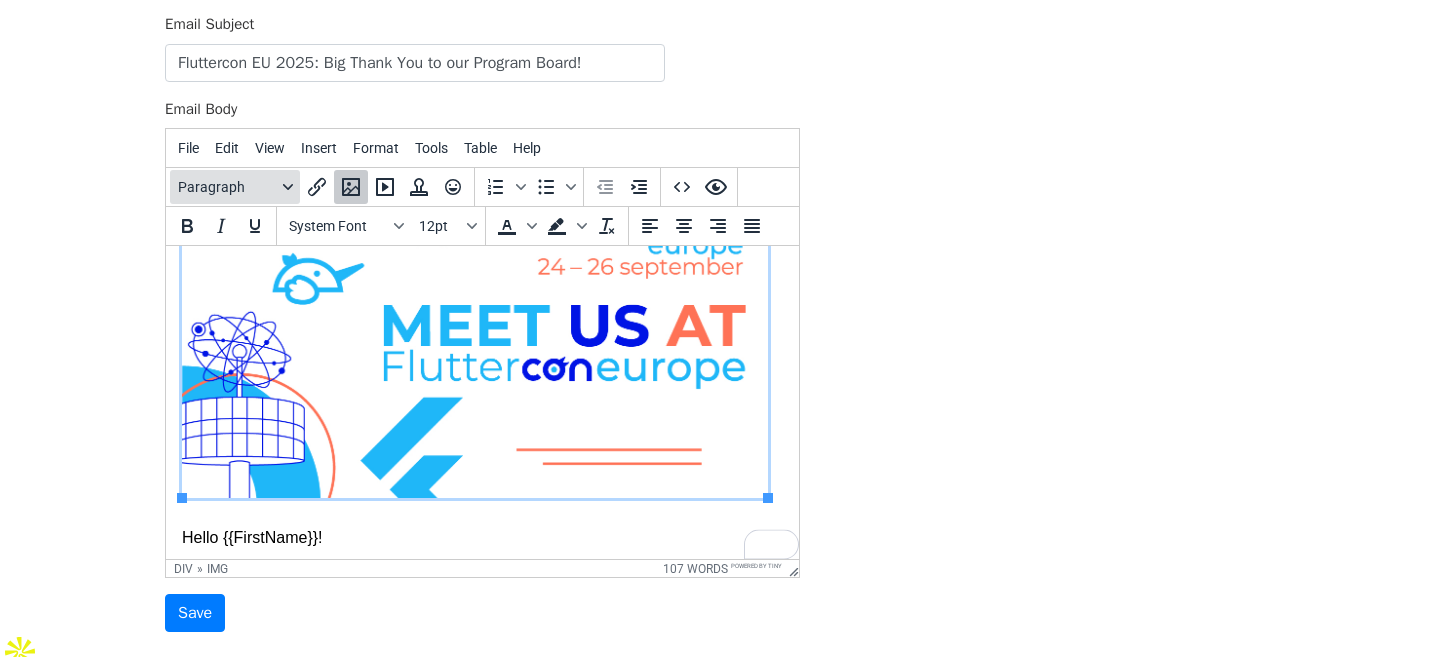 click on "Paragraph" at bounding box center (227, 187) 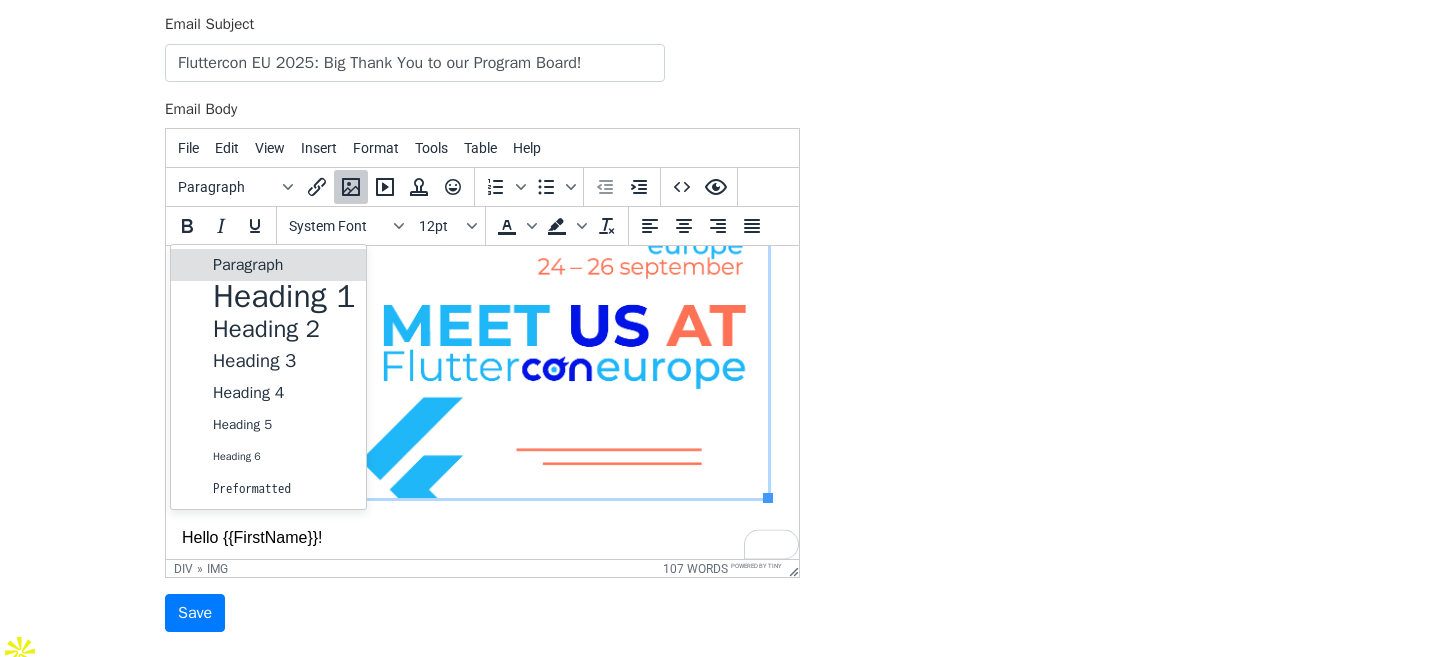 click on "Paragraph" at bounding box center [284, 265] 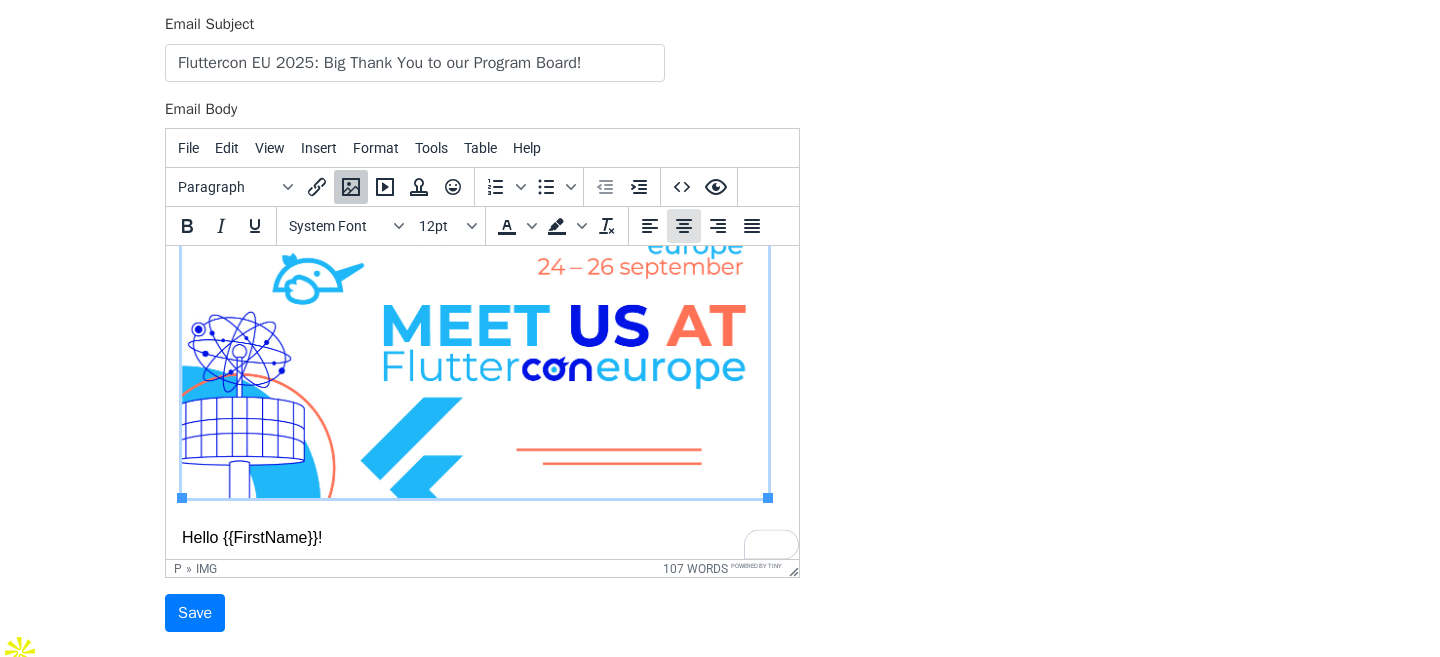 click 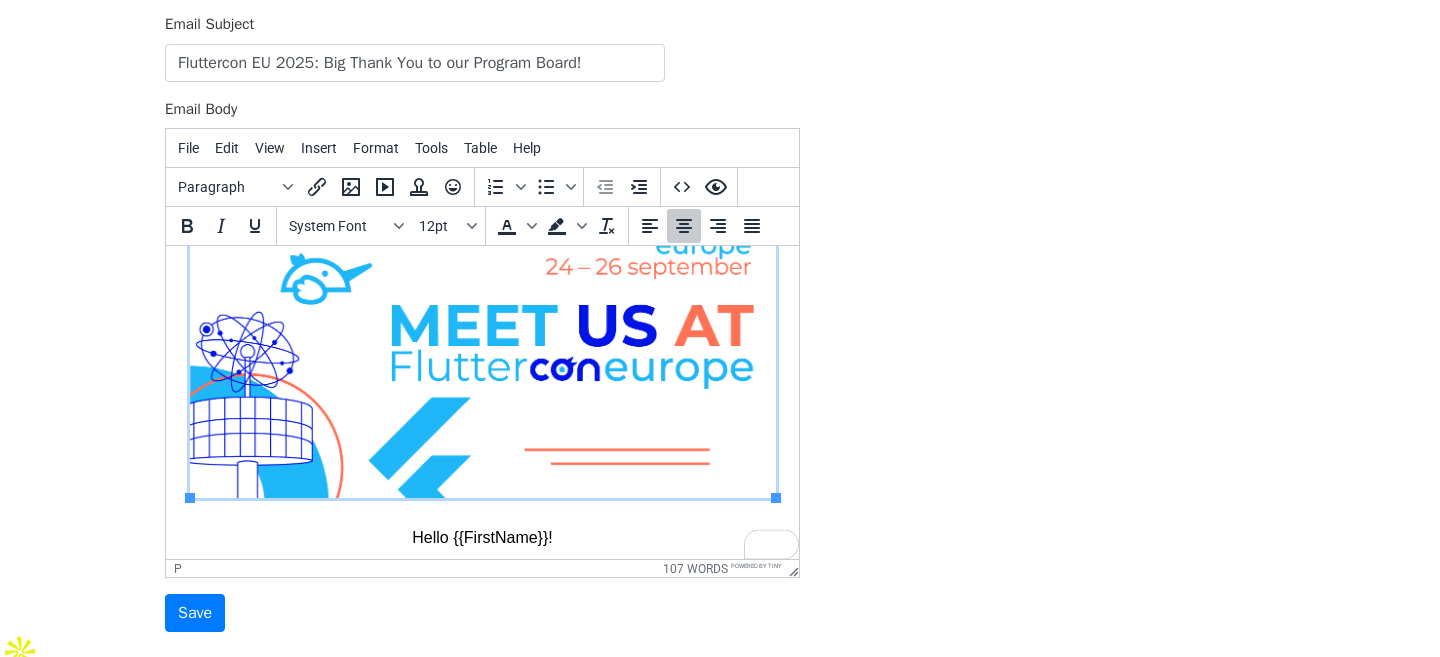 click on "Hello {{FirstName}}!" at bounding box center [482, 369] 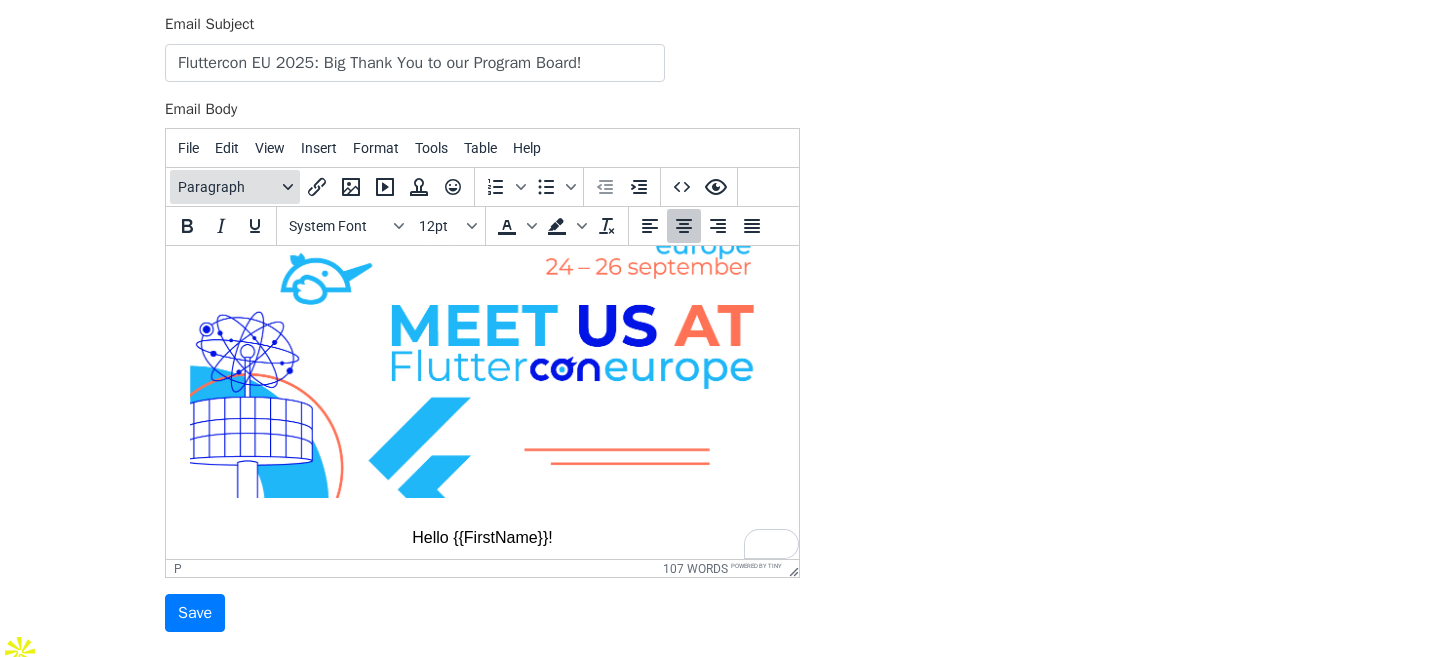 click on "Paragraph" at bounding box center [227, 187] 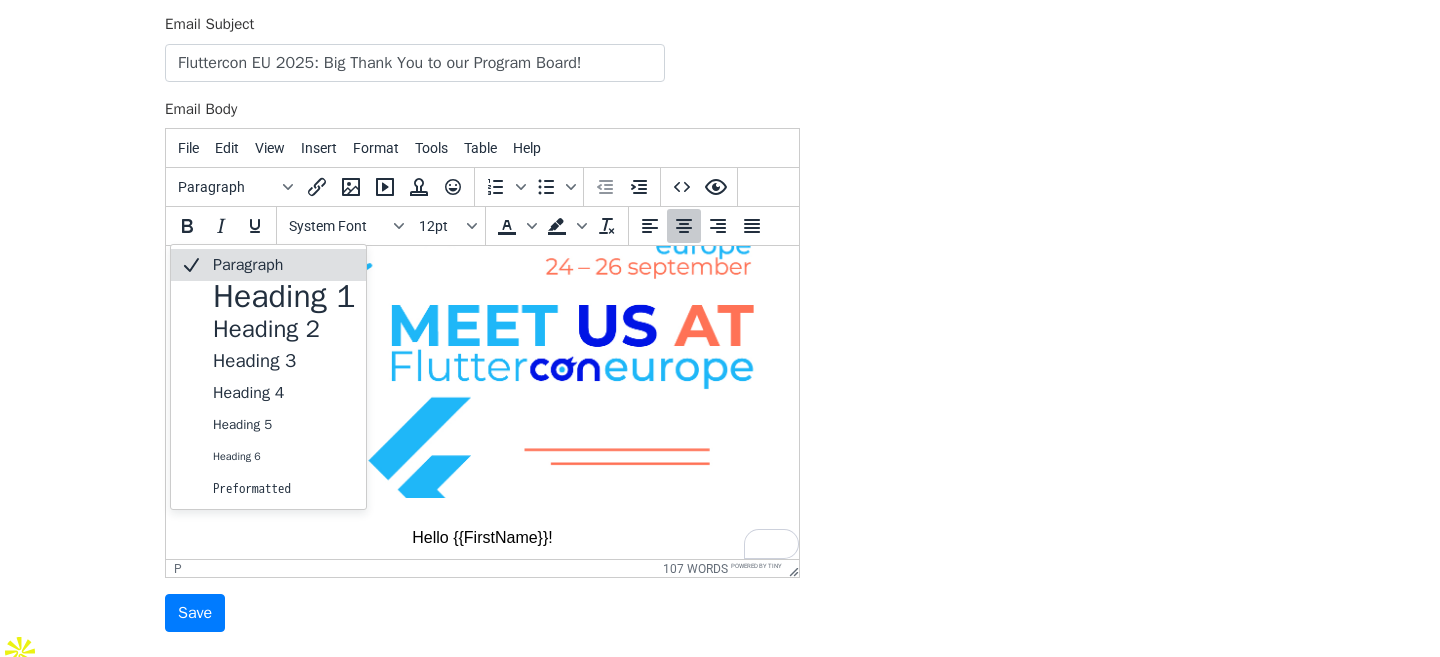 click on "Paragraph" at bounding box center (284, 265) 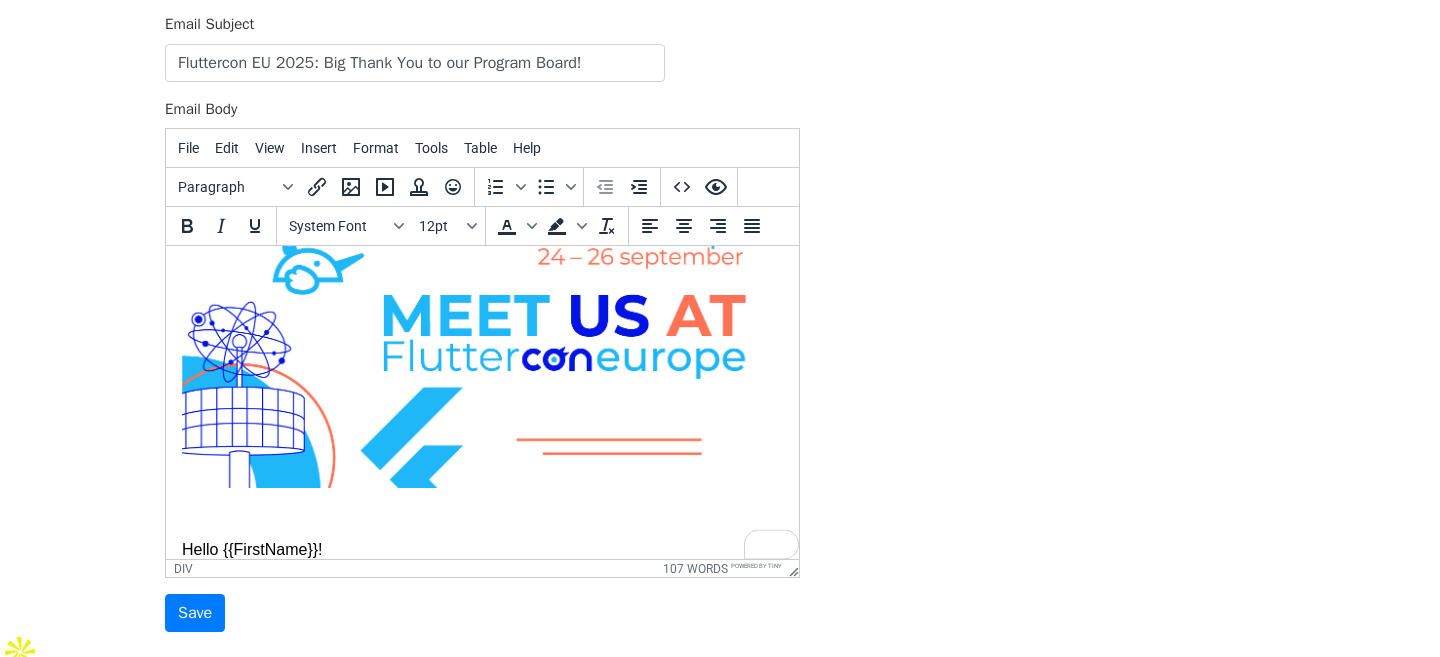 click at bounding box center (475, 334) 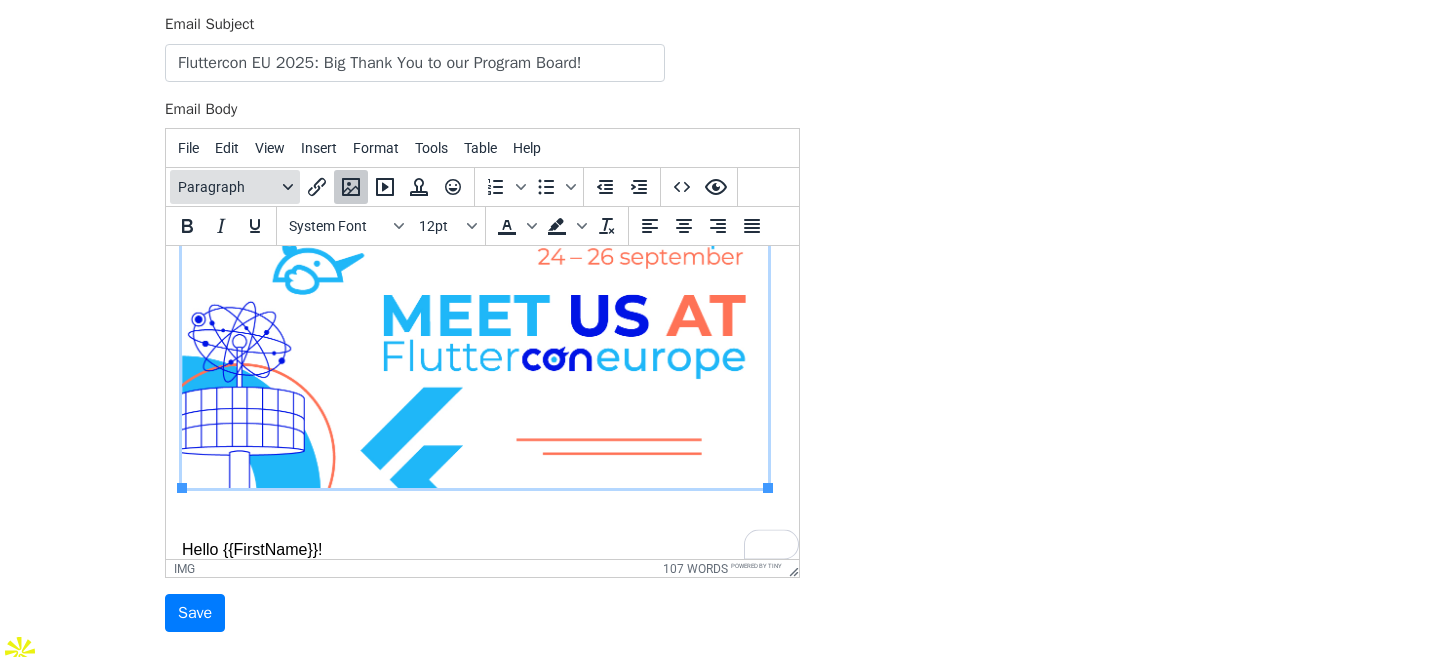 click on "Paragraph" at bounding box center [227, 187] 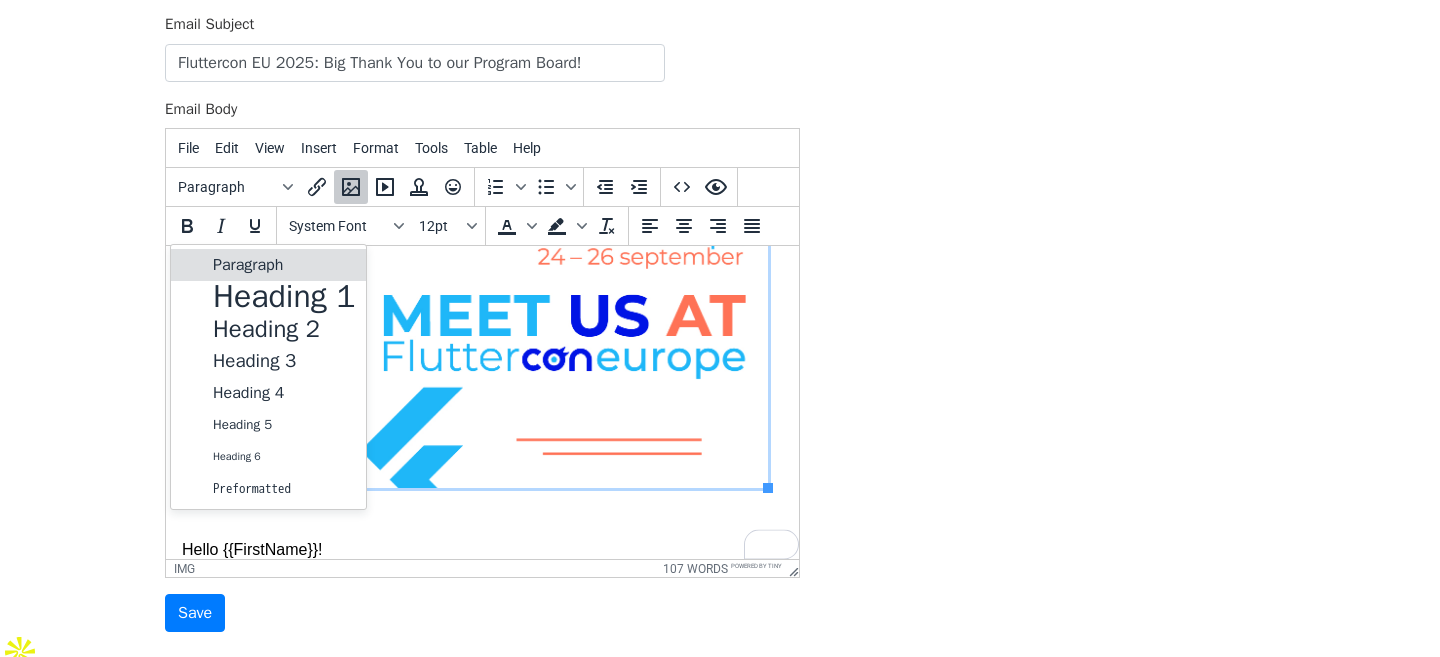 click on "Paragraph" at bounding box center [284, 265] 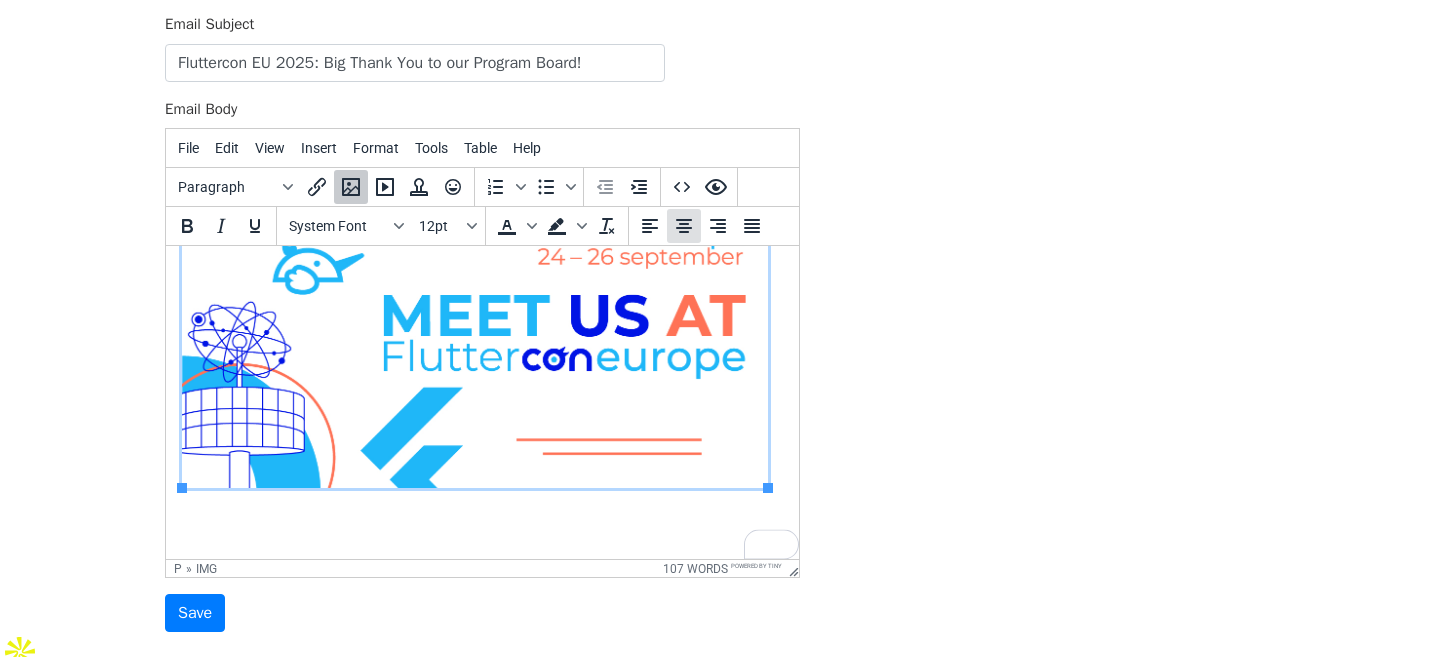click 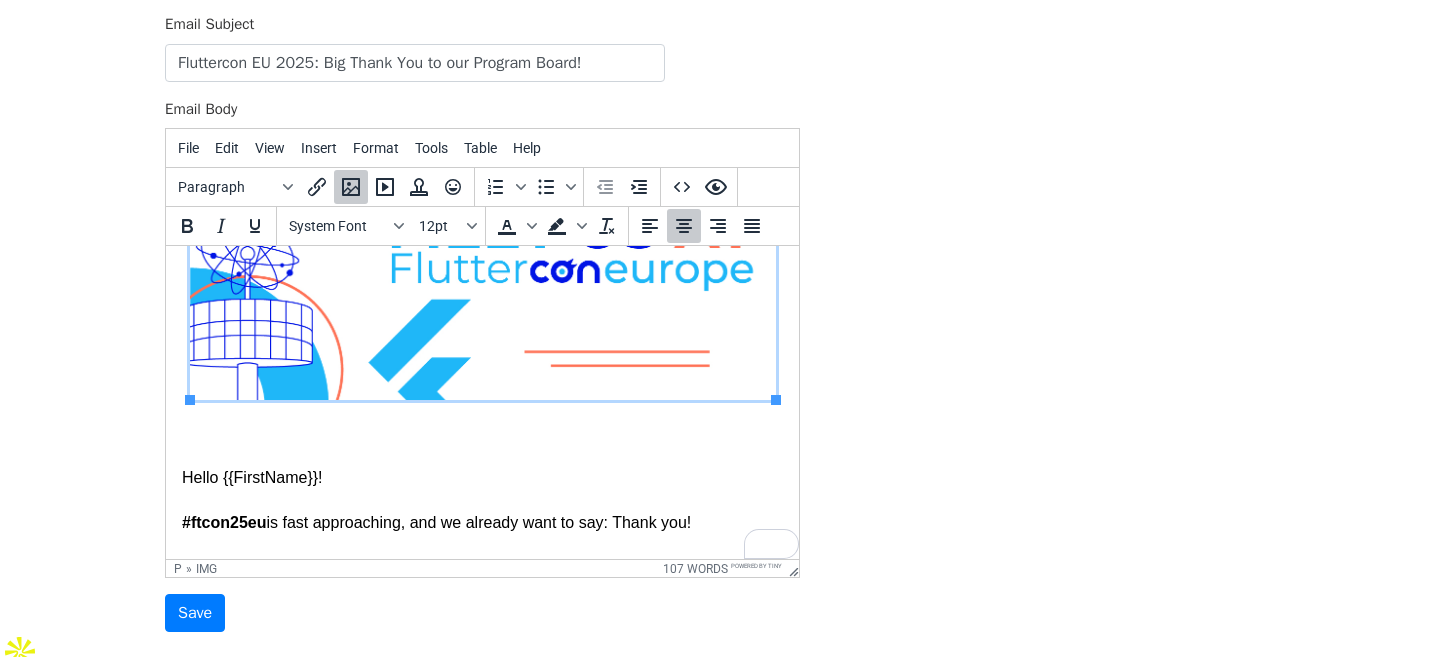 click on "Hello {{FirstName}}! #ftcon25eu  is fast approaching, and we already want to say: Thank you!  Please use the following code to redeem a free ticket for yourself and a plus one for the event in  our Ticket Shop. Personal Ticket Code:  {{PB Code (2x 100% discount ticket)}} We are also sharing a code for a 50% discount on a Fluttercon EU ticket that you can share with 10 friends, family members, or members of the Android community: Community Ticket code:  {{PB Community Code (10x 50% discount ticket)}} Once again, thank you for your hard work, and please let me know if you have any questions. Best regards, Eduardo" at bounding box center (482, 503) 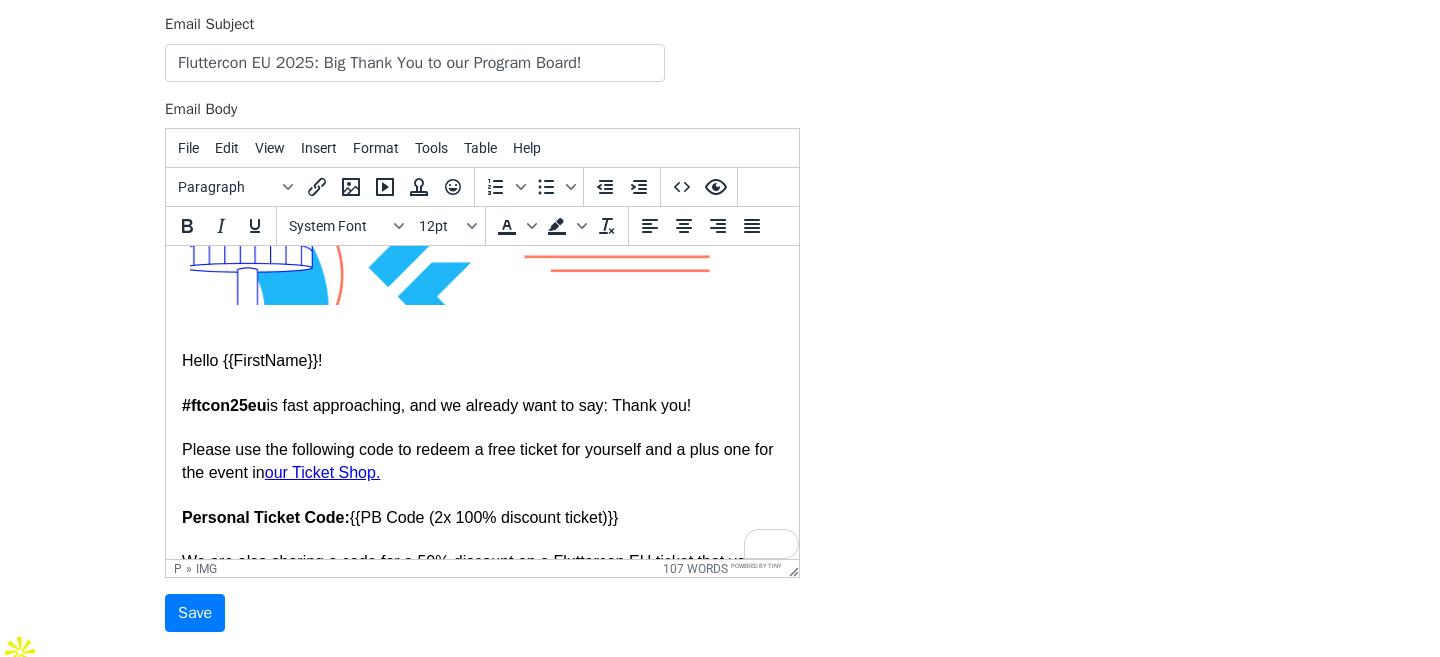 click on "our Ticket Shop." at bounding box center [323, 472] 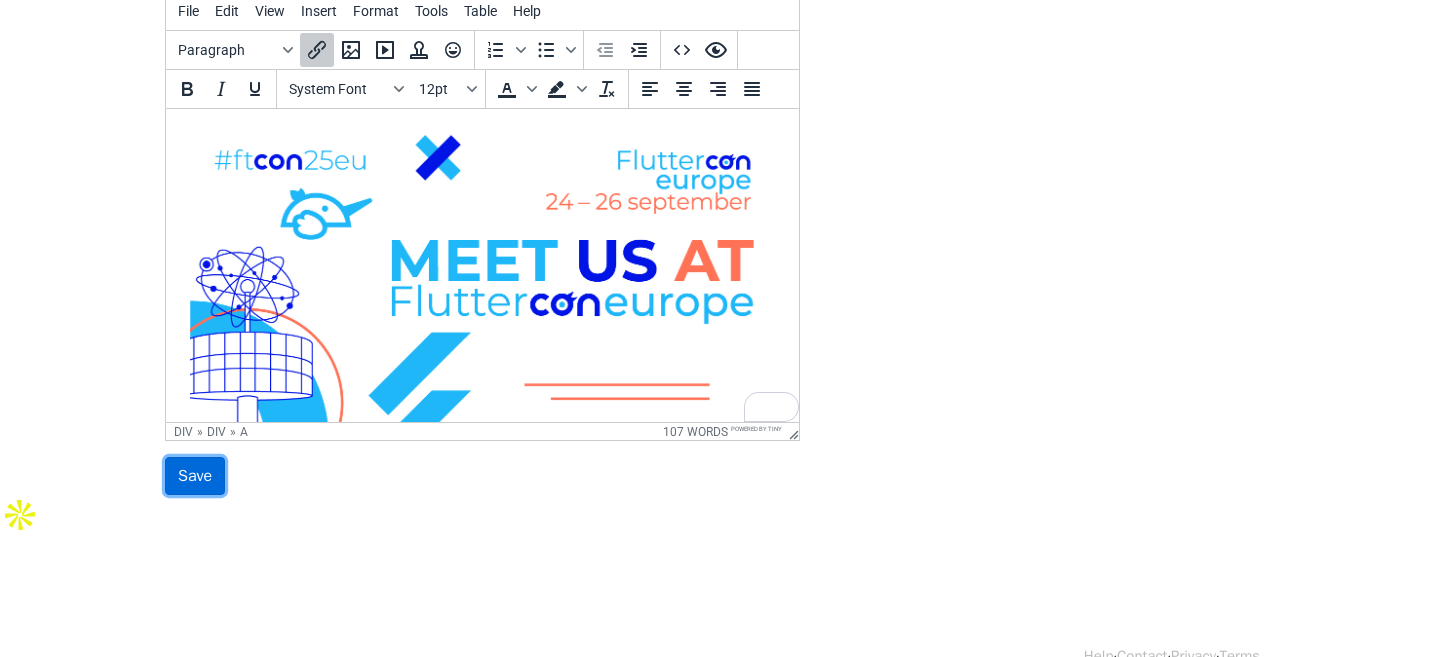 click on "Save" at bounding box center (195, 476) 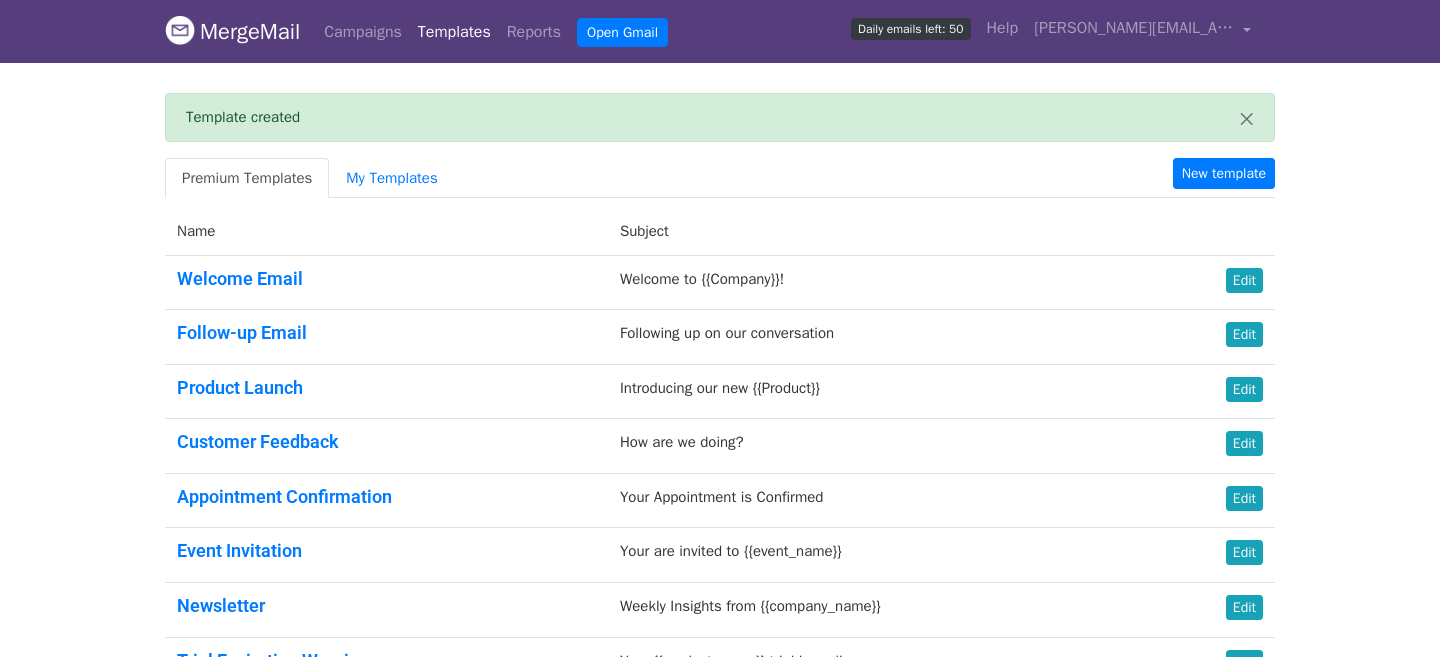scroll, scrollTop: 0, scrollLeft: 0, axis: both 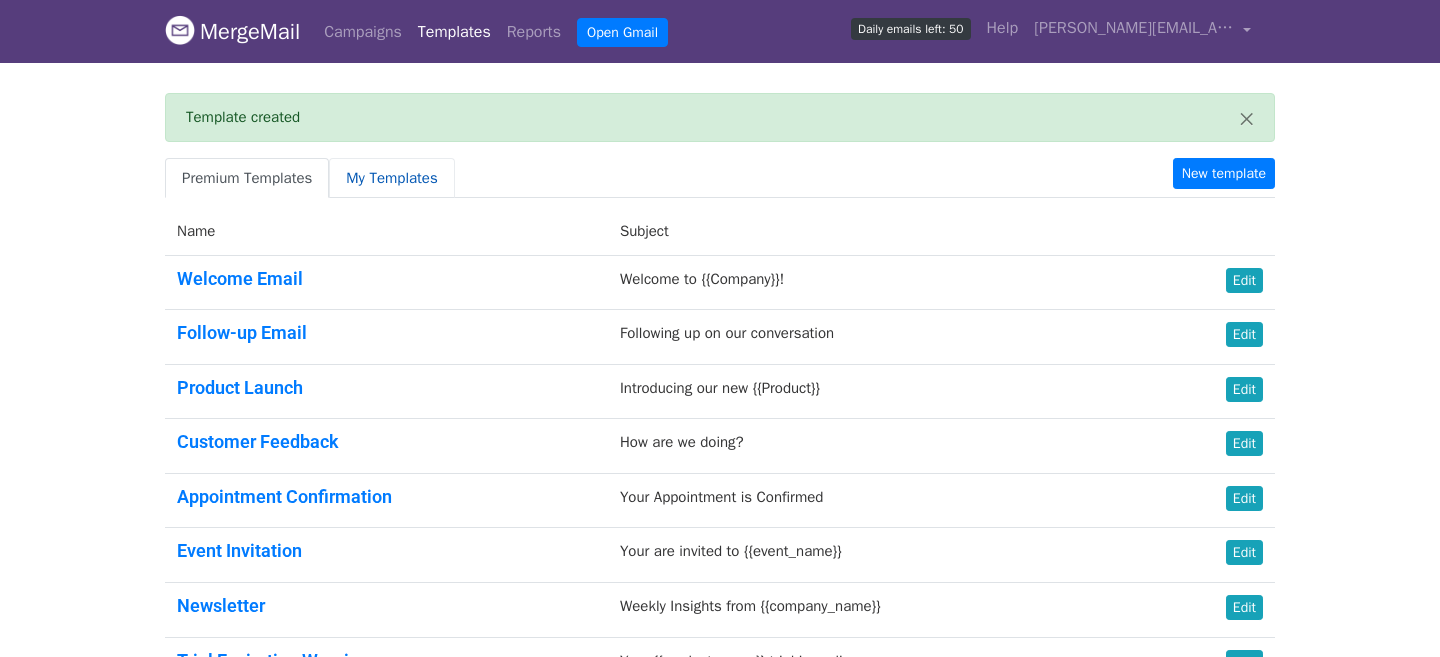 click on "My Templates" at bounding box center [391, 178] 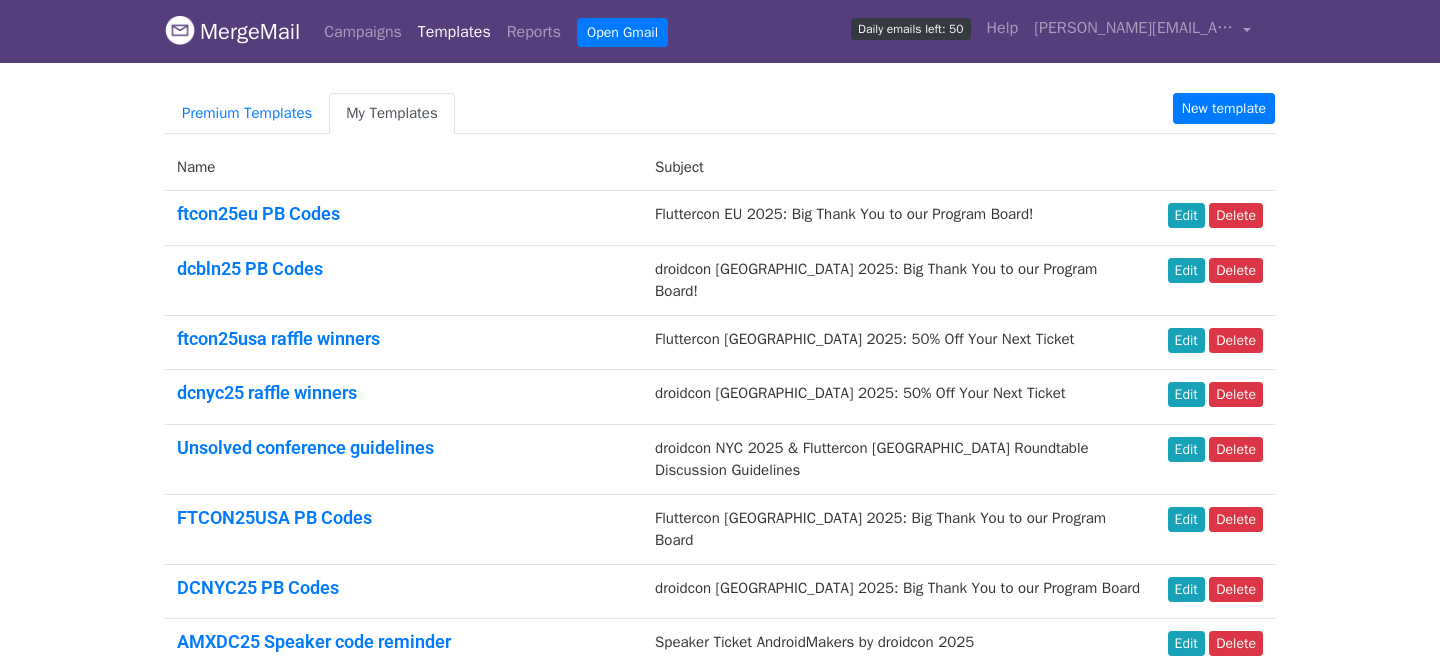 scroll, scrollTop: 0, scrollLeft: 0, axis: both 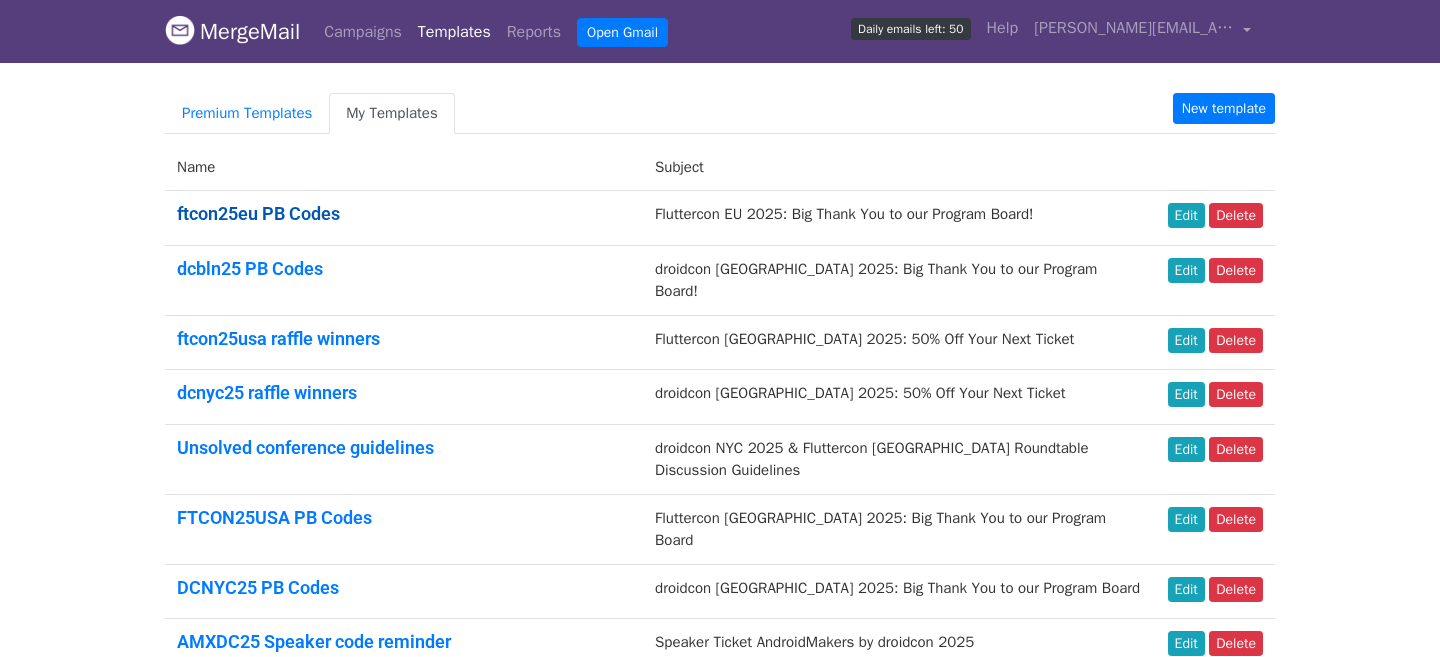 click on "ftcon25eu PB Codes" at bounding box center [258, 213] 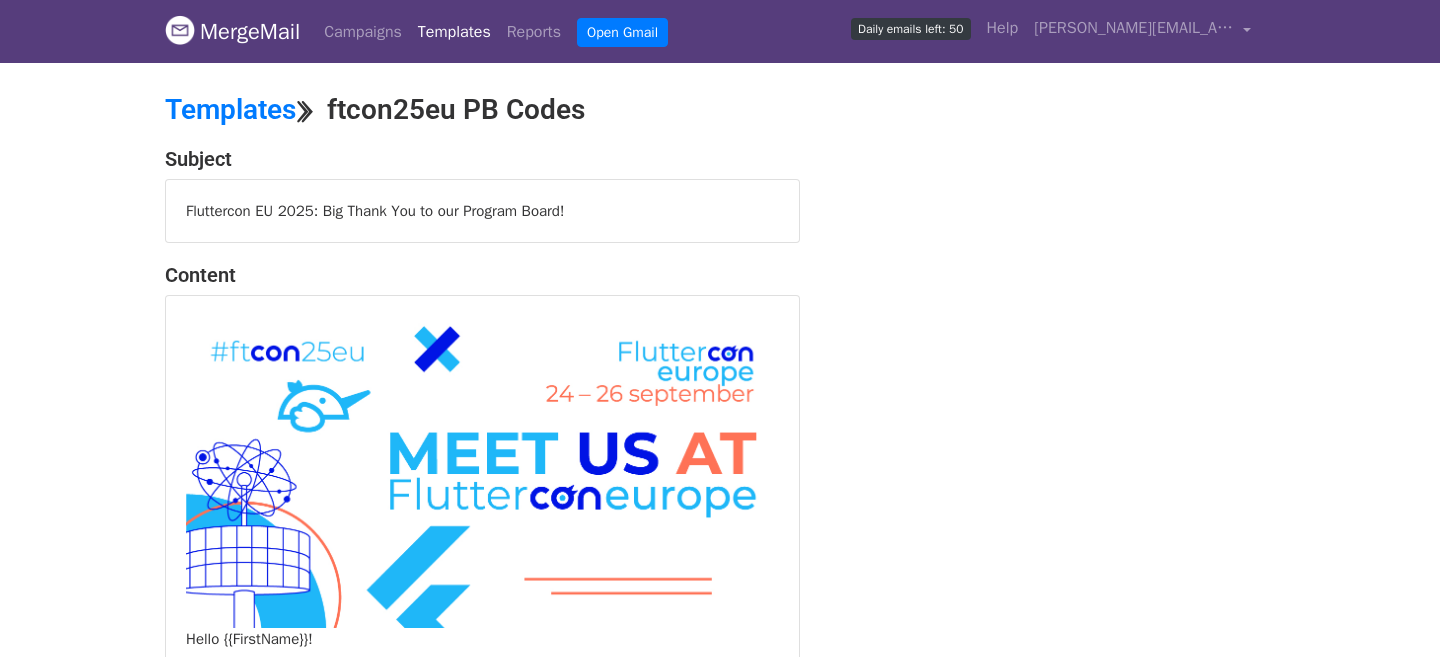 scroll, scrollTop: 0, scrollLeft: 0, axis: both 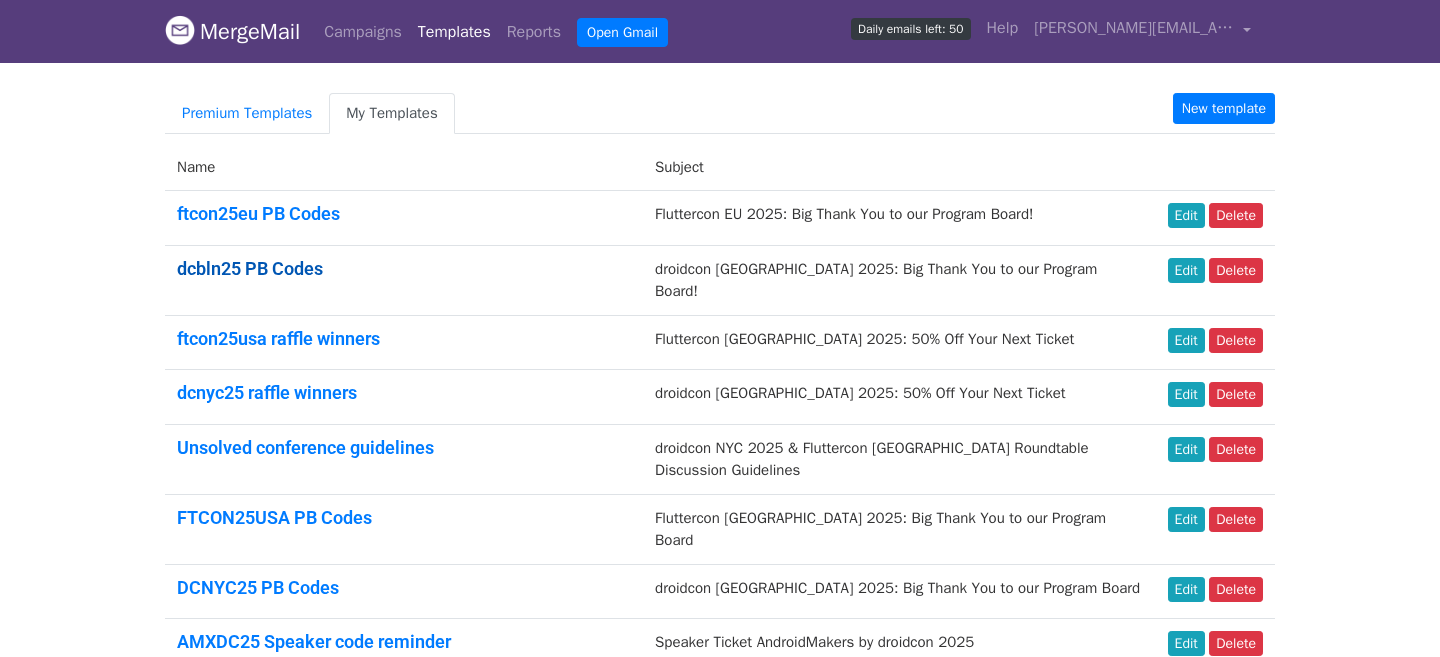 click on "dcbln25 PB Codes" at bounding box center [250, 268] 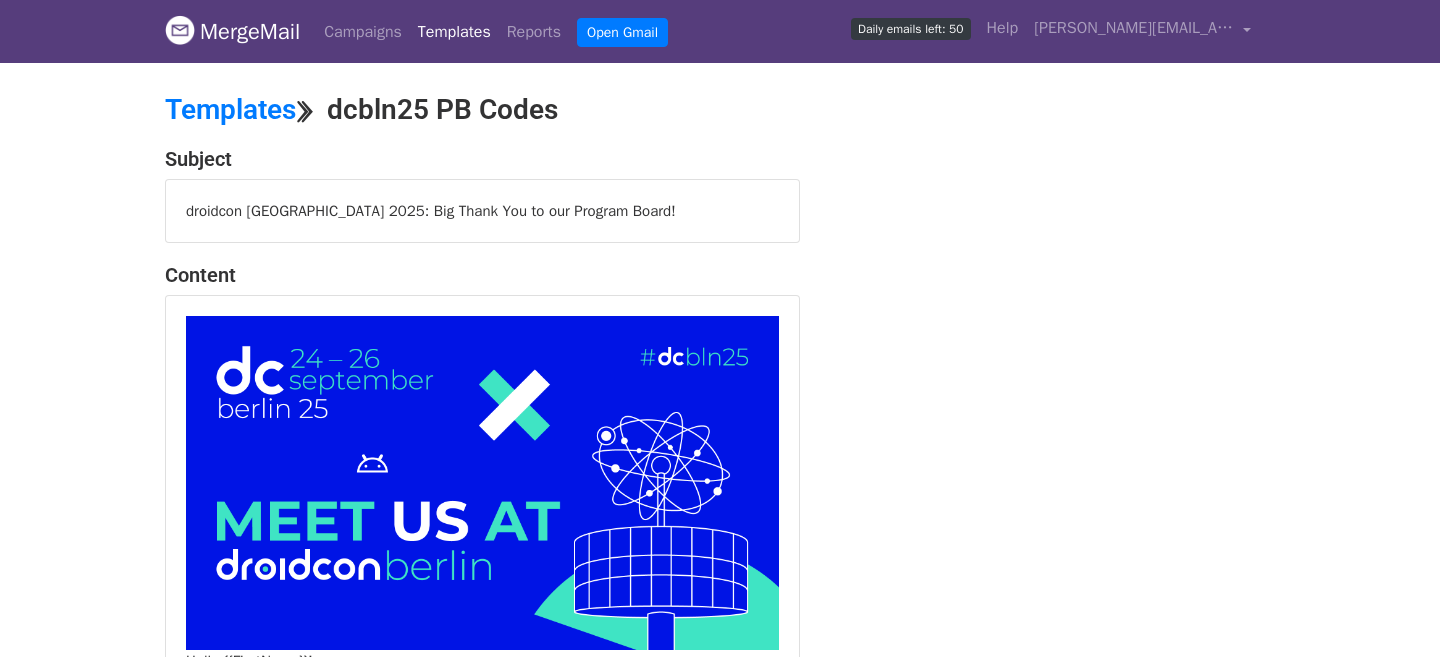 scroll, scrollTop: 0, scrollLeft: 0, axis: both 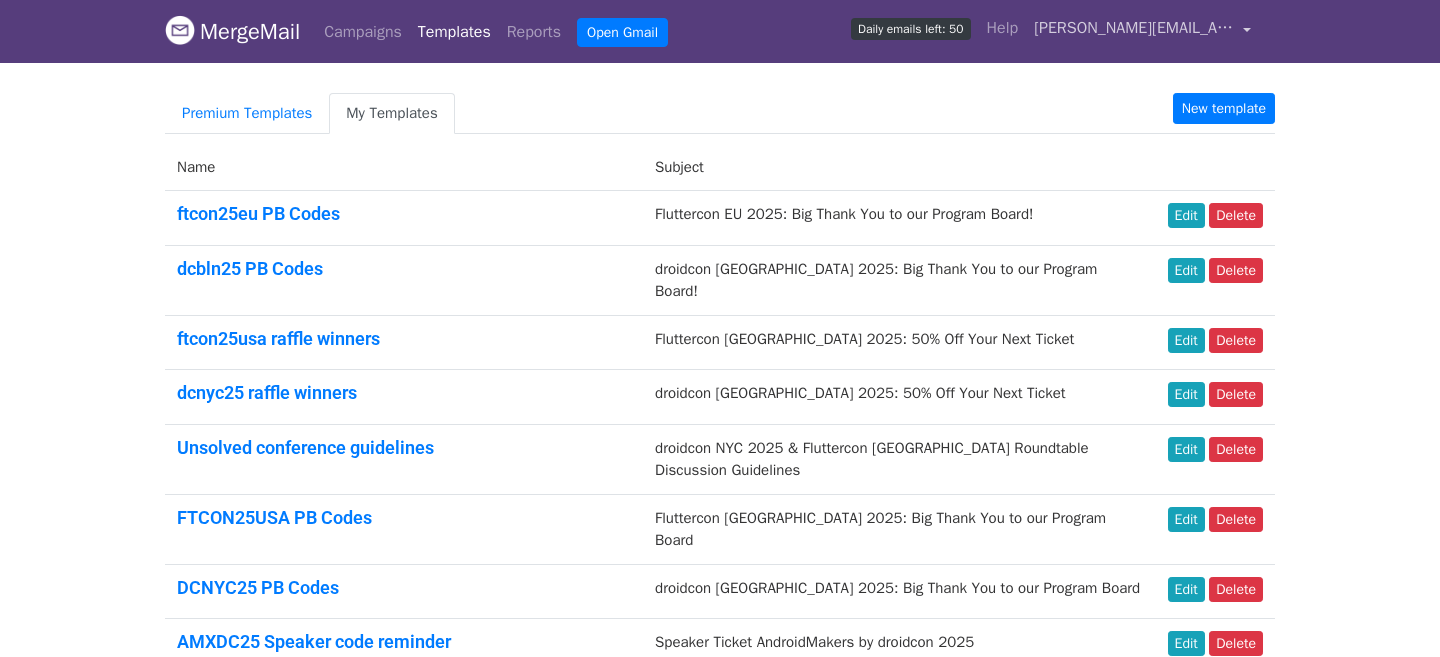 click on "[PERSON_NAME][EMAIL_ADDRESS][DOMAIN_NAME]" at bounding box center (1134, 28) 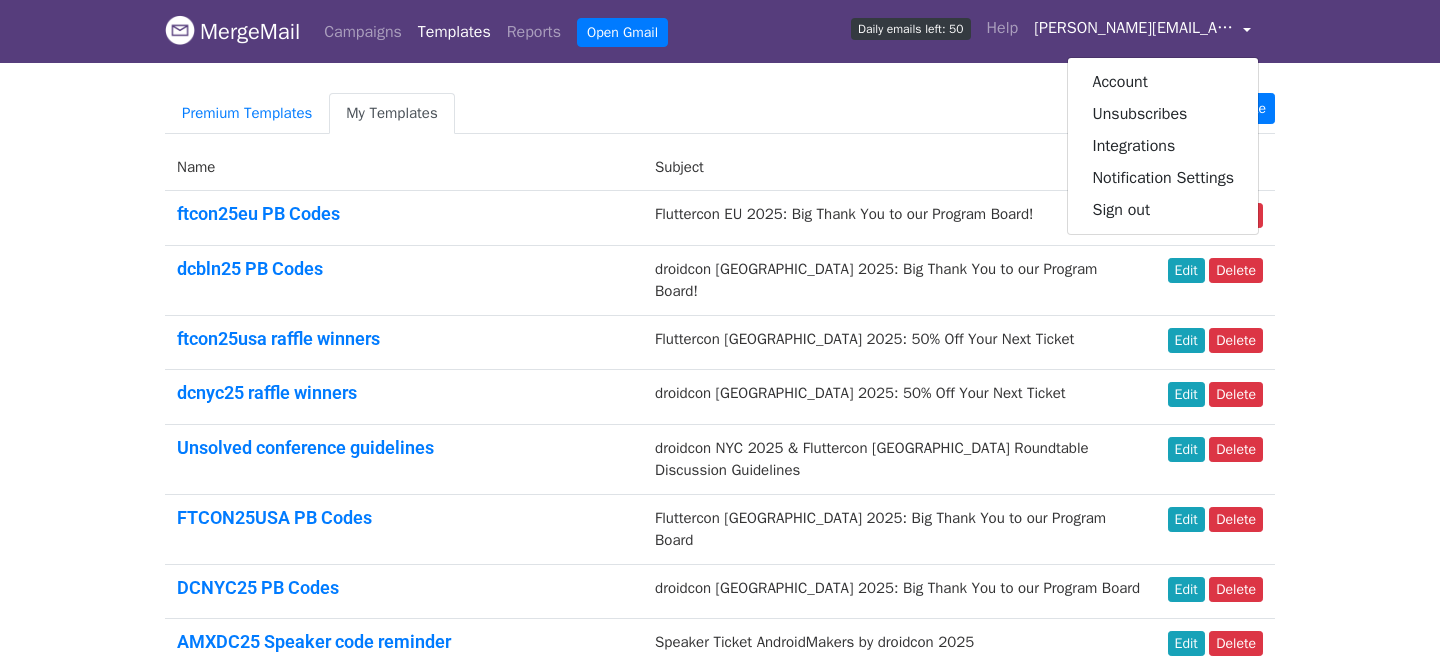 click on "MergeMail
Campaigns
Templates
Reports
Open Gmail
Daily emails left: 50
Help
[PERSON_NAME][EMAIL_ADDRESS][DOMAIN_NAME]
Account
Unsubscribes
Integrations
Notification Settings
Sign out
New Features
You're all caught up!
Scheduled Campaigns
Schedule your emails to be sent later.
Read more
Account Reports
View reports across all of your campaigns to find highly-engaged recipients and to see which templates and campaigns have the most clicks and opens.
Read more
View my reports
Template Editor
Create beautiful emails using our powerful template editor.
Read more
View my templates
Premium Templates
My Templates
New template
Name
Subject
ftcon25eu PB Codes
Fluttercon EU 2025: Big Thank You to our Program Board!
Edit
Delete
dcbln25 PB Codes
Edit
Delete" at bounding box center (720, 792) 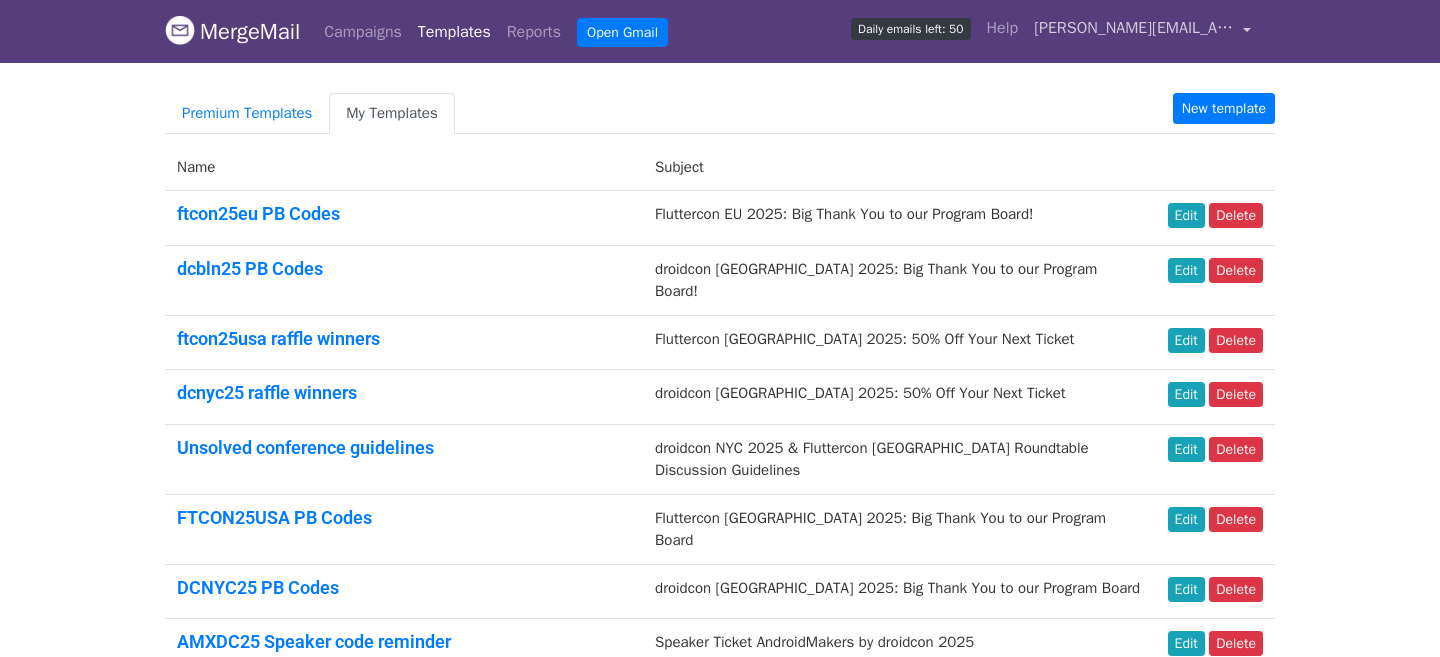 click on "[PERSON_NAME][EMAIL_ADDRESS][DOMAIN_NAME]" at bounding box center [1134, 28] 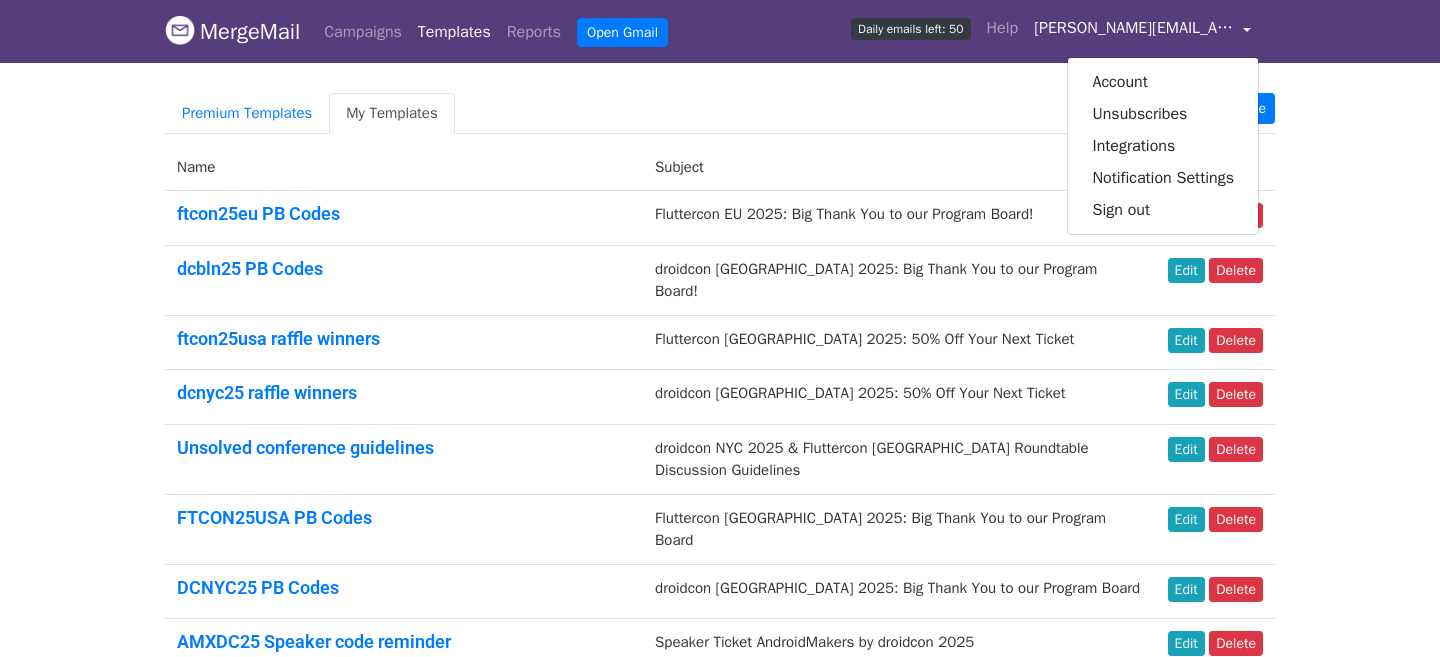 click on "Premium Templates
My Templates
New template" at bounding box center (720, 113) 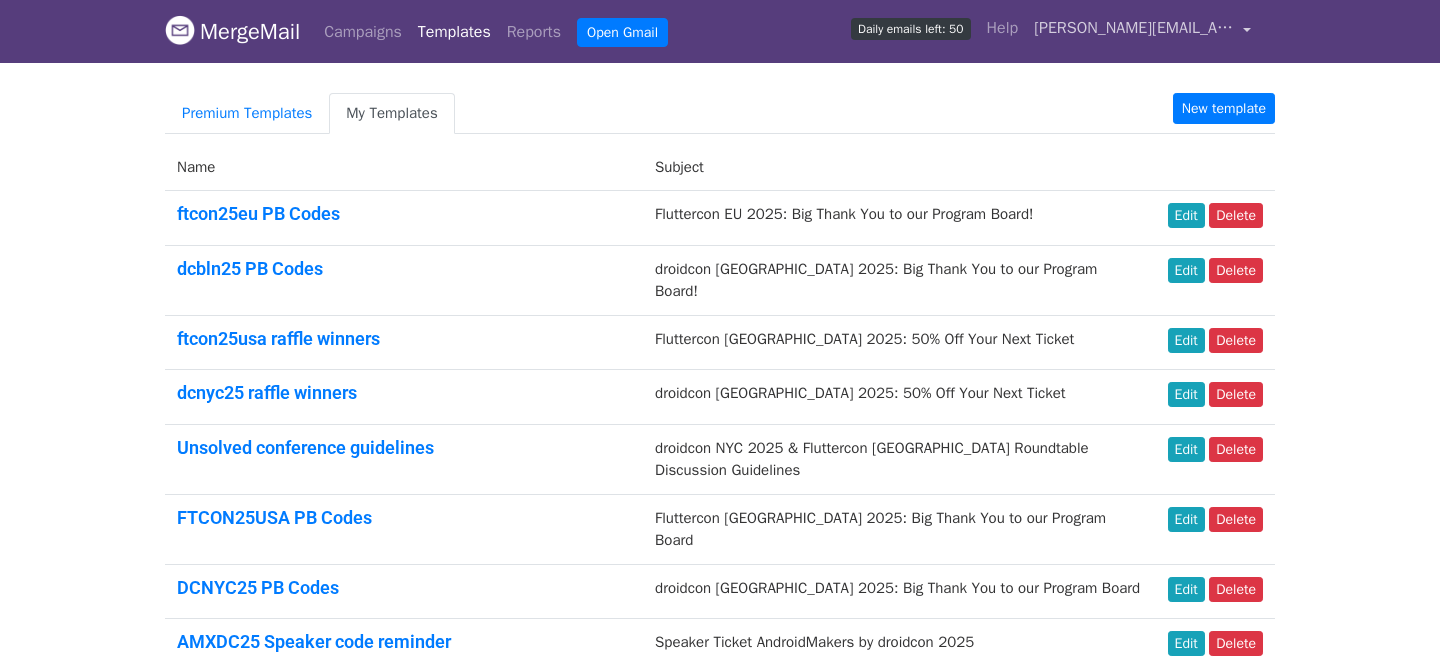 click on "[PERSON_NAME][EMAIL_ADDRESS][DOMAIN_NAME]" at bounding box center [1134, 28] 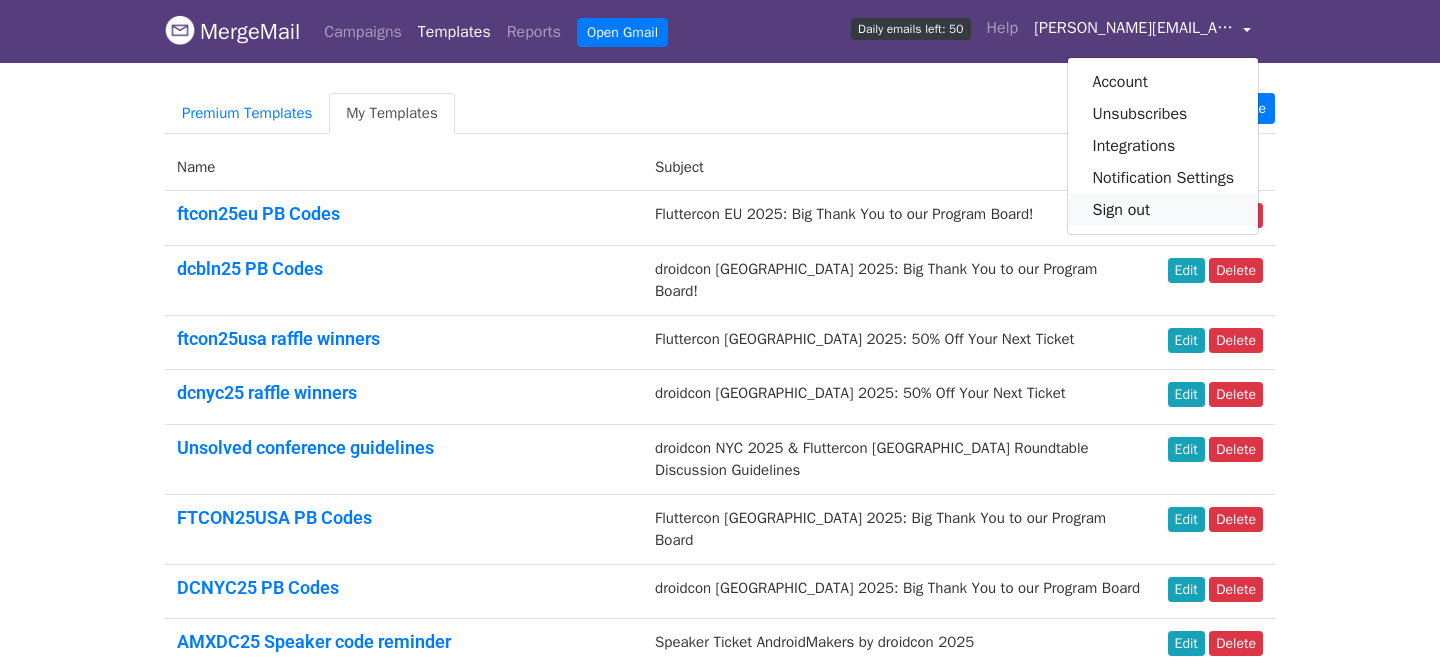 click on "Sign out" at bounding box center (1163, 210) 